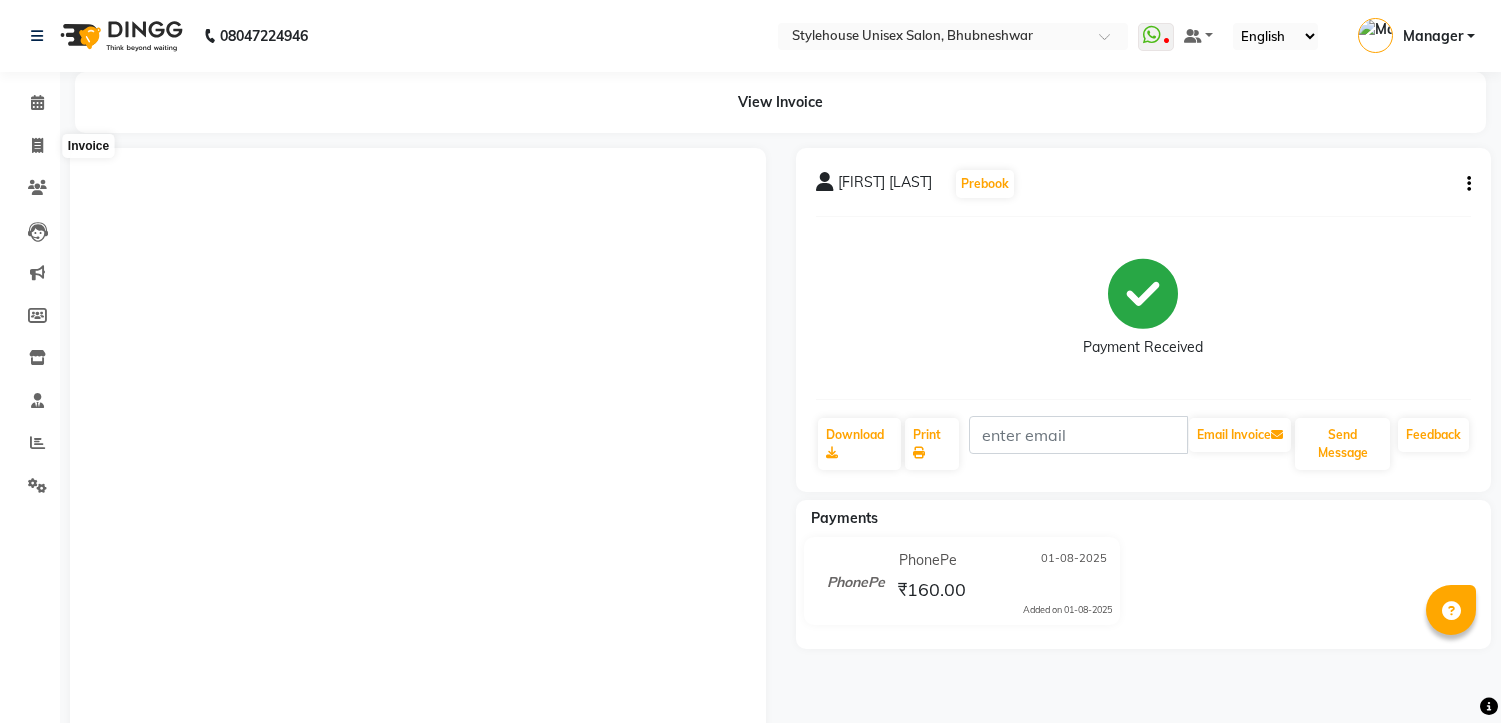 click 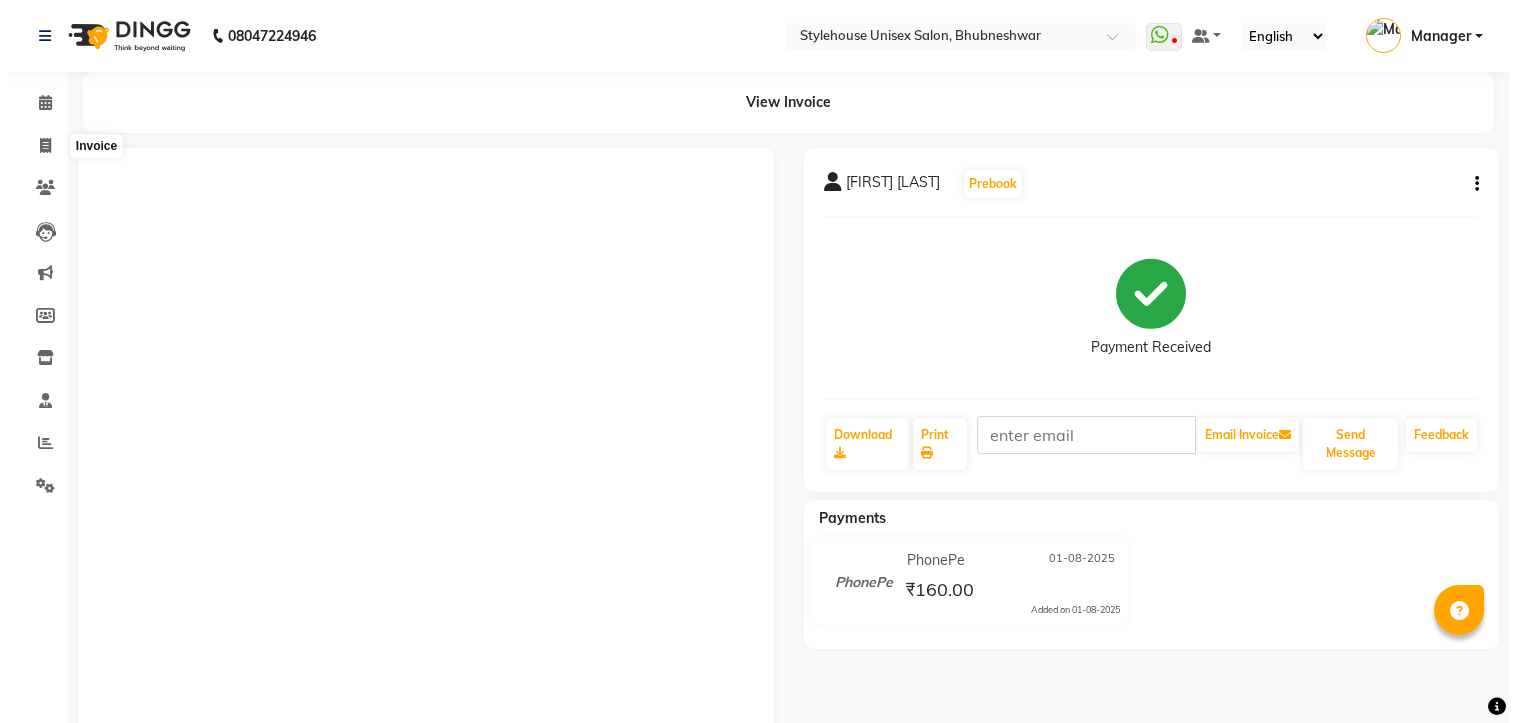 scroll, scrollTop: 0, scrollLeft: 0, axis: both 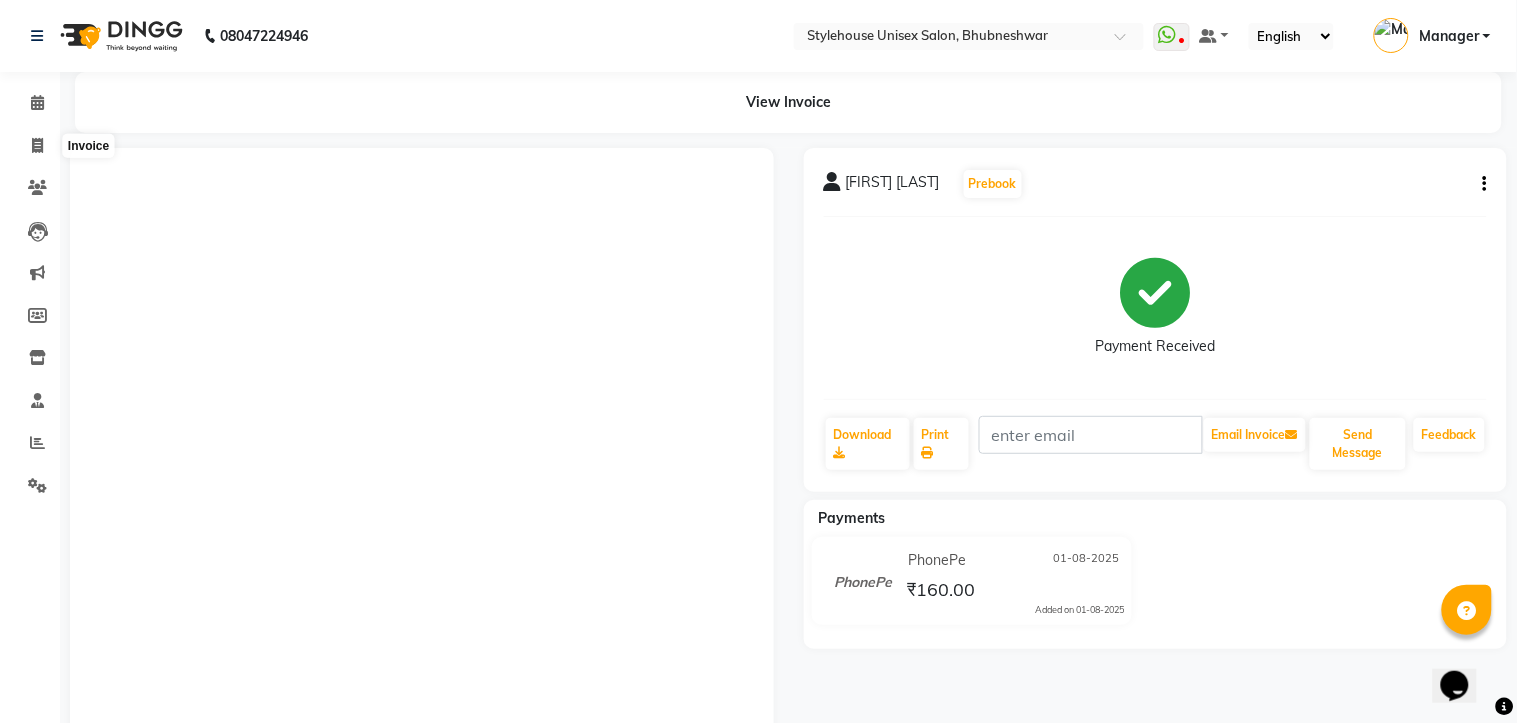 select on "service" 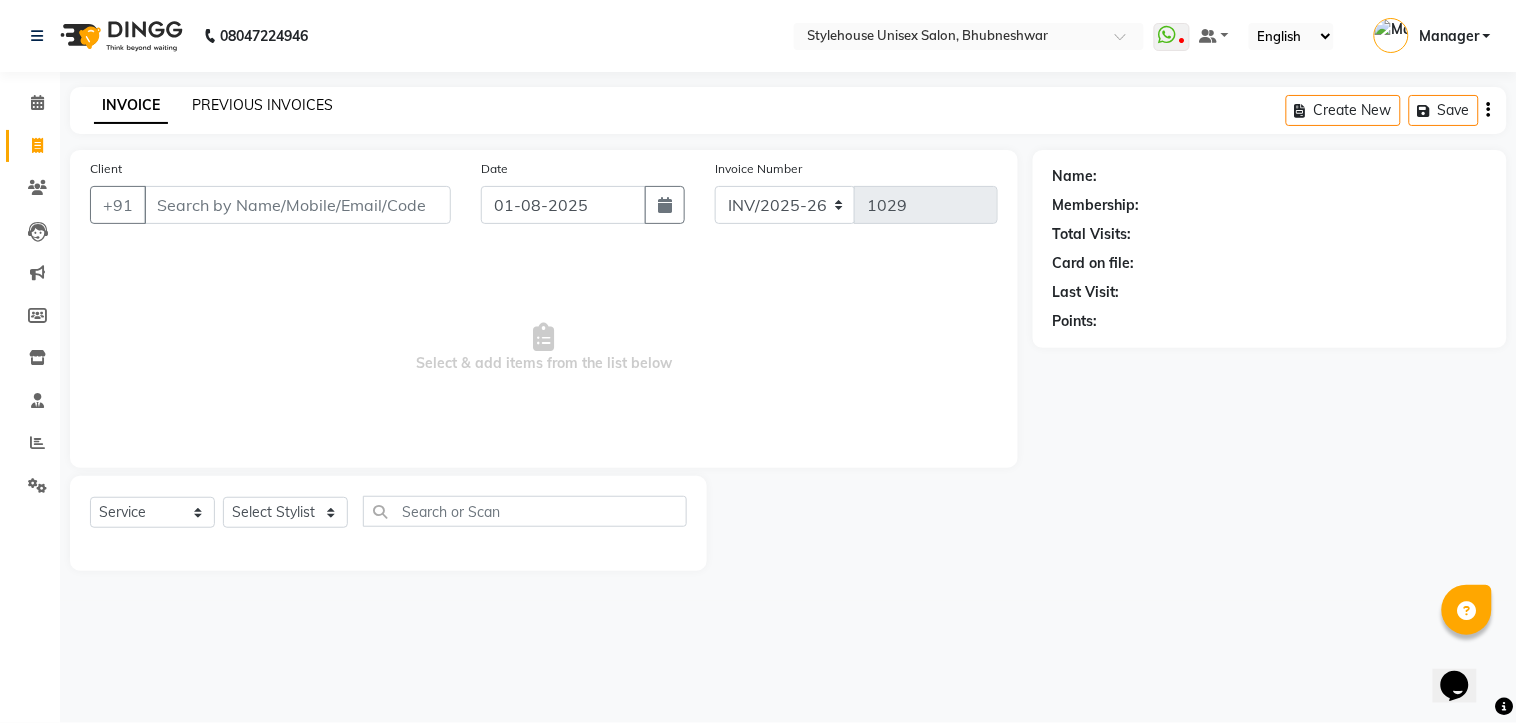 click on "PREVIOUS INVOICES" 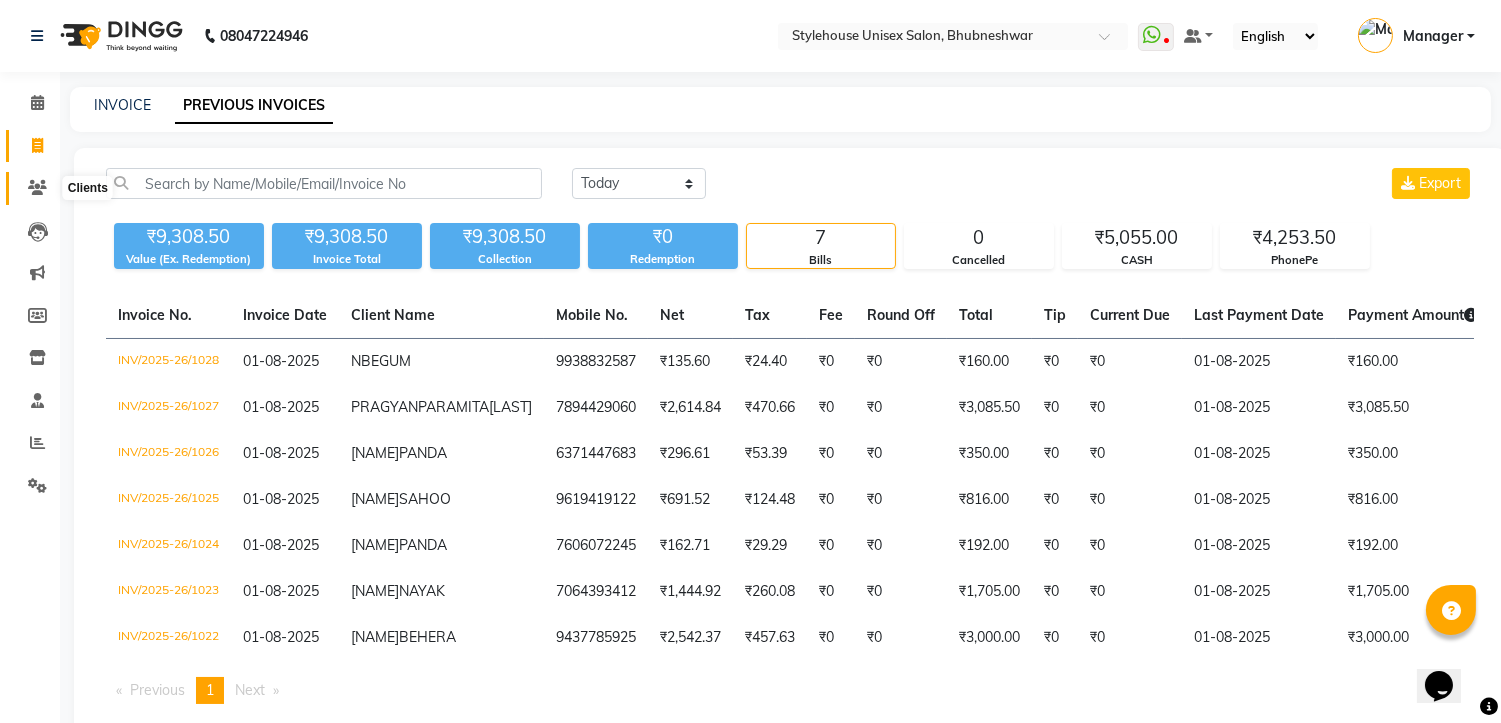 click 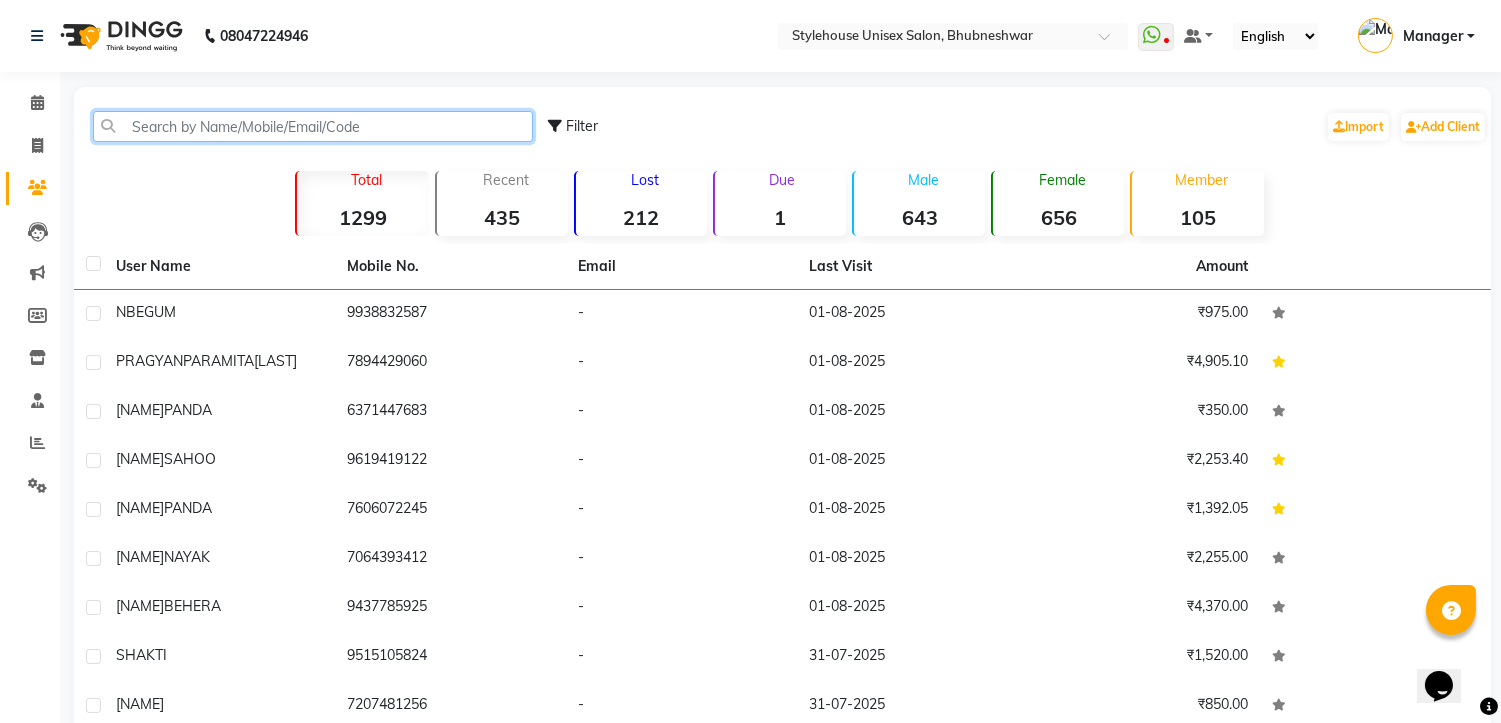 paste on "7978674636" 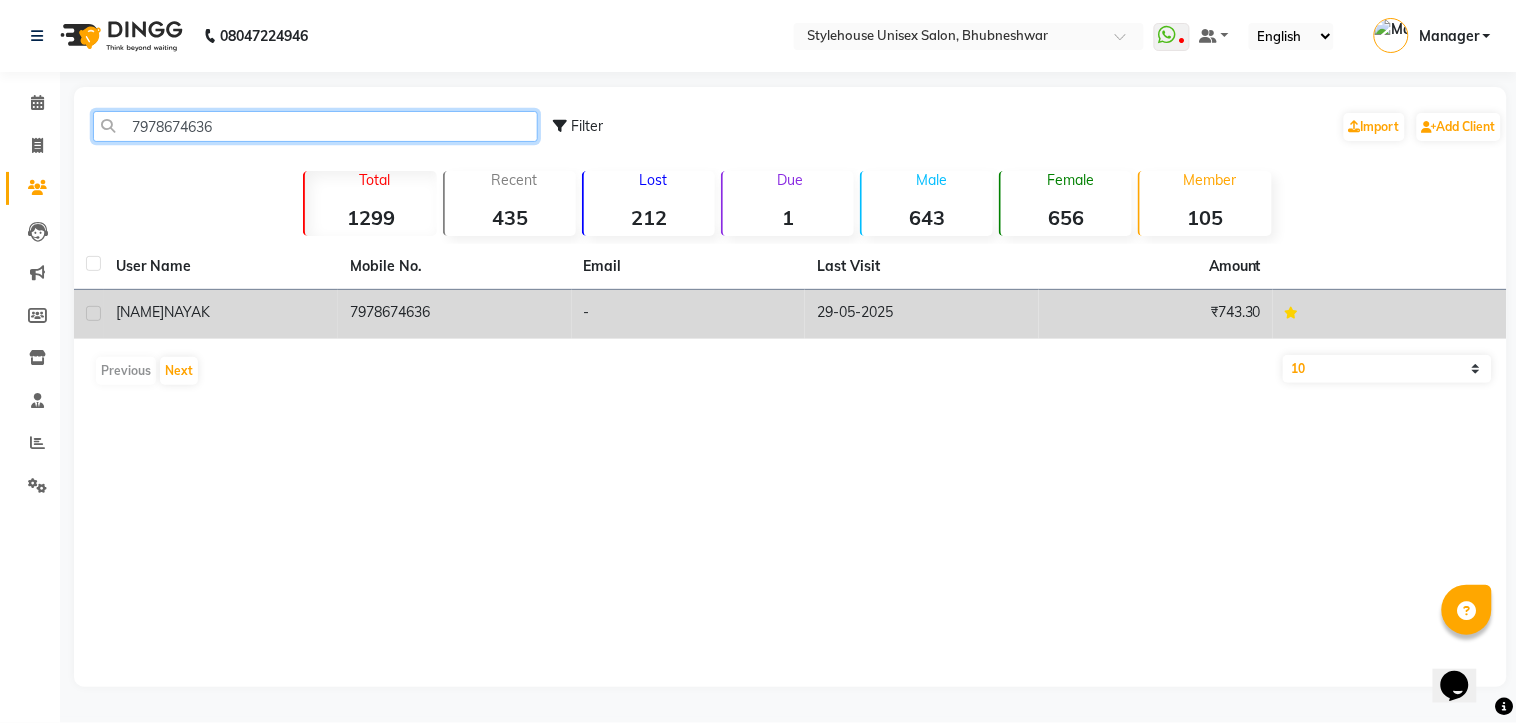 type on "7978674636" 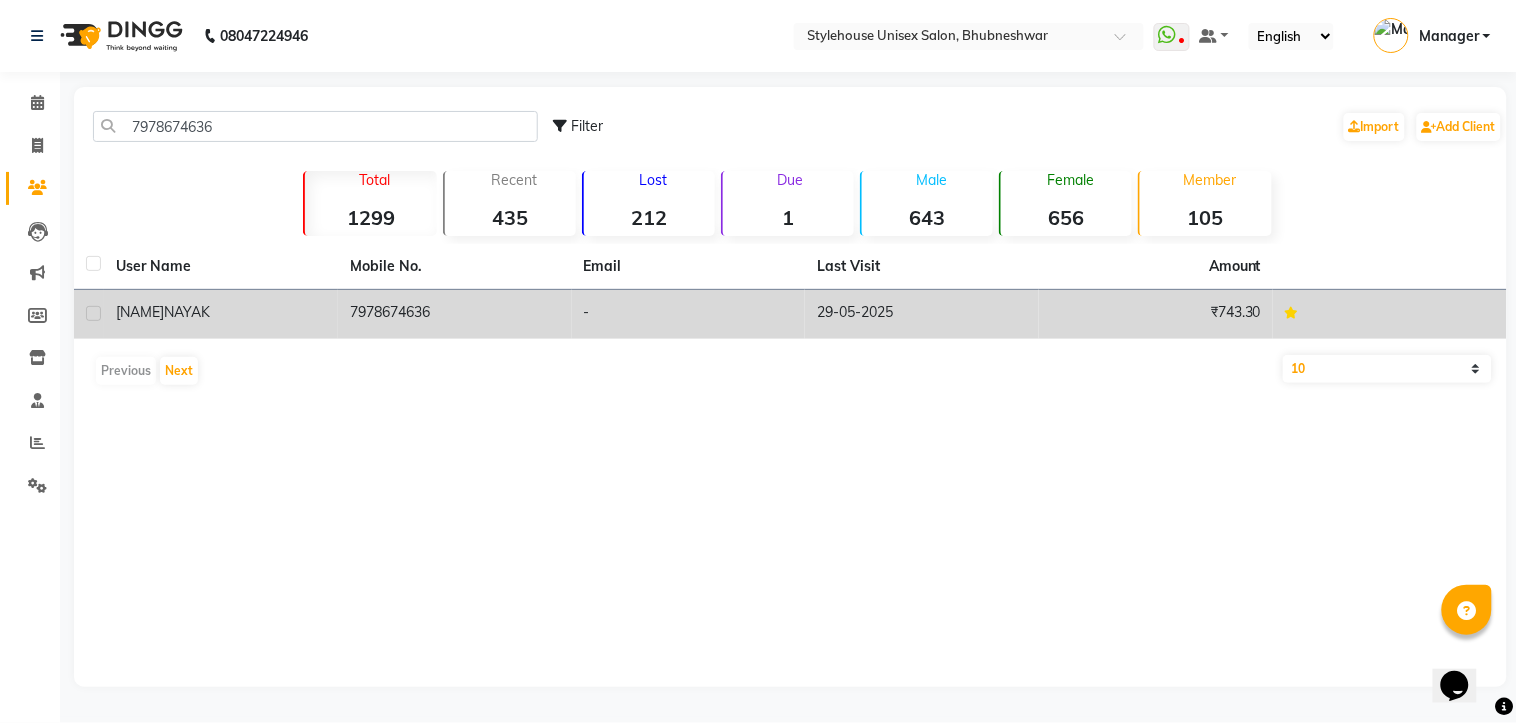 click on "NAYAK" 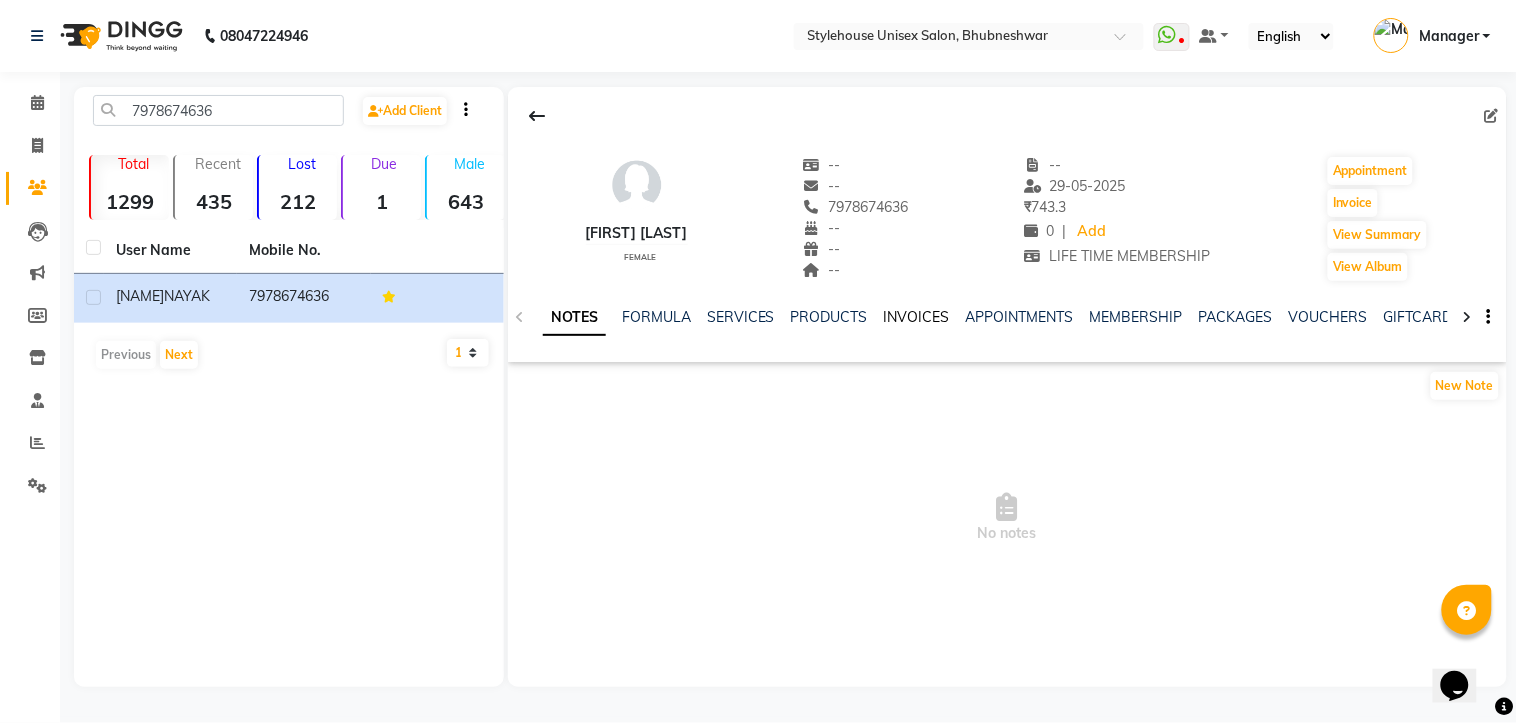 click on "INVOICES" 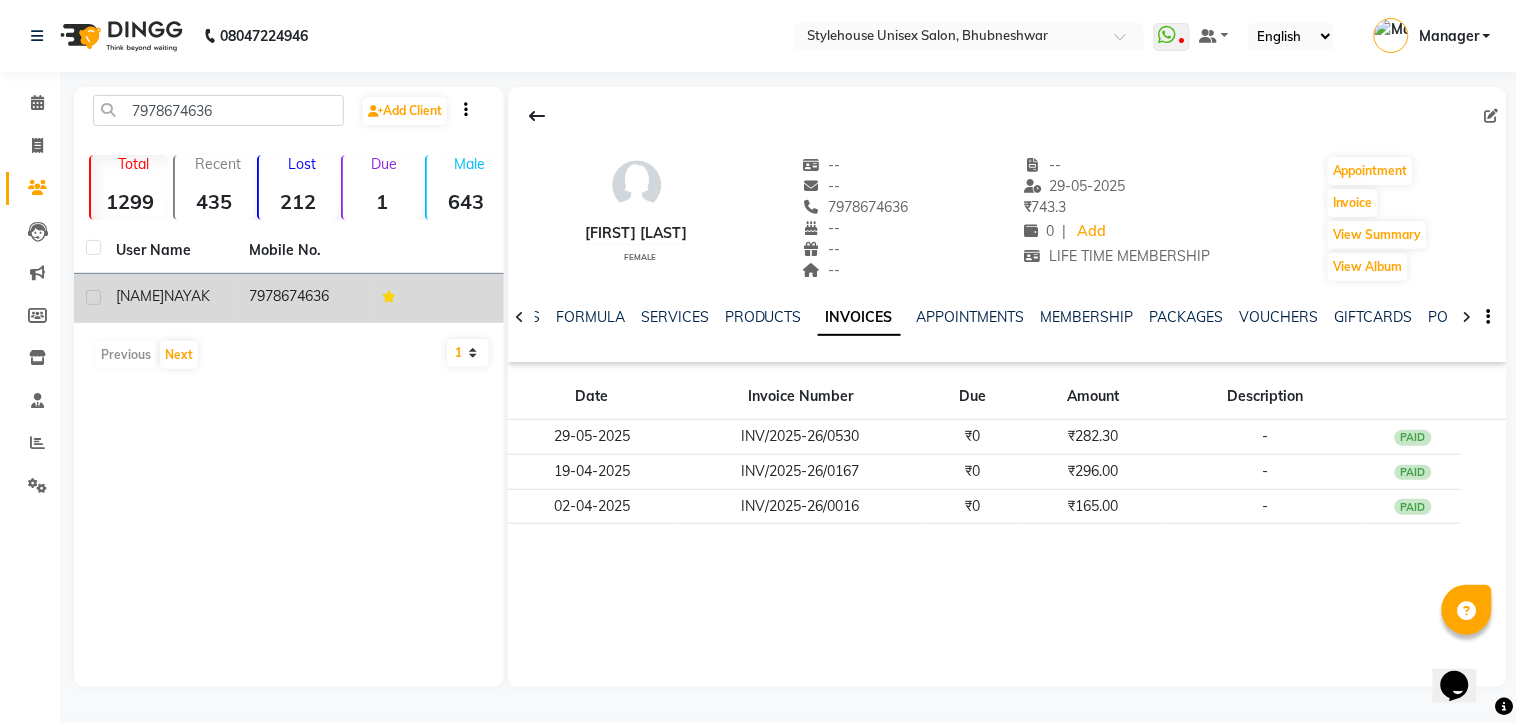 click 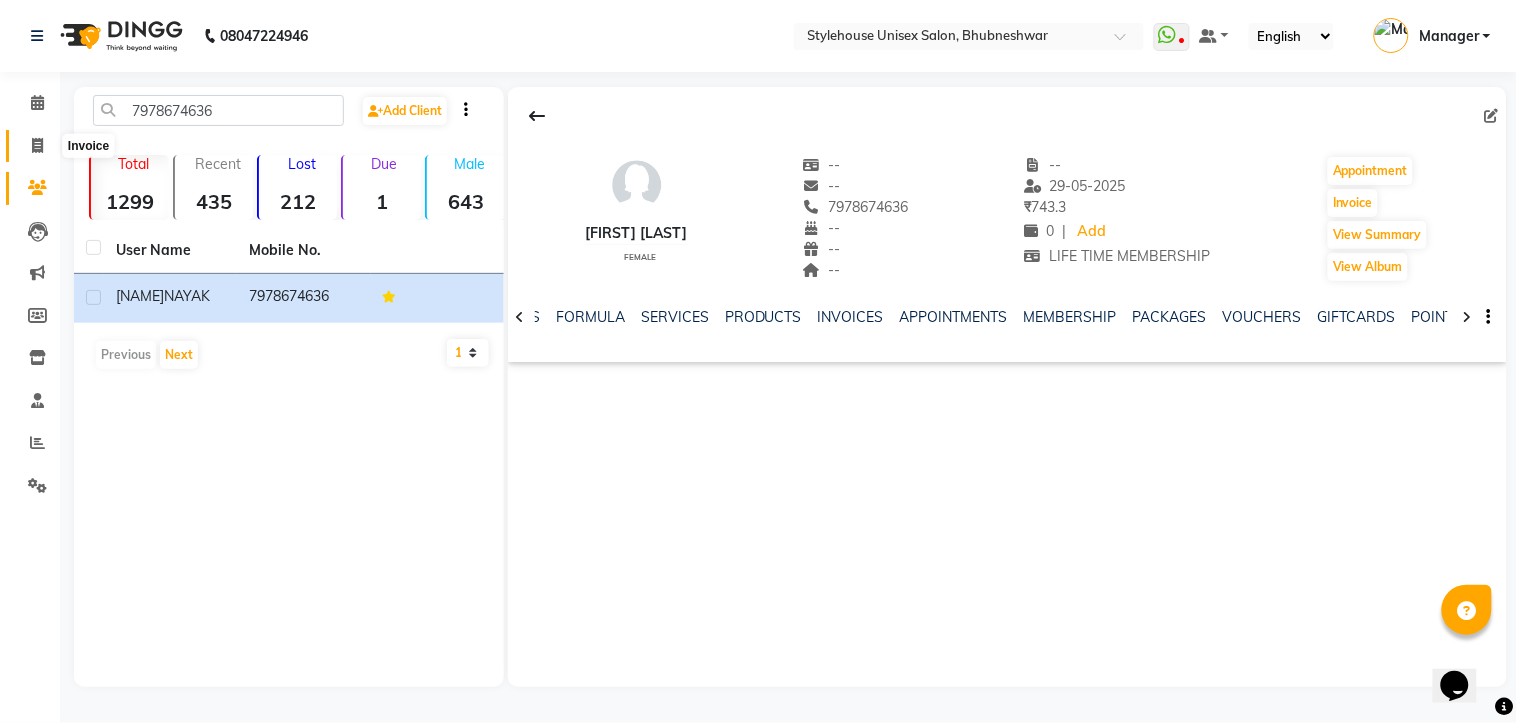 click 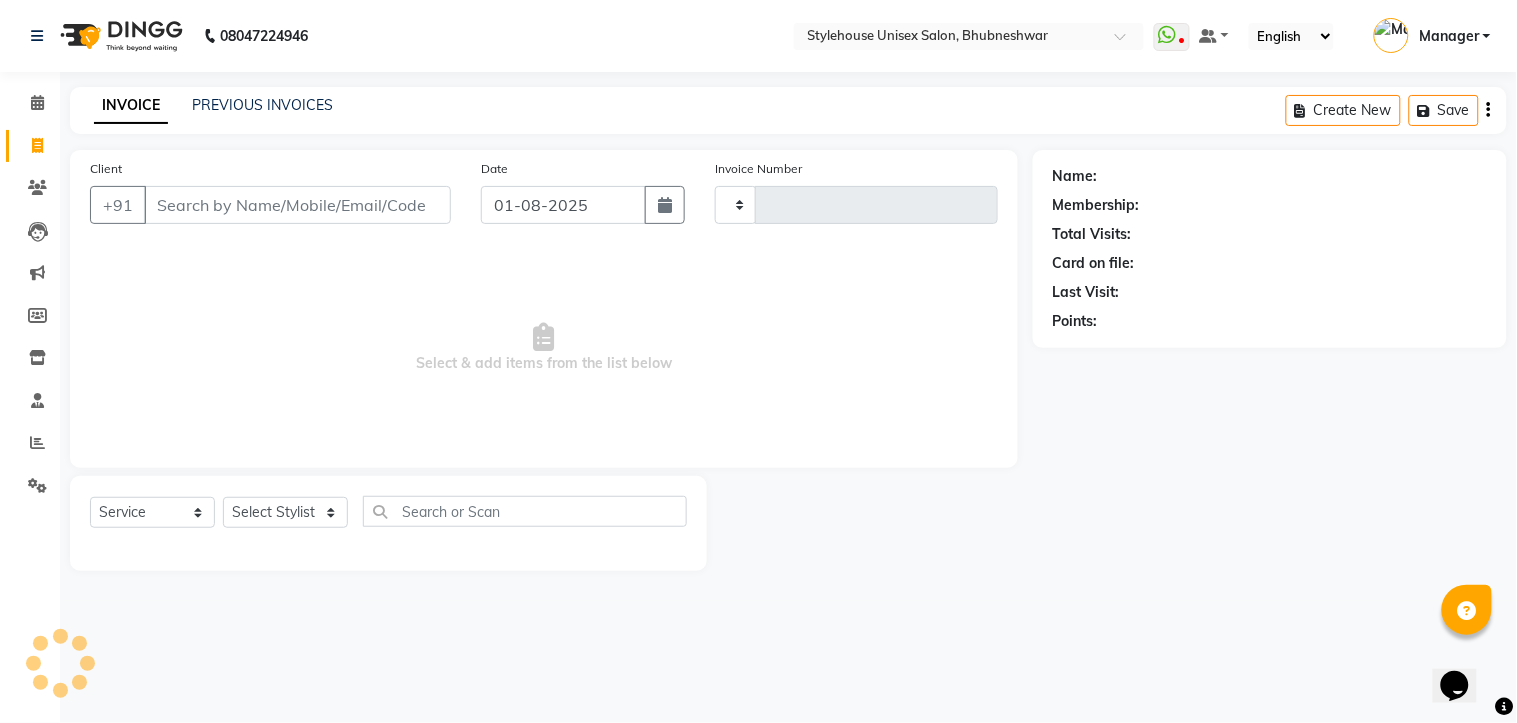 type on "1029" 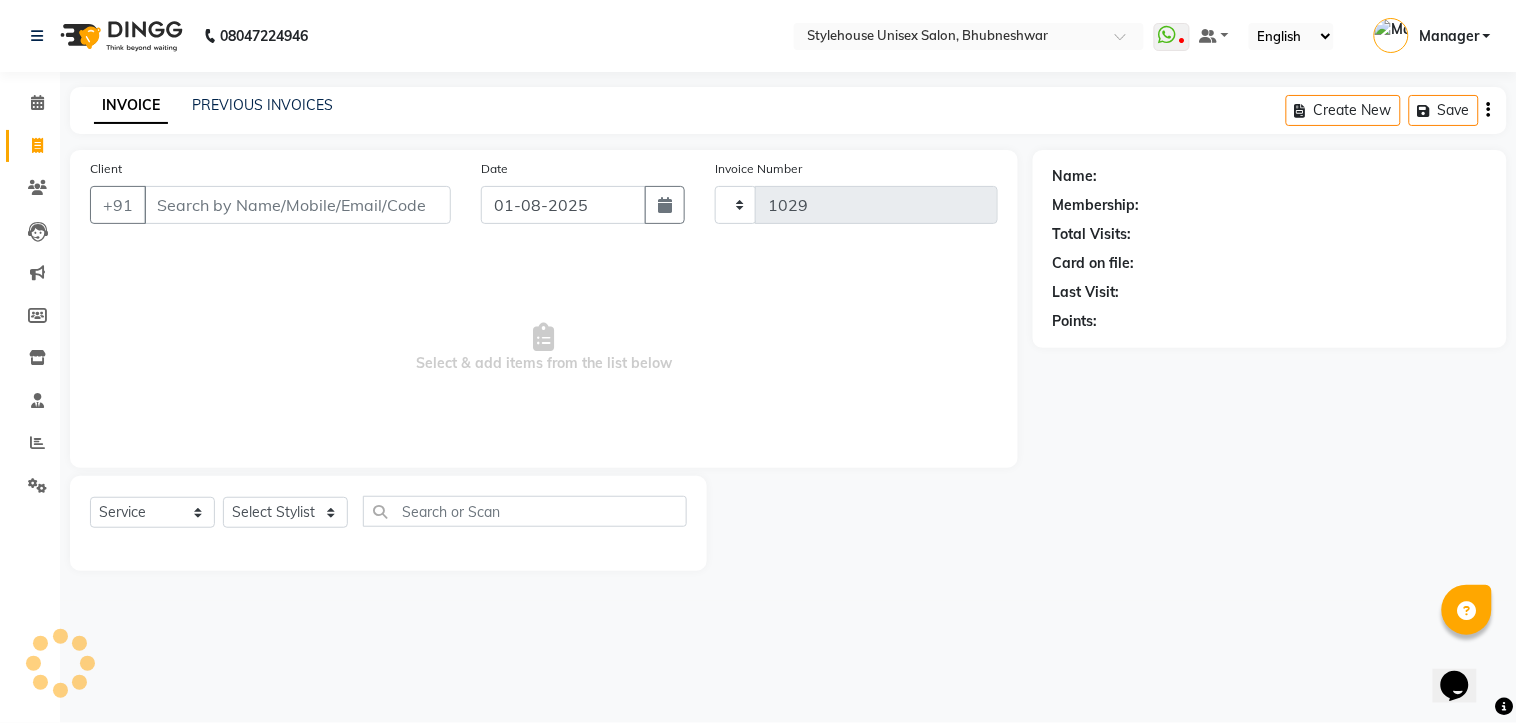 select on "7906" 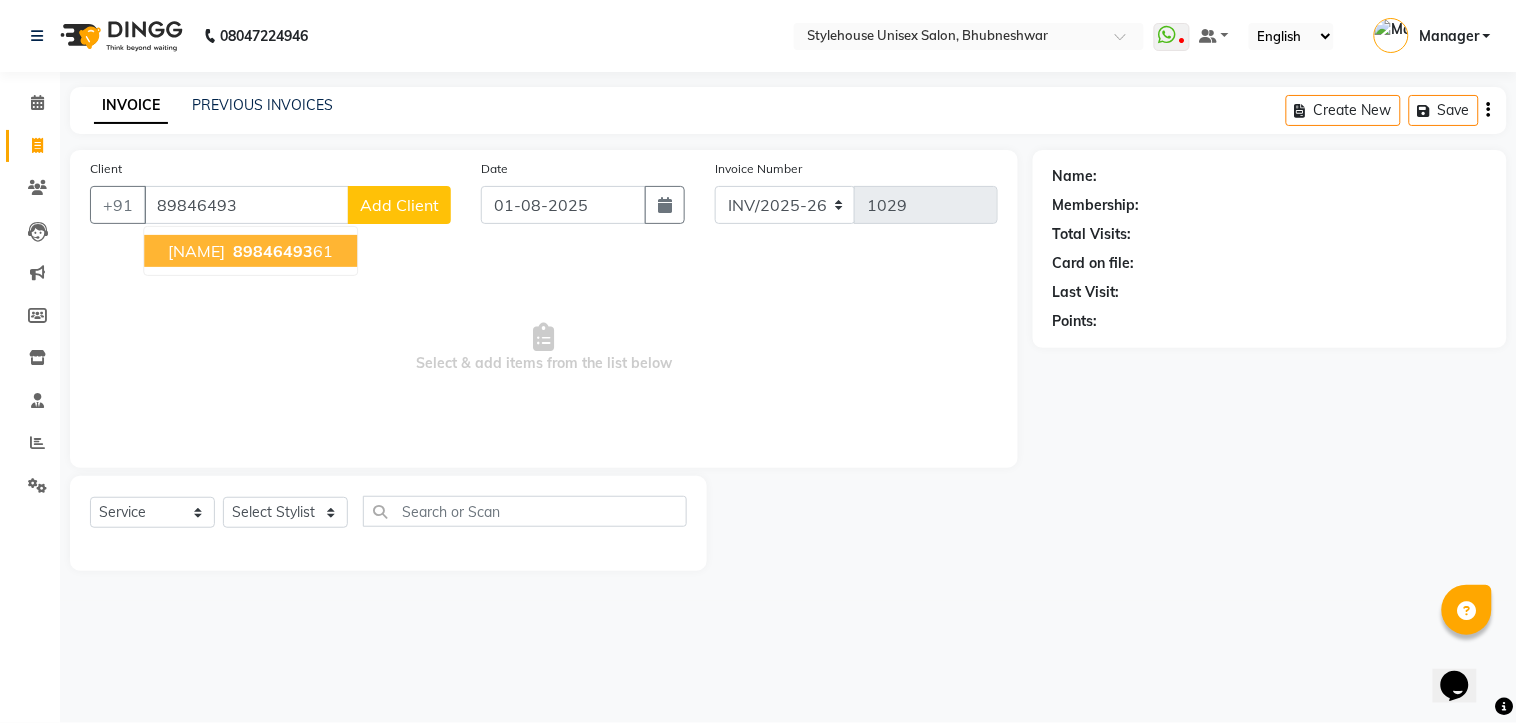click on "89846493" at bounding box center [273, 251] 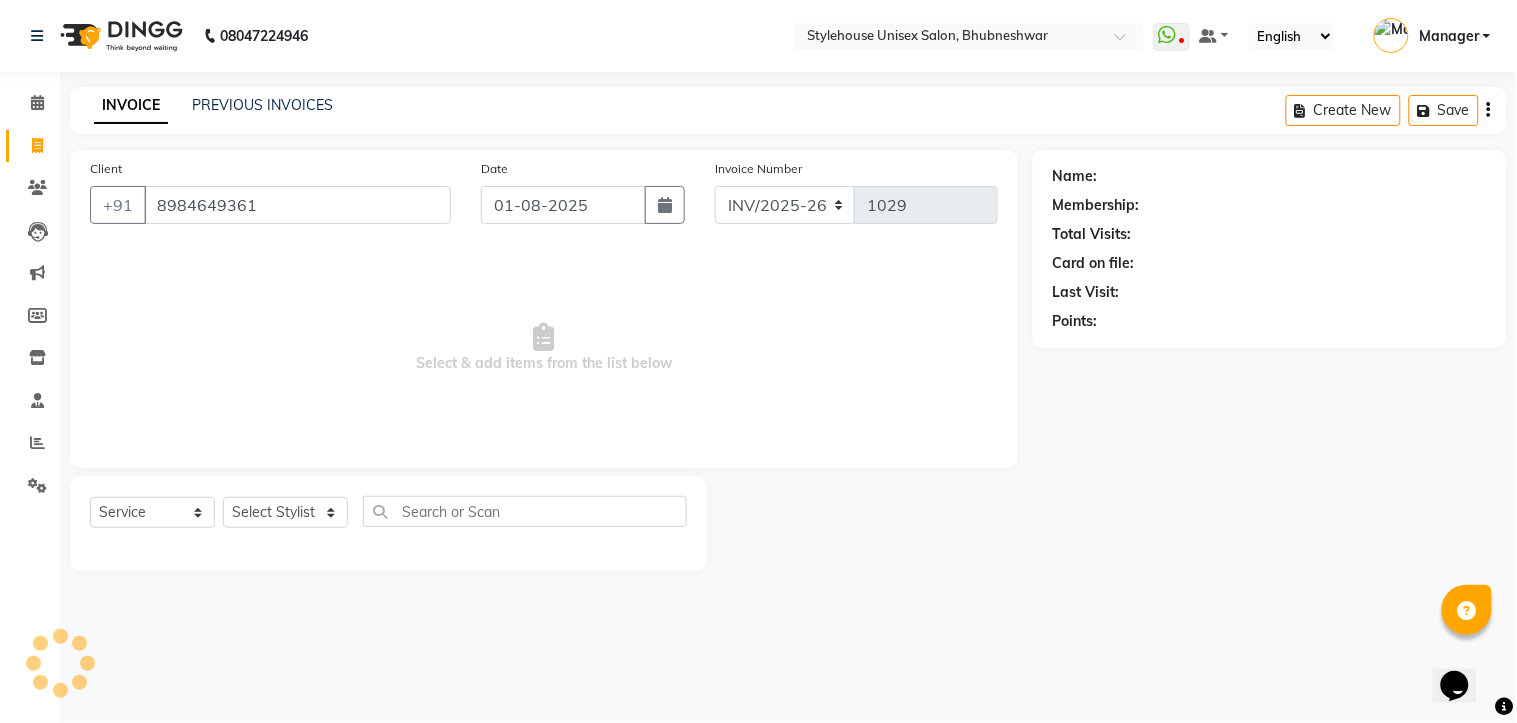 type on "8984649361" 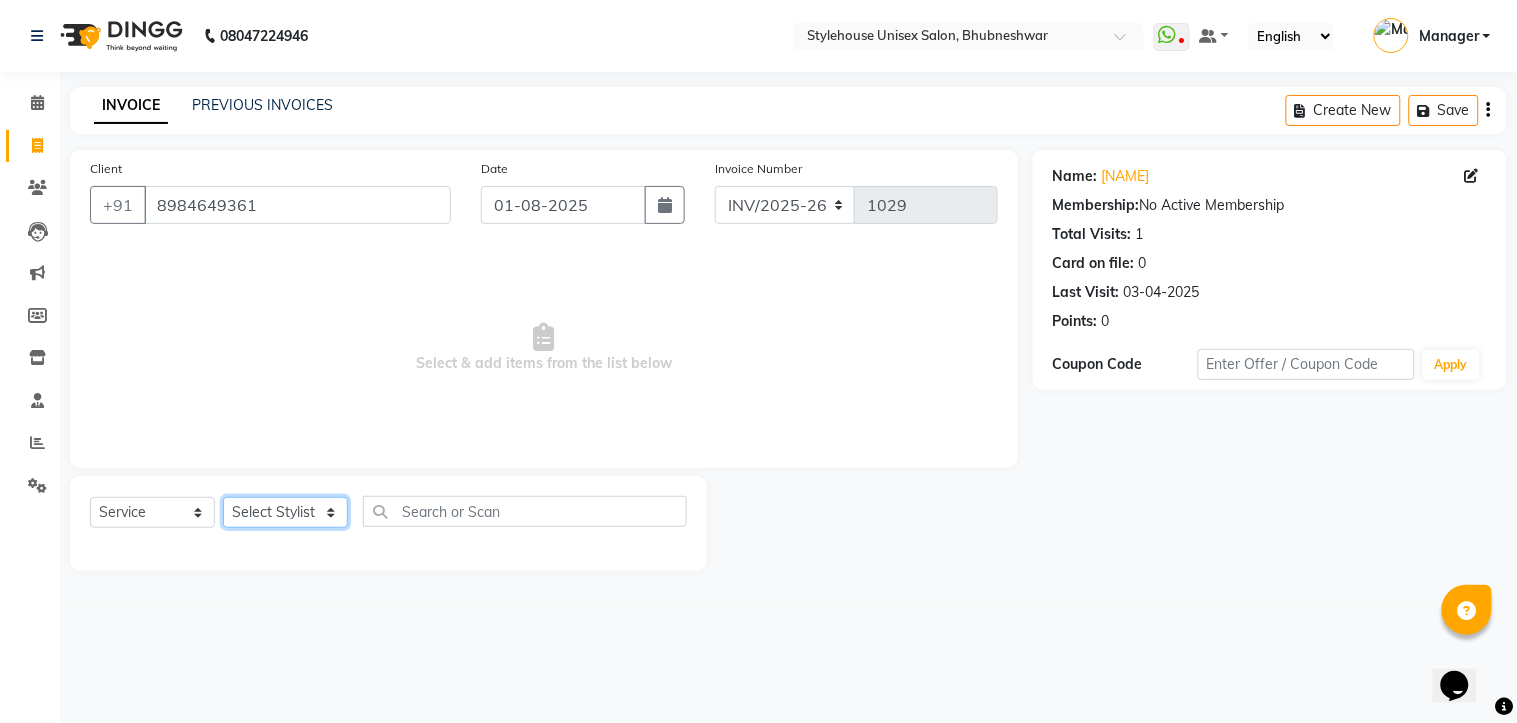 click on "Select Stylist [FIRST] [LAST] [FIRST] [LAST] LIMARANI [LAST] Manager NAZNI [LAST] [FIRST] [LAST]" 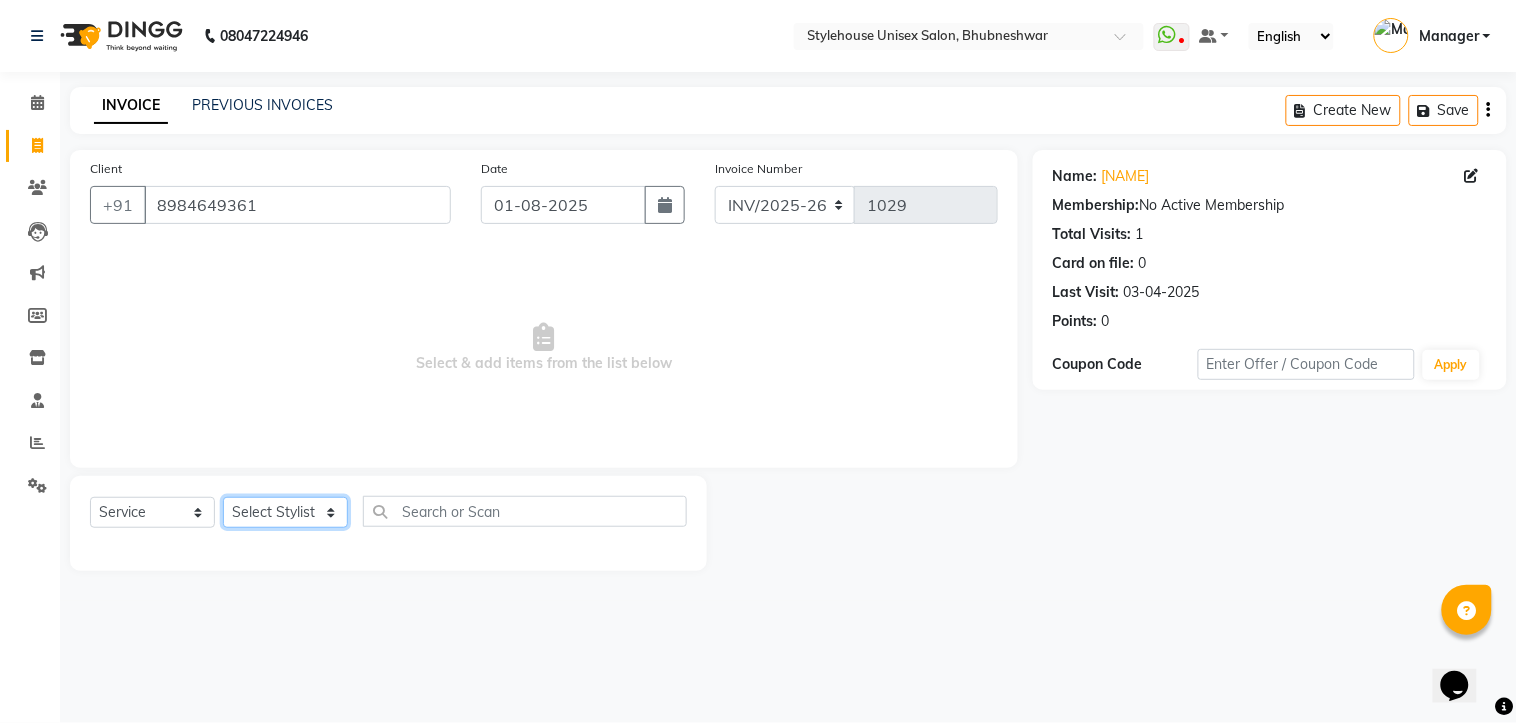 select on "69917" 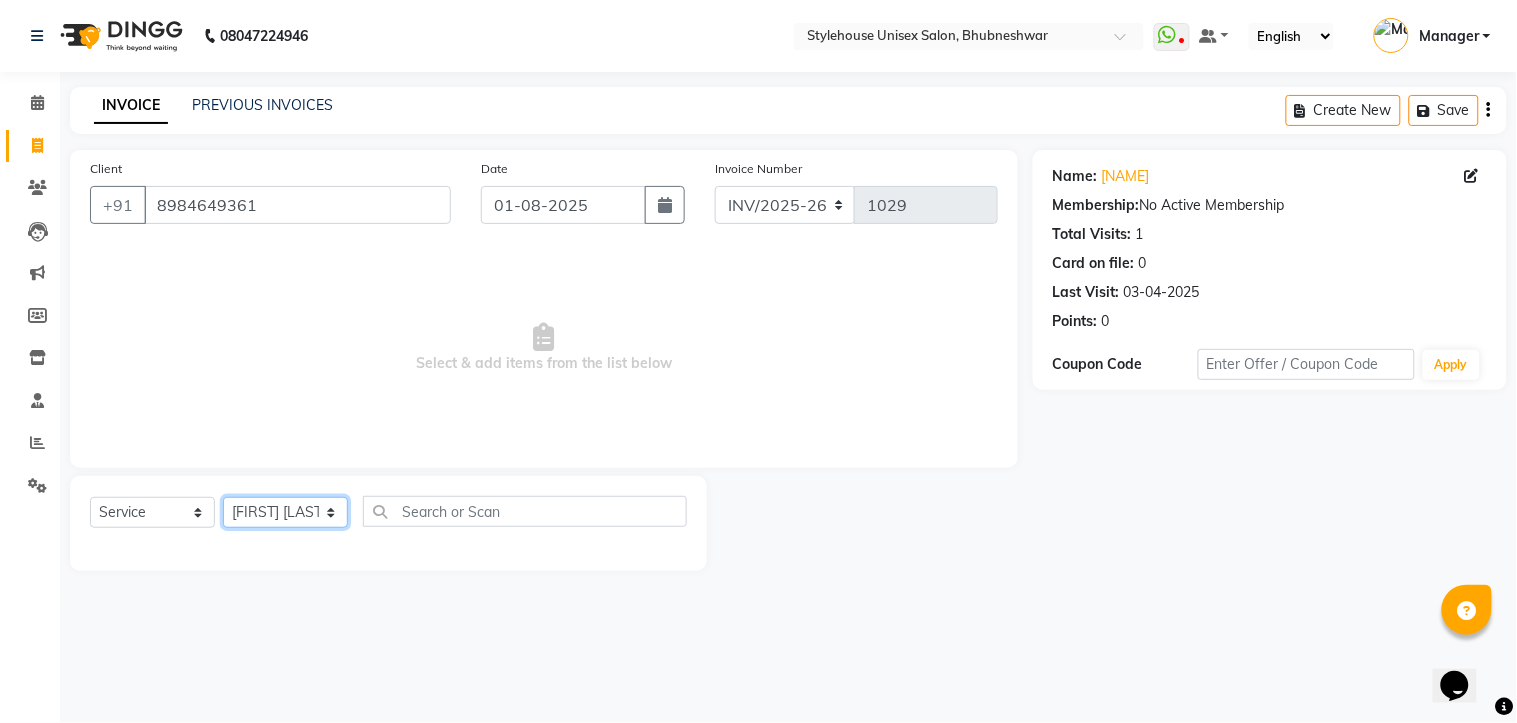 click on "Select Stylist [FIRST] [LAST] [FIRST] [LAST] LIMARANI [LAST] Manager NAZNI [LAST] [FIRST] [LAST]" 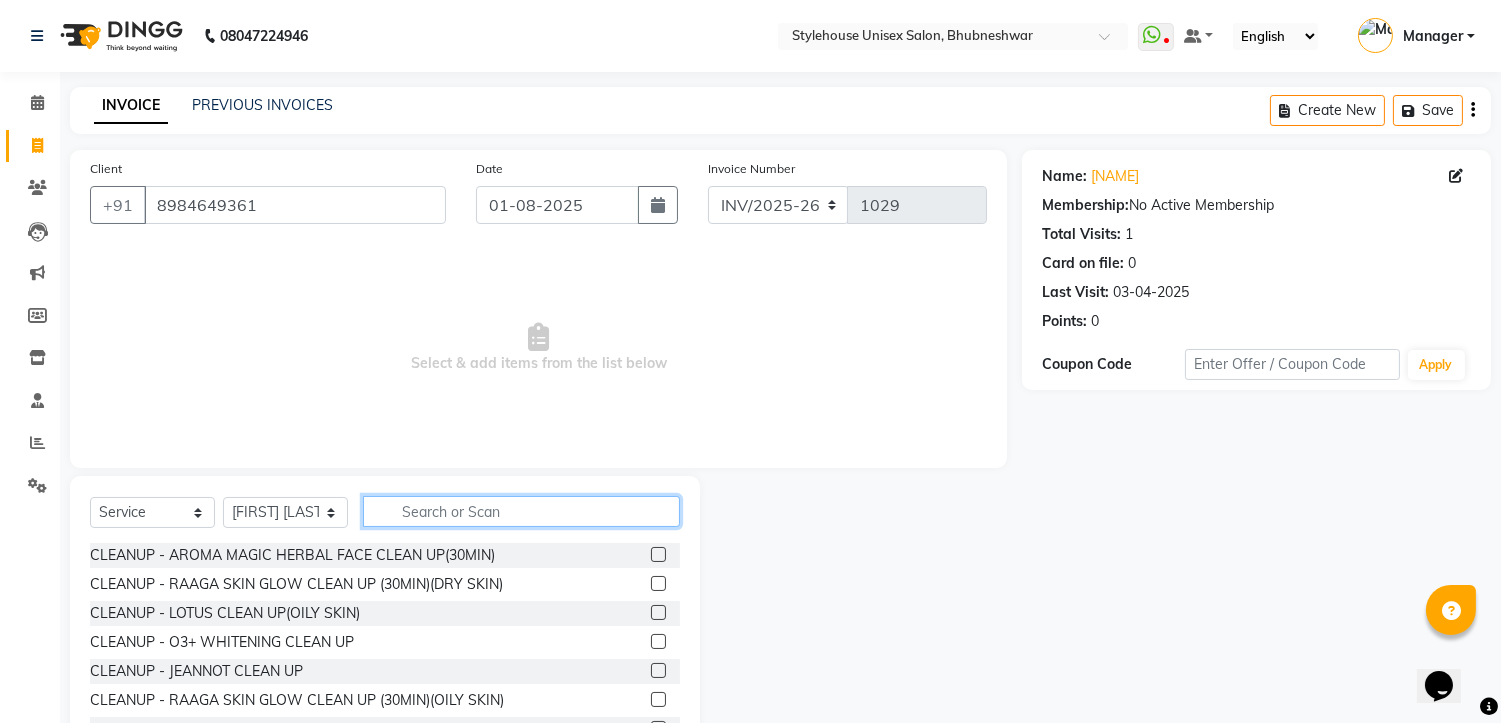click 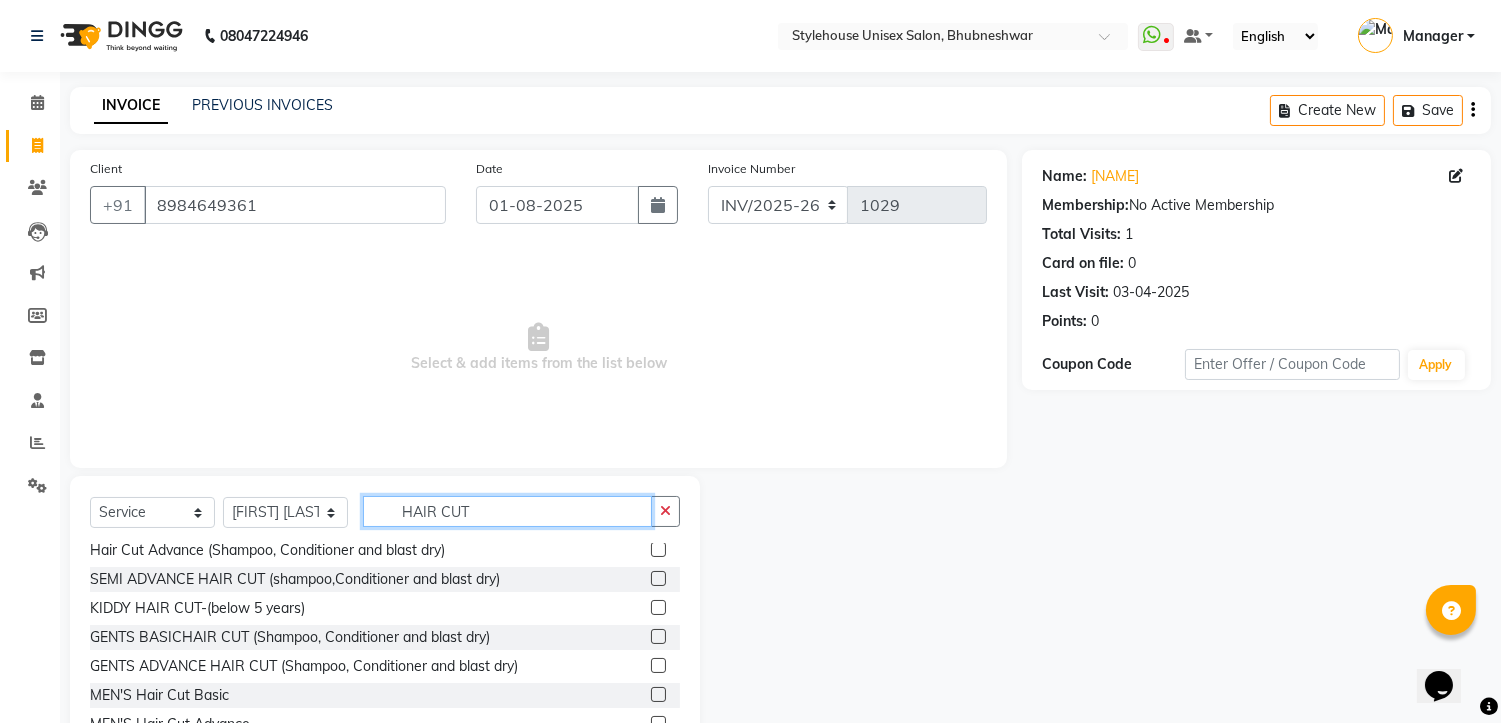 scroll, scrollTop: 61, scrollLeft: 0, axis: vertical 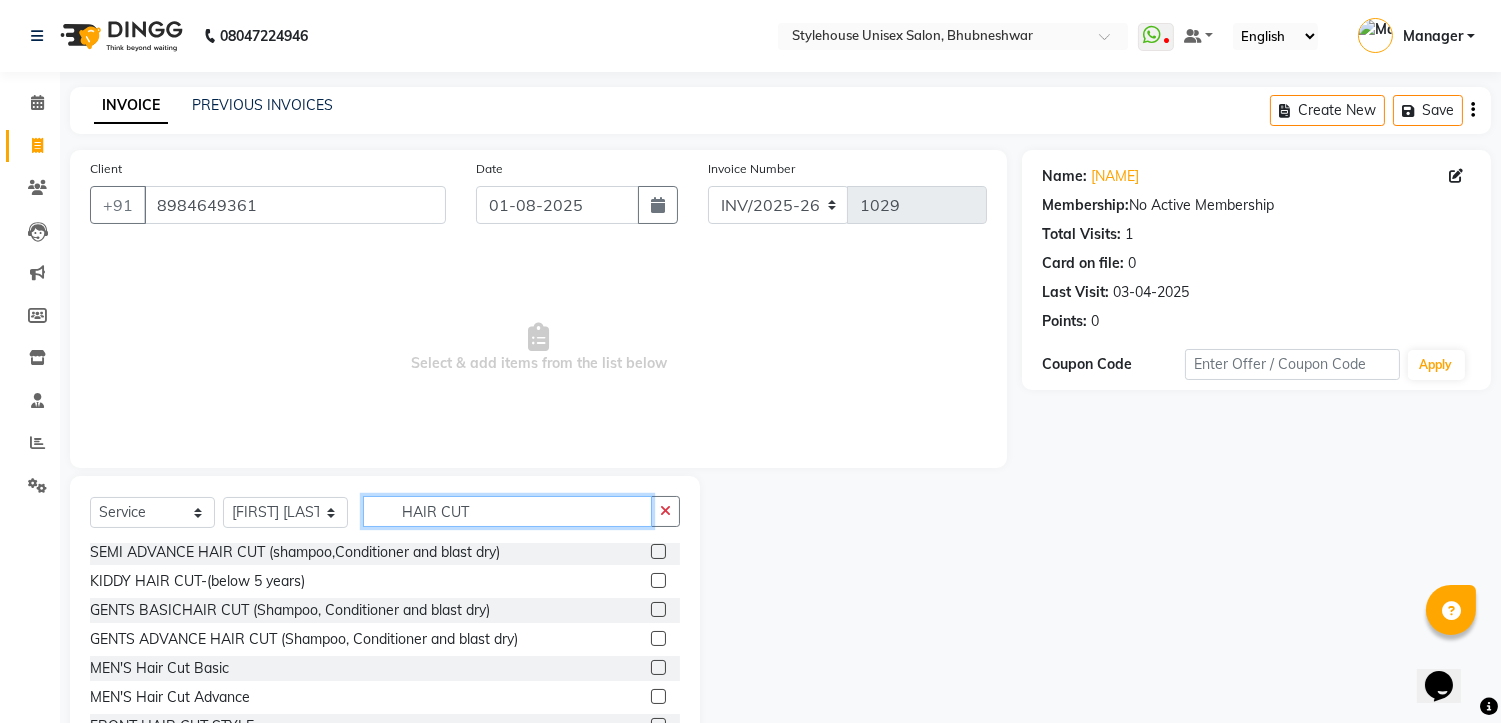 type on "HAIR CUT" 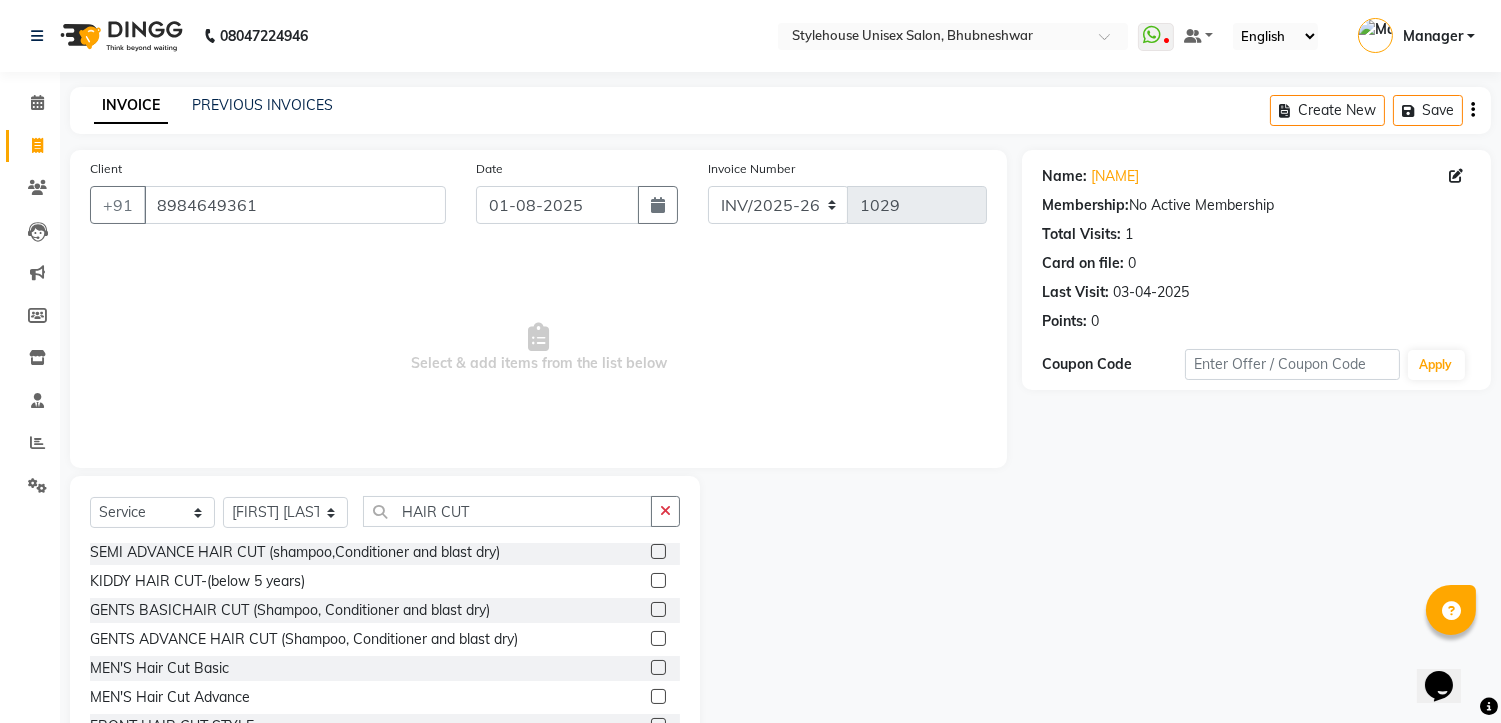 click 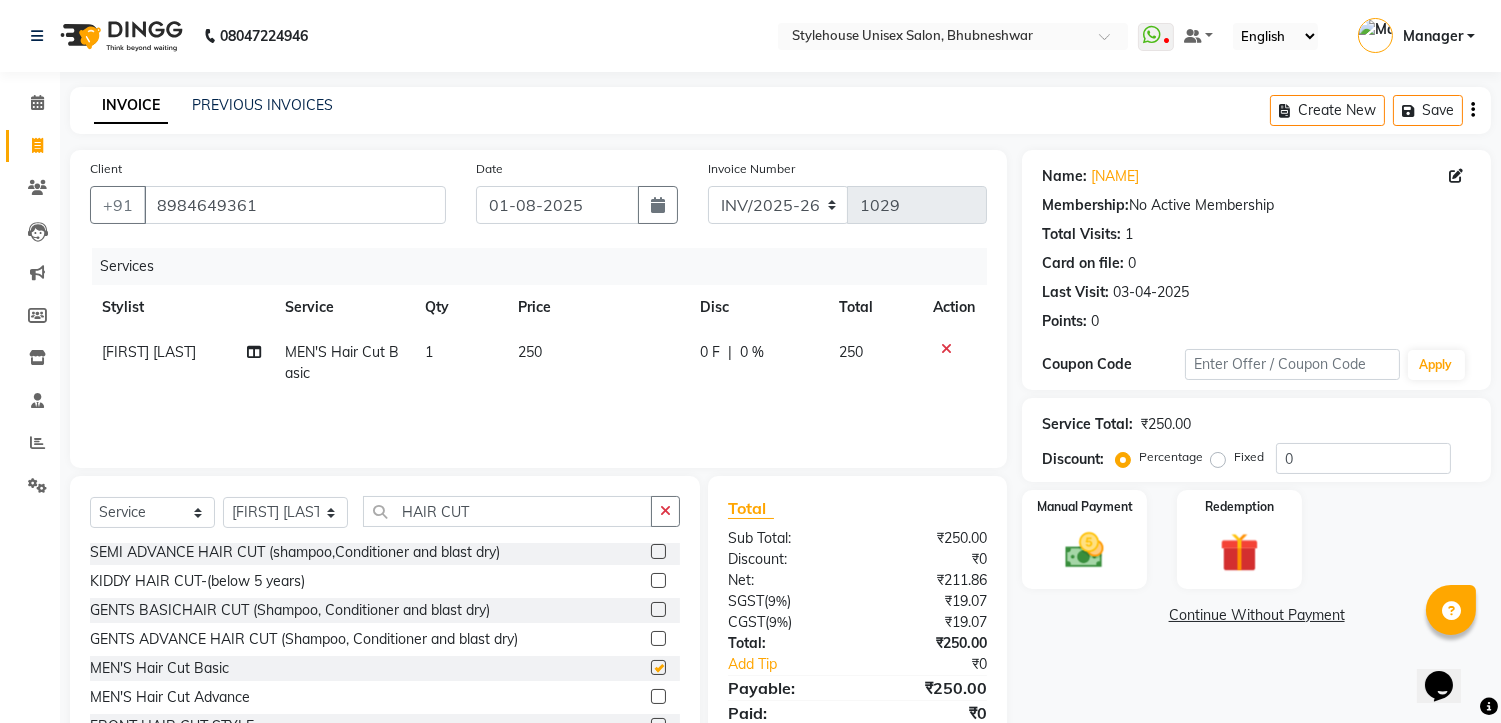 checkbox on "false" 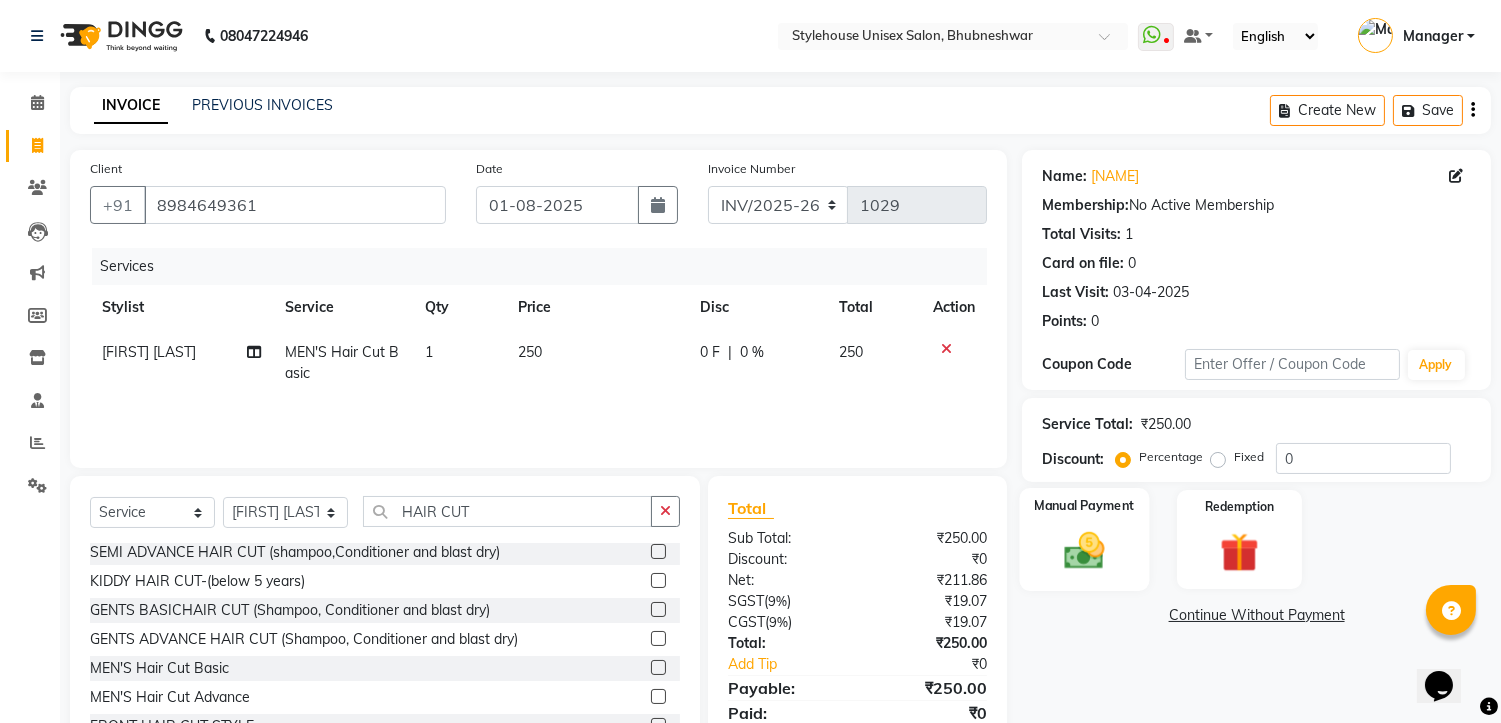 click 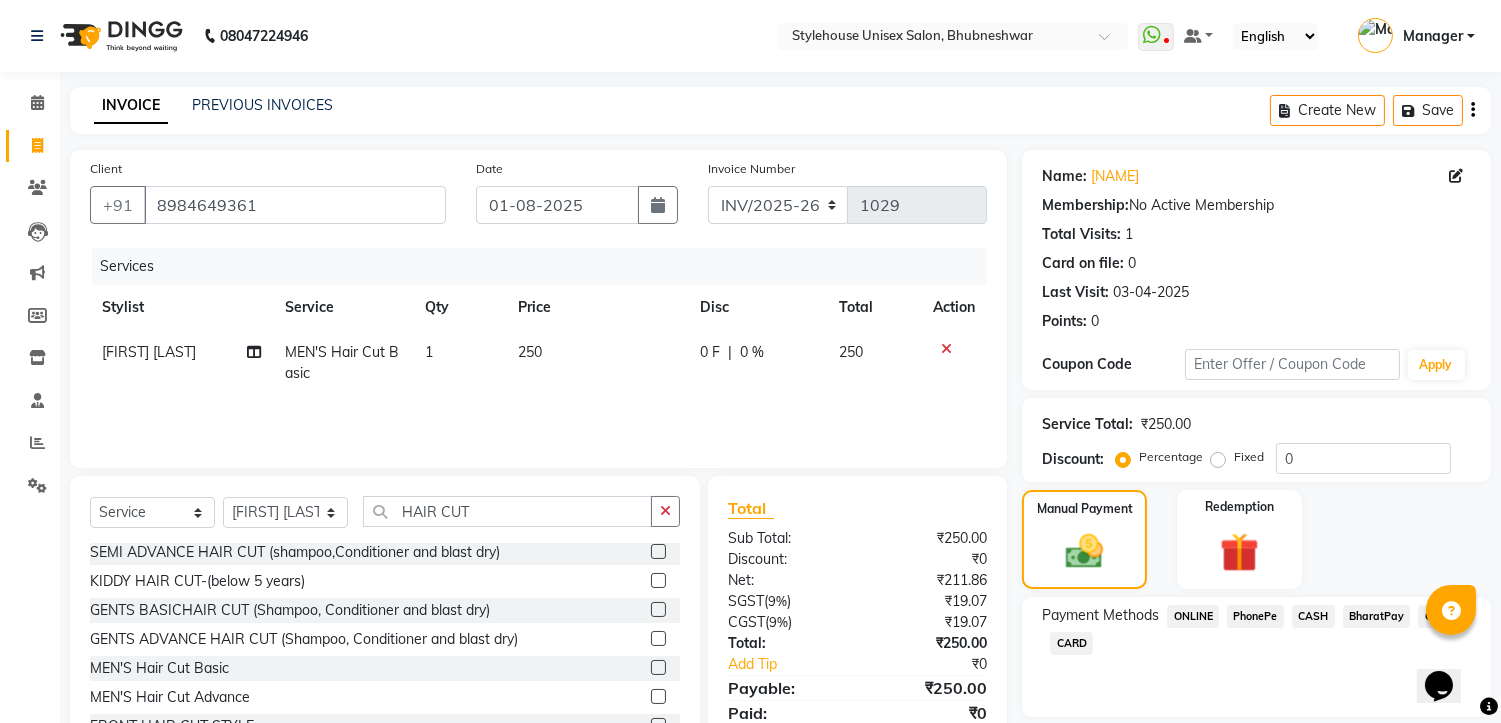 click on "PhonePe" 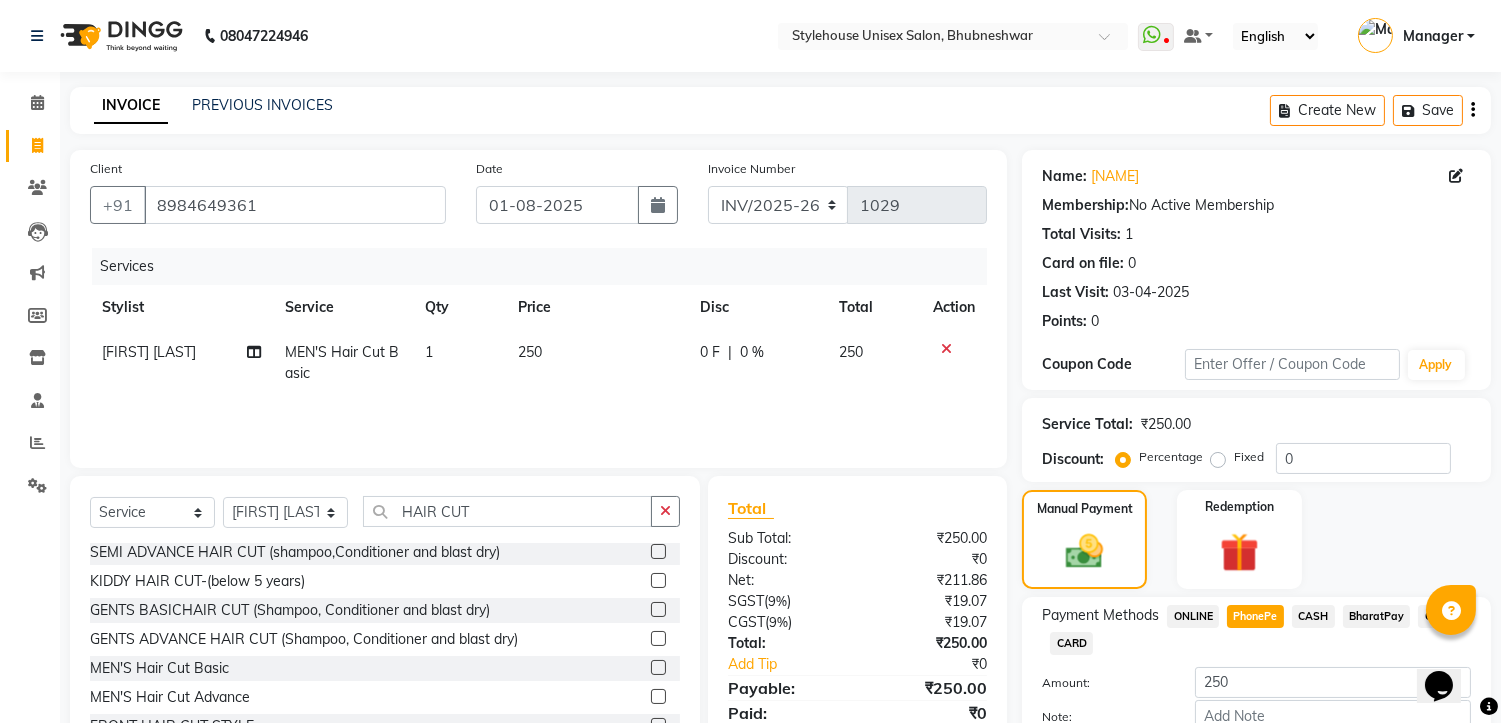 scroll, scrollTop: 121, scrollLeft: 0, axis: vertical 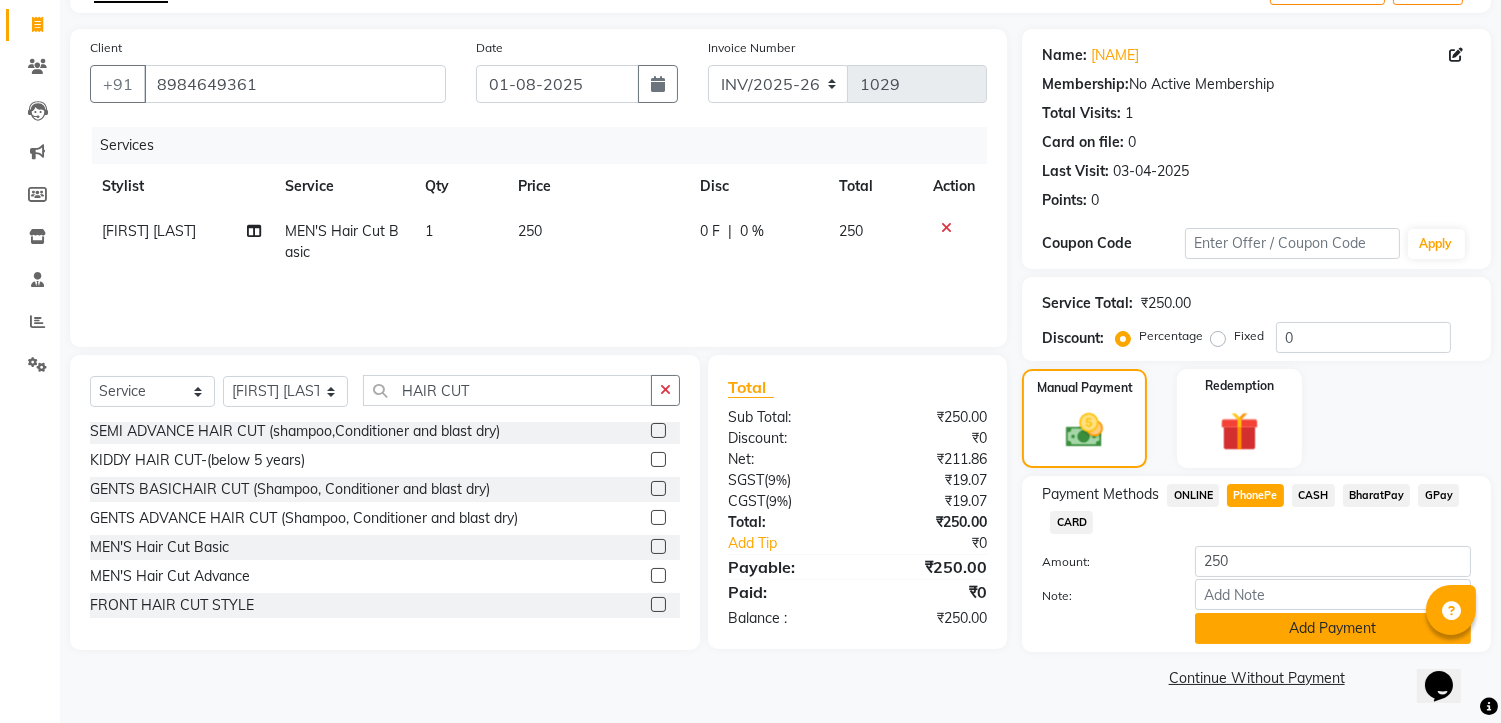 click on "Add Payment" 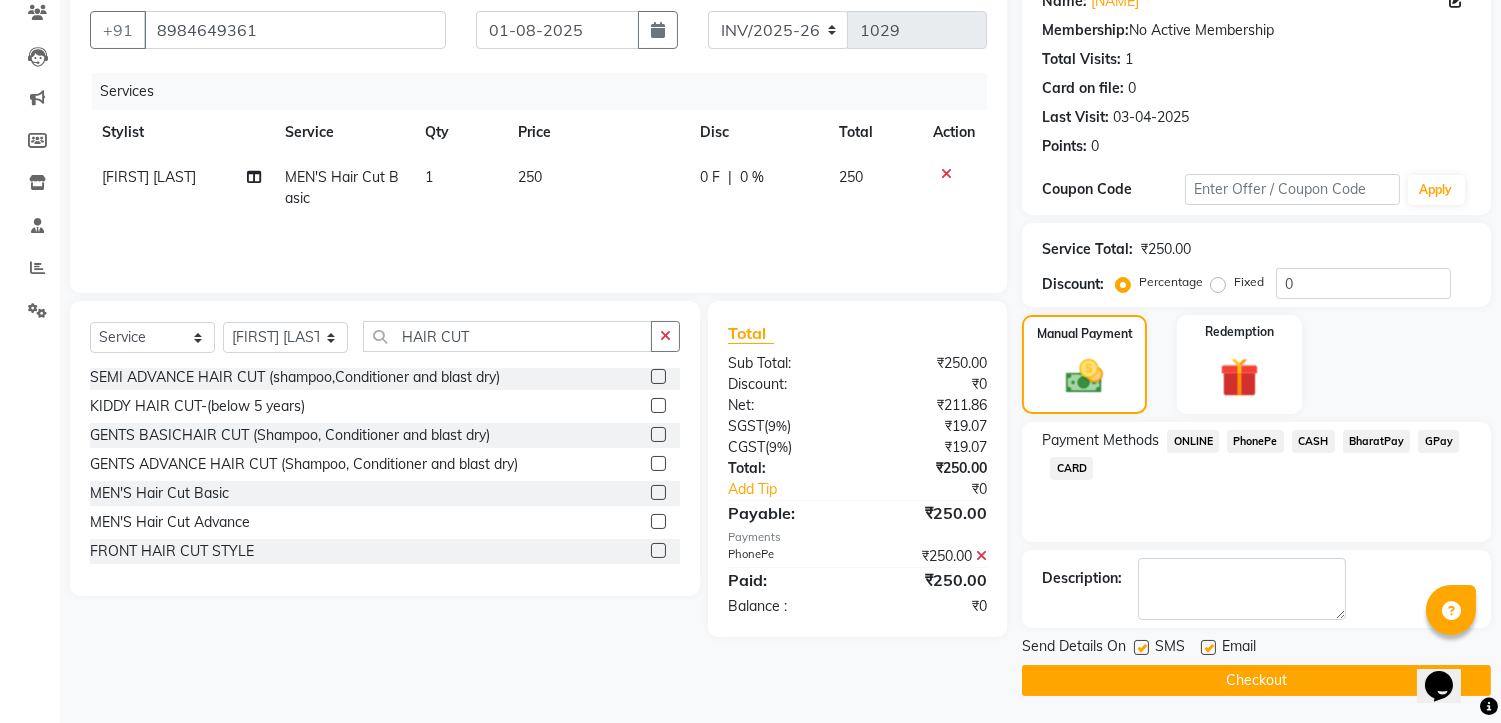 scroll, scrollTop: 176, scrollLeft: 0, axis: vertical 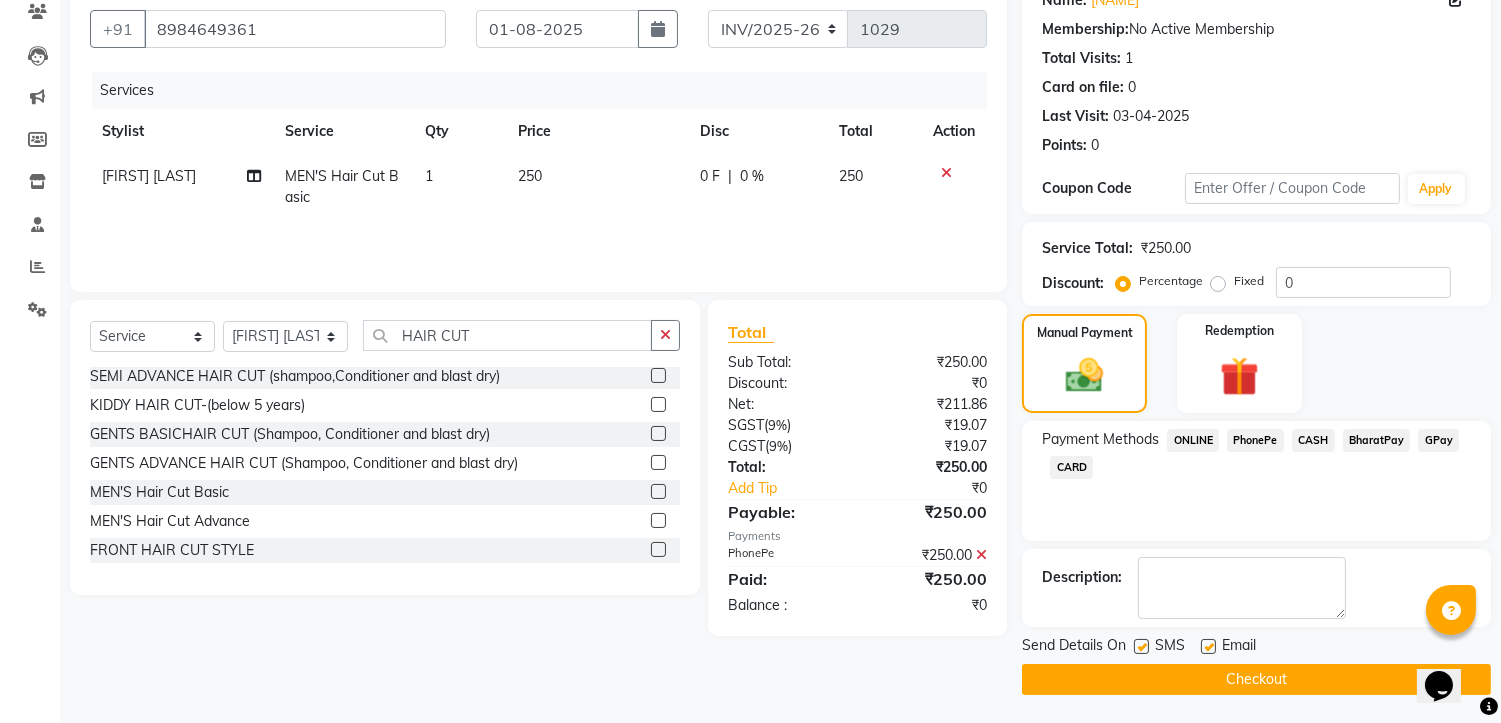 click on "Checkout" 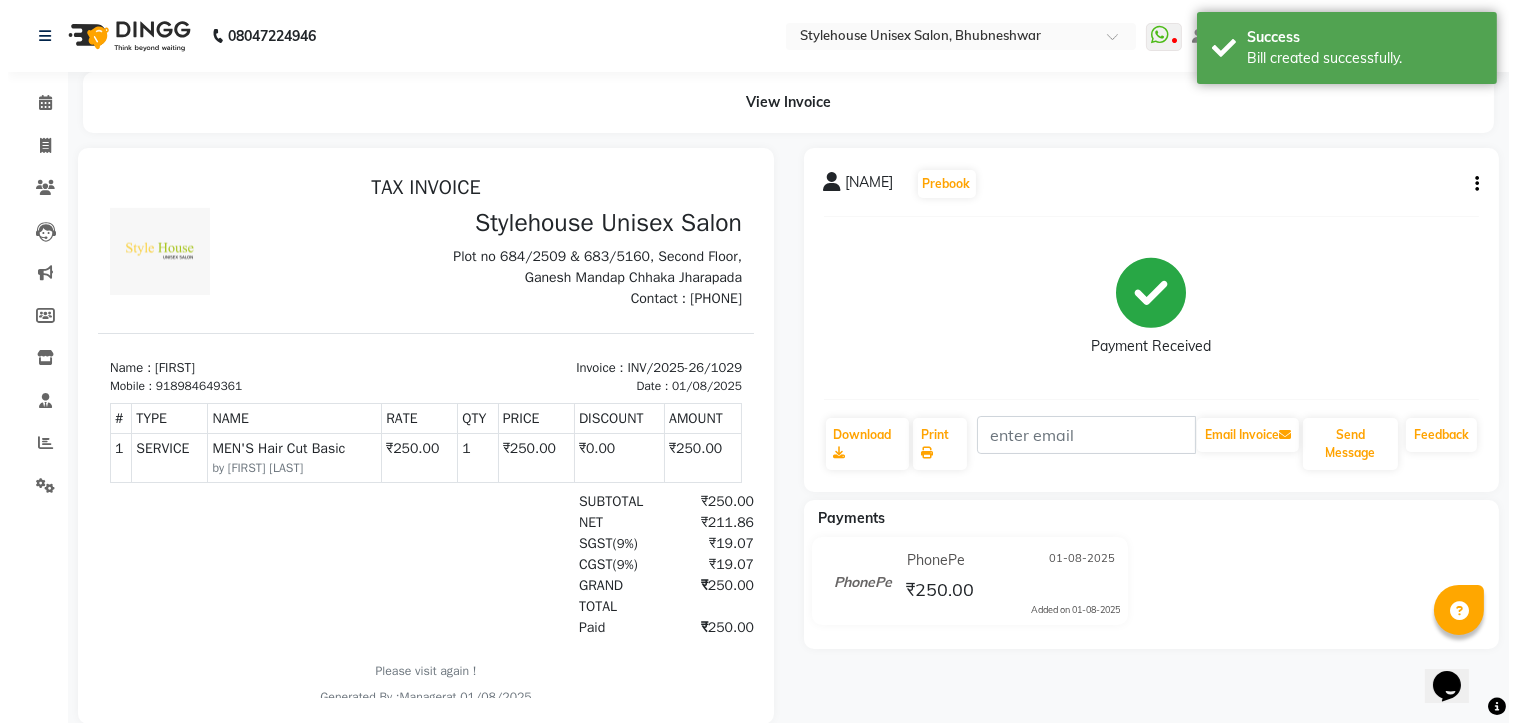 scroll, scrollTop: 0, scrollLeft: 0, axis: both 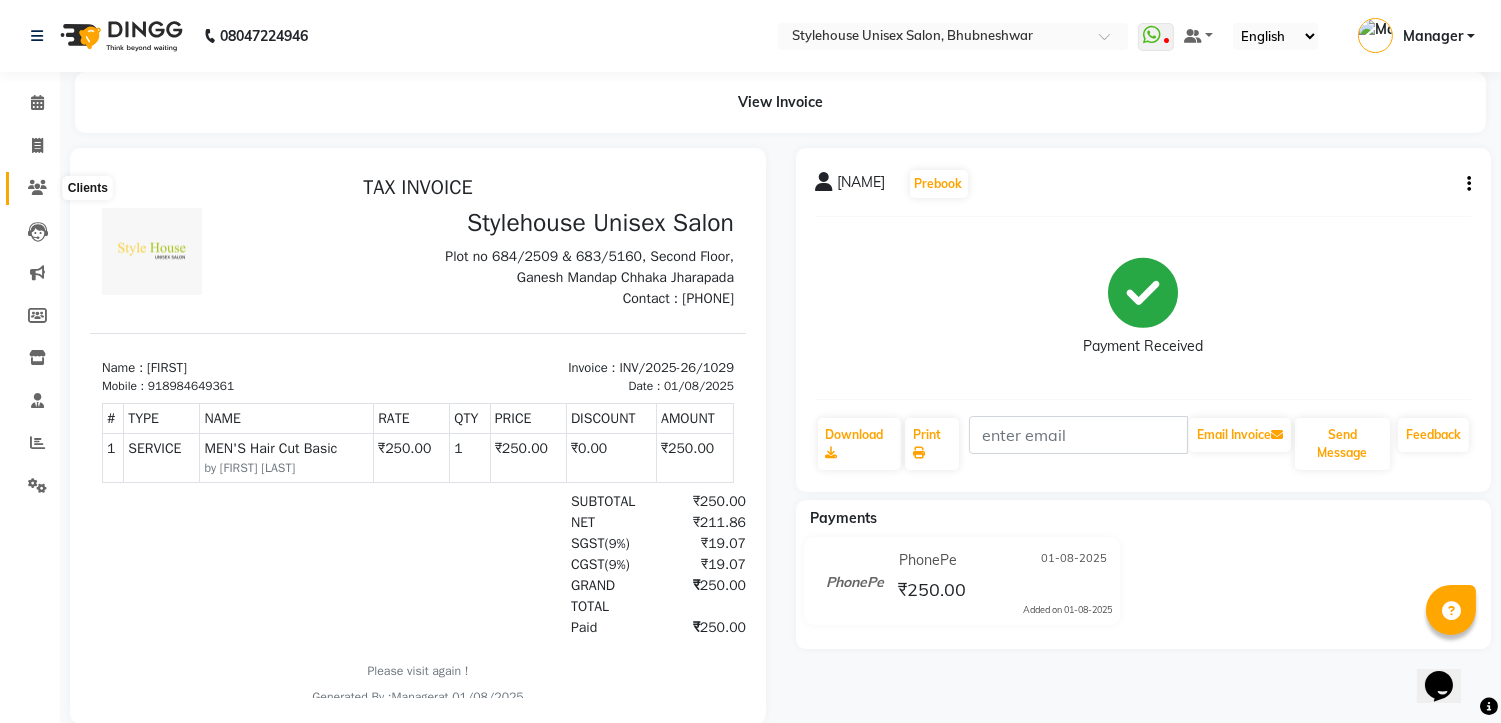 click 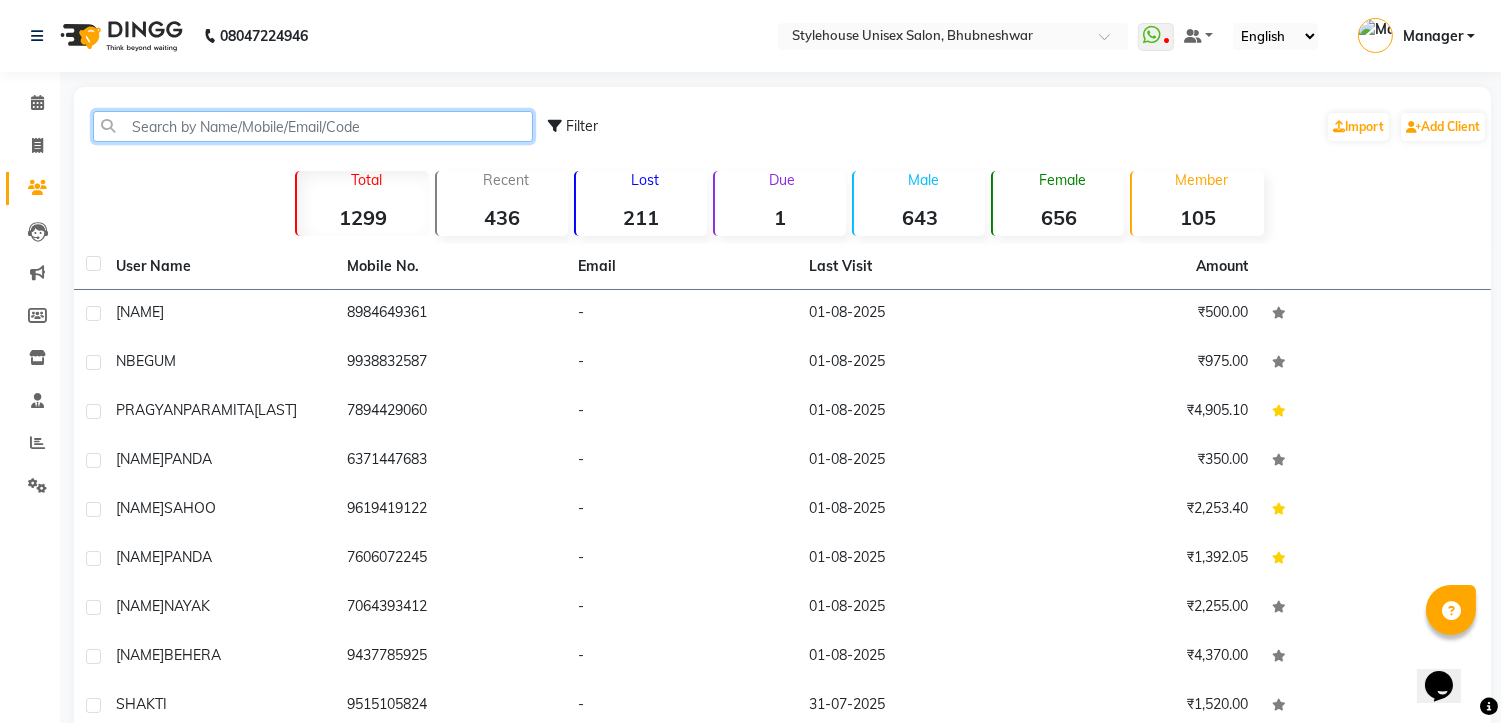paste on "9177736812" 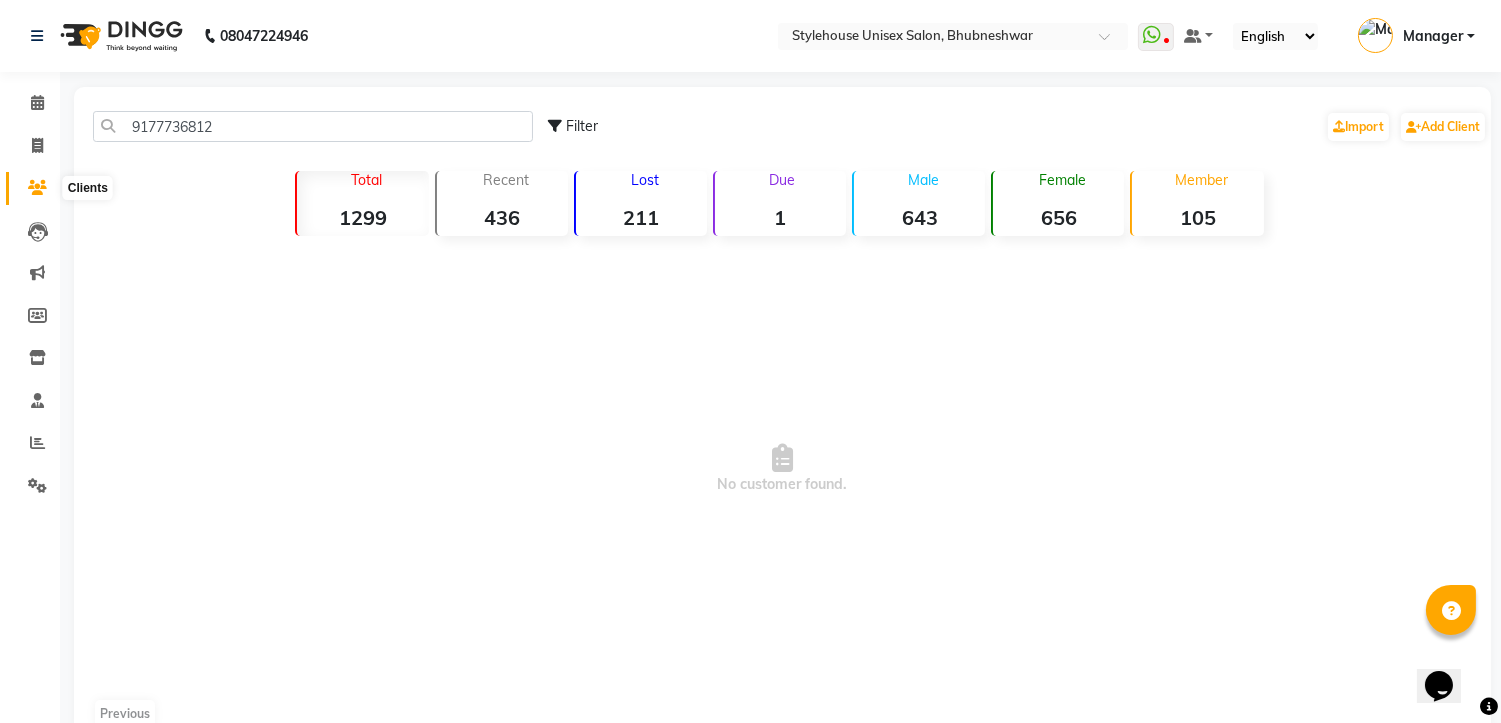 click 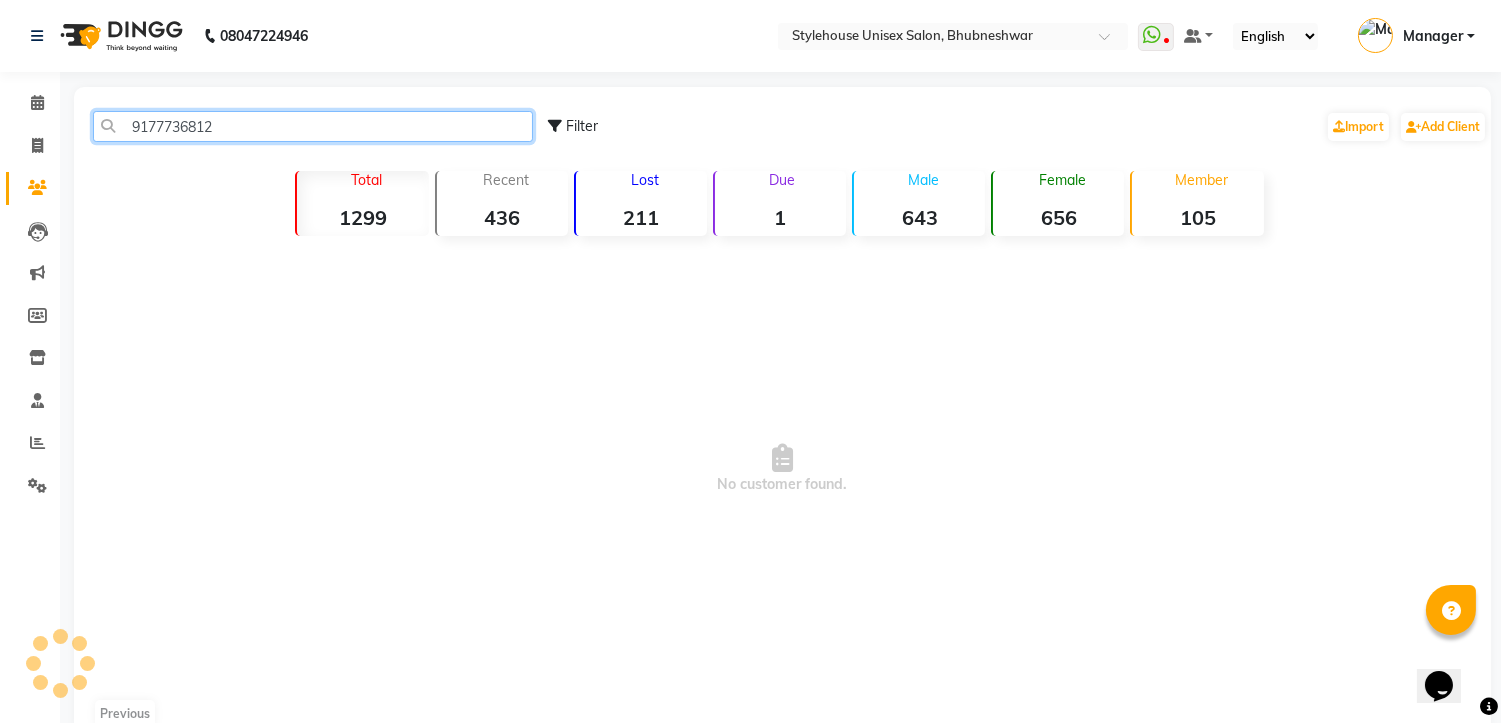 click on "9177736812" 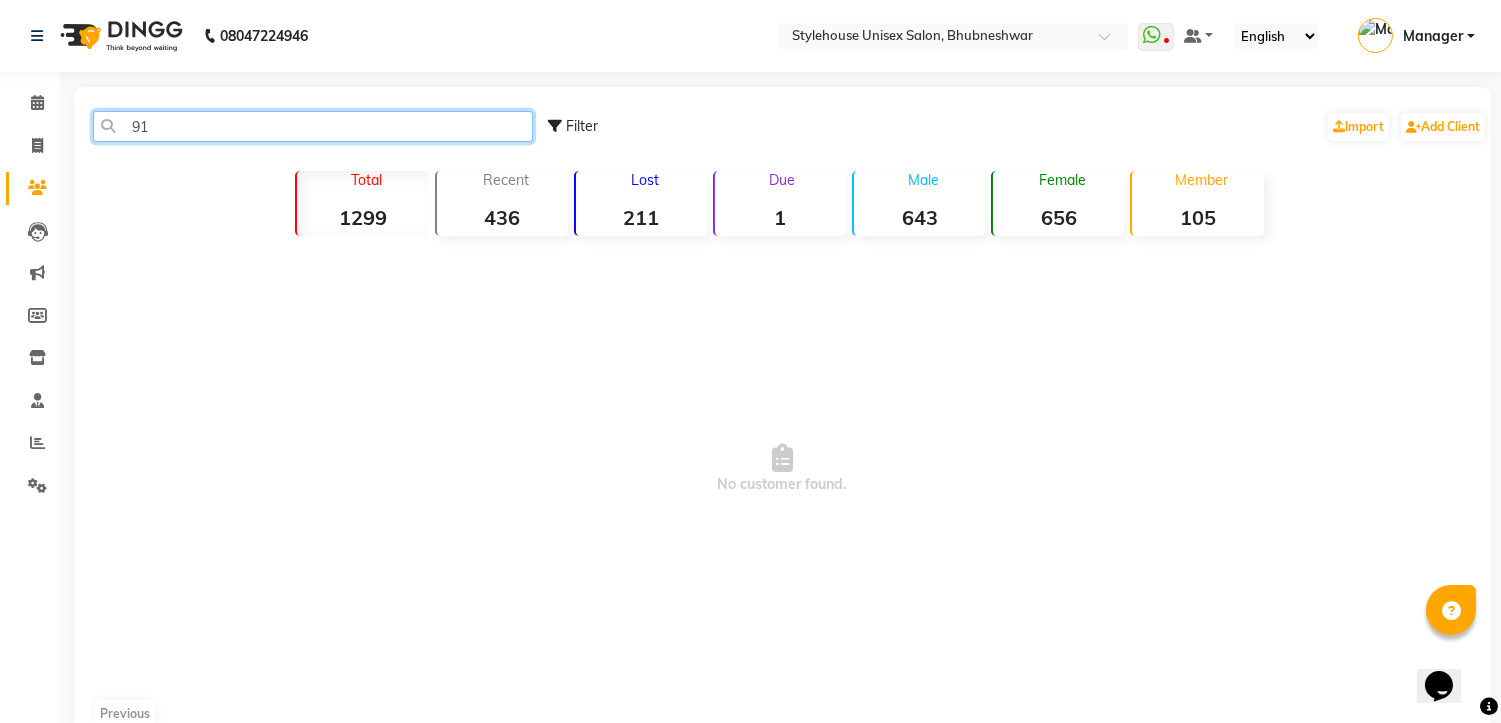 type on "9" 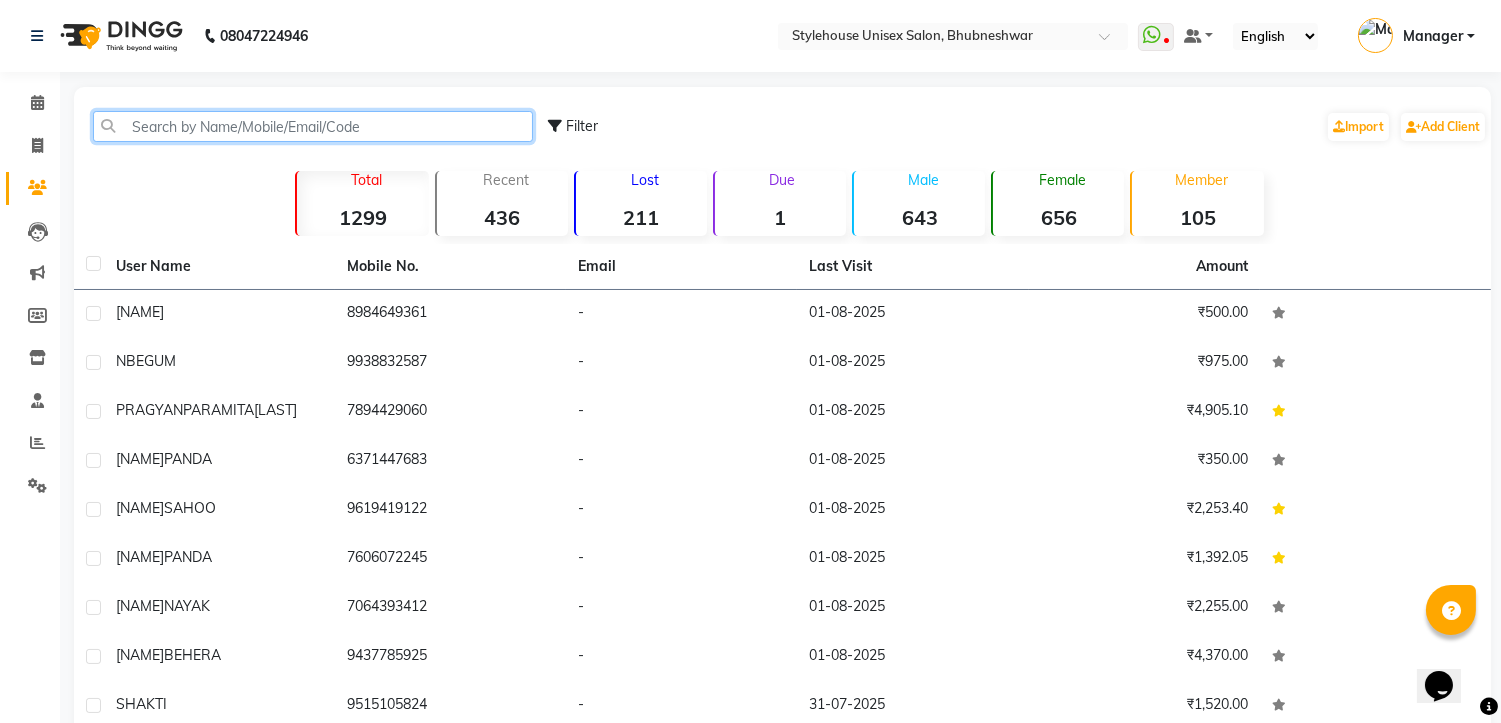 paste on "9783367638" 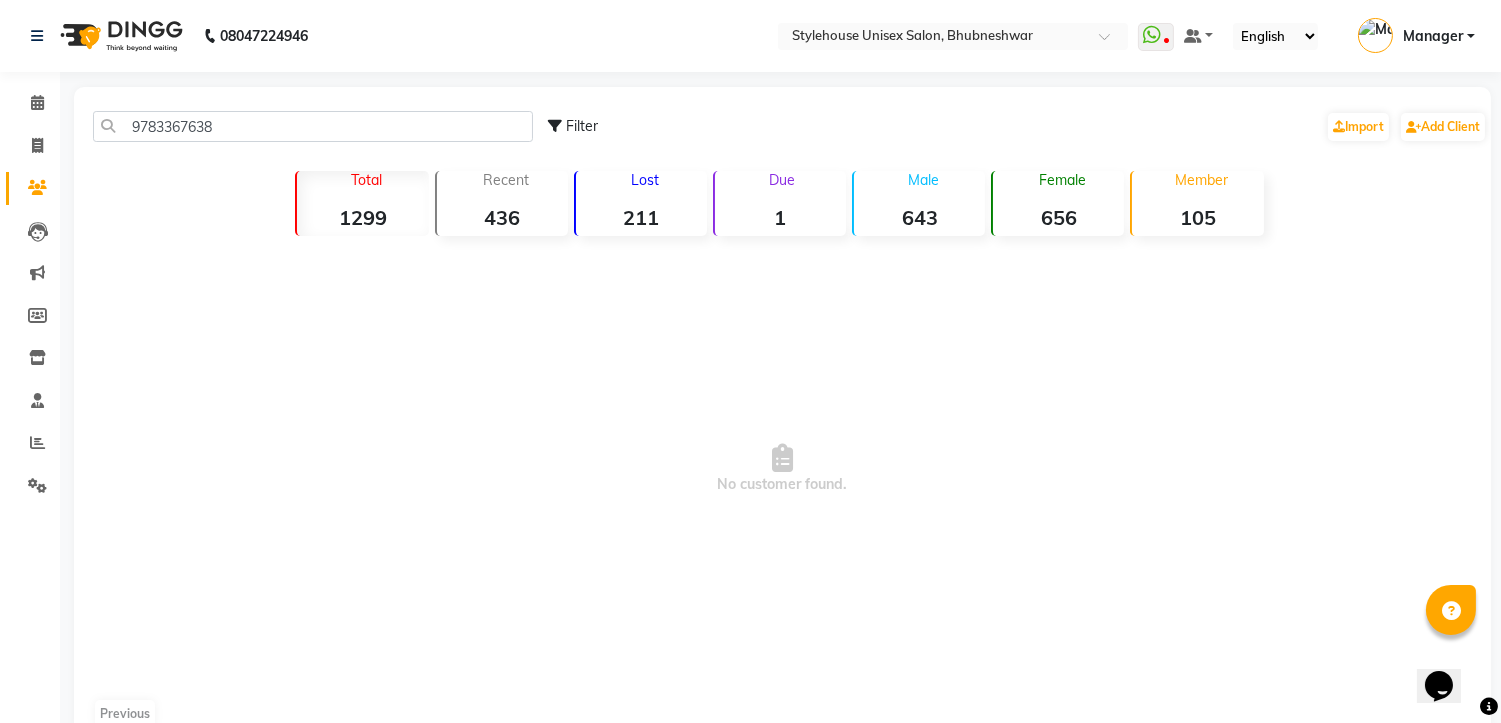 click on "No customer found." at bounding box center (782, 469) 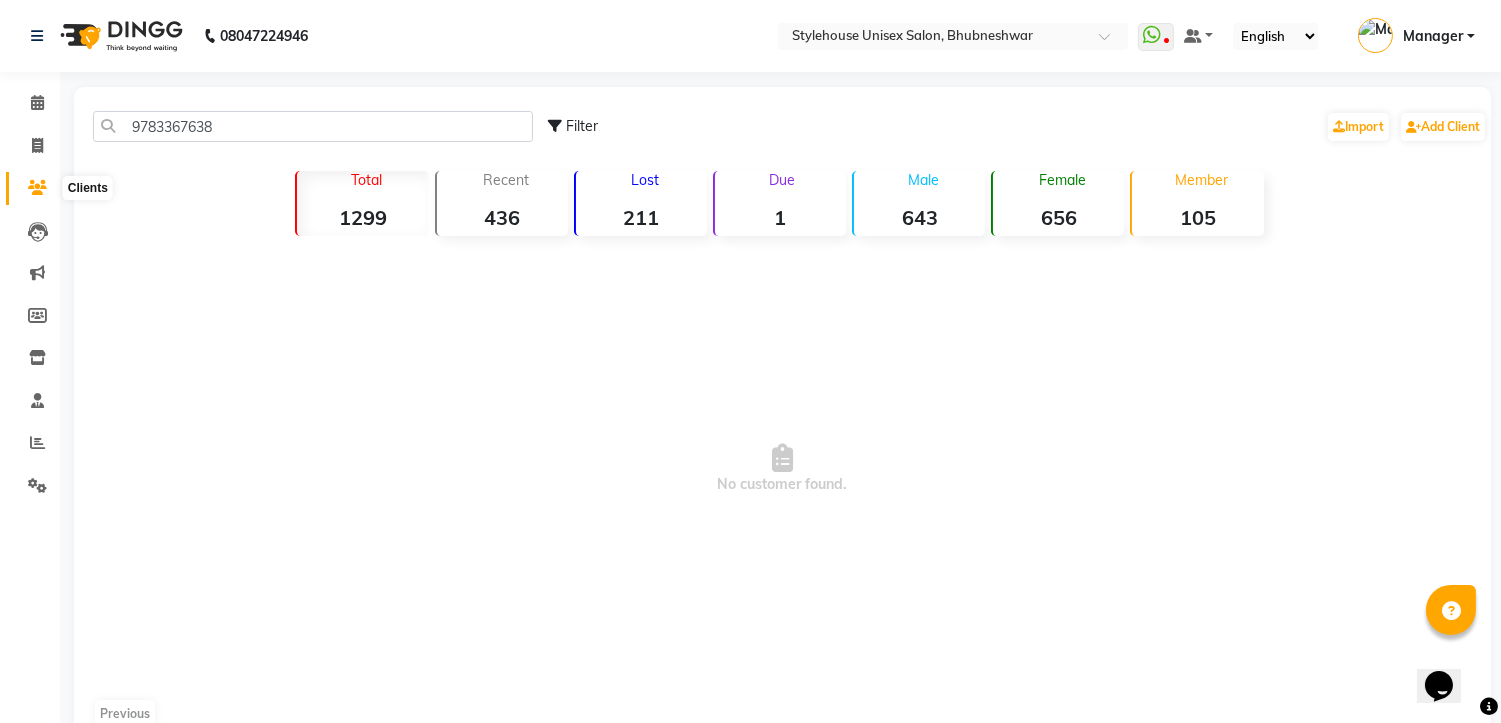 click 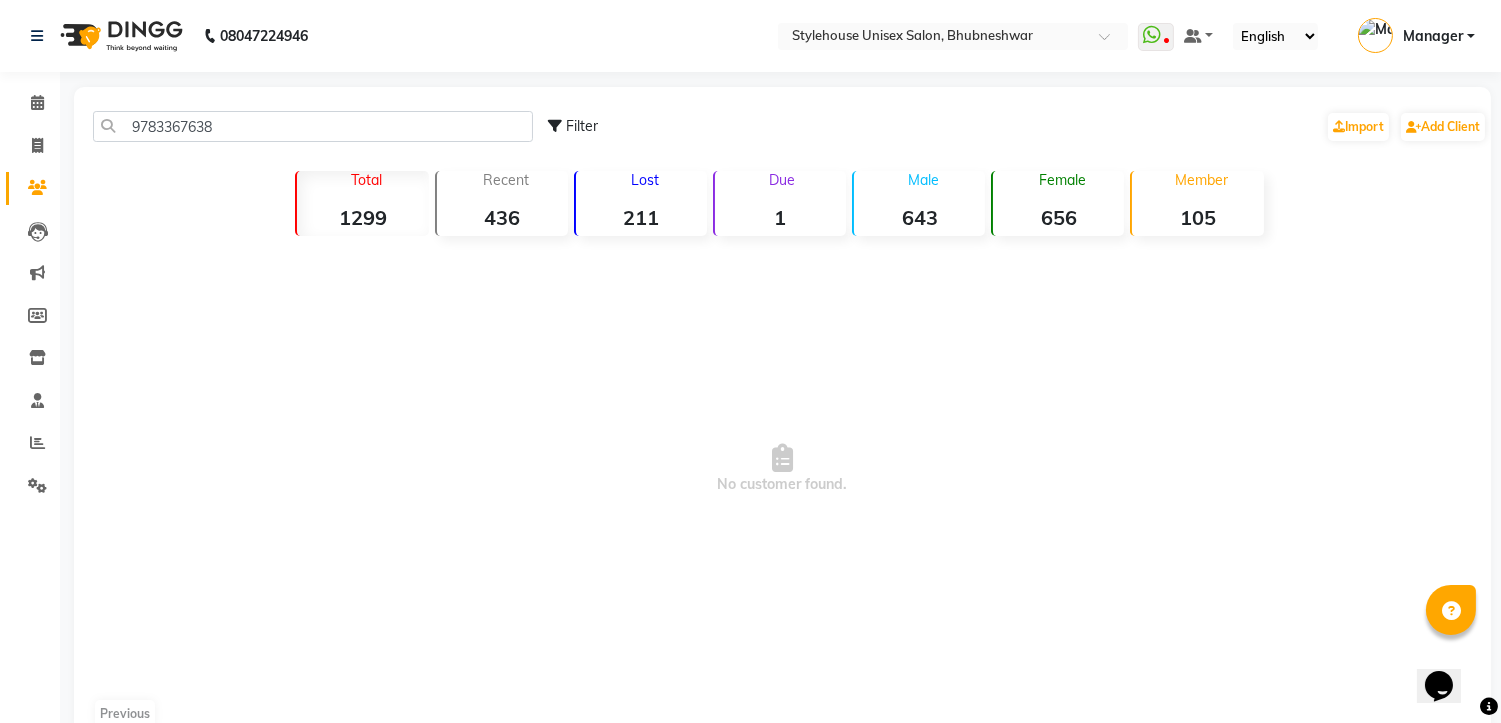 drag, startPoint x: 213, startPoint y: 121, endPoint x: 661, endPoint y: 311, distance: 486.62512 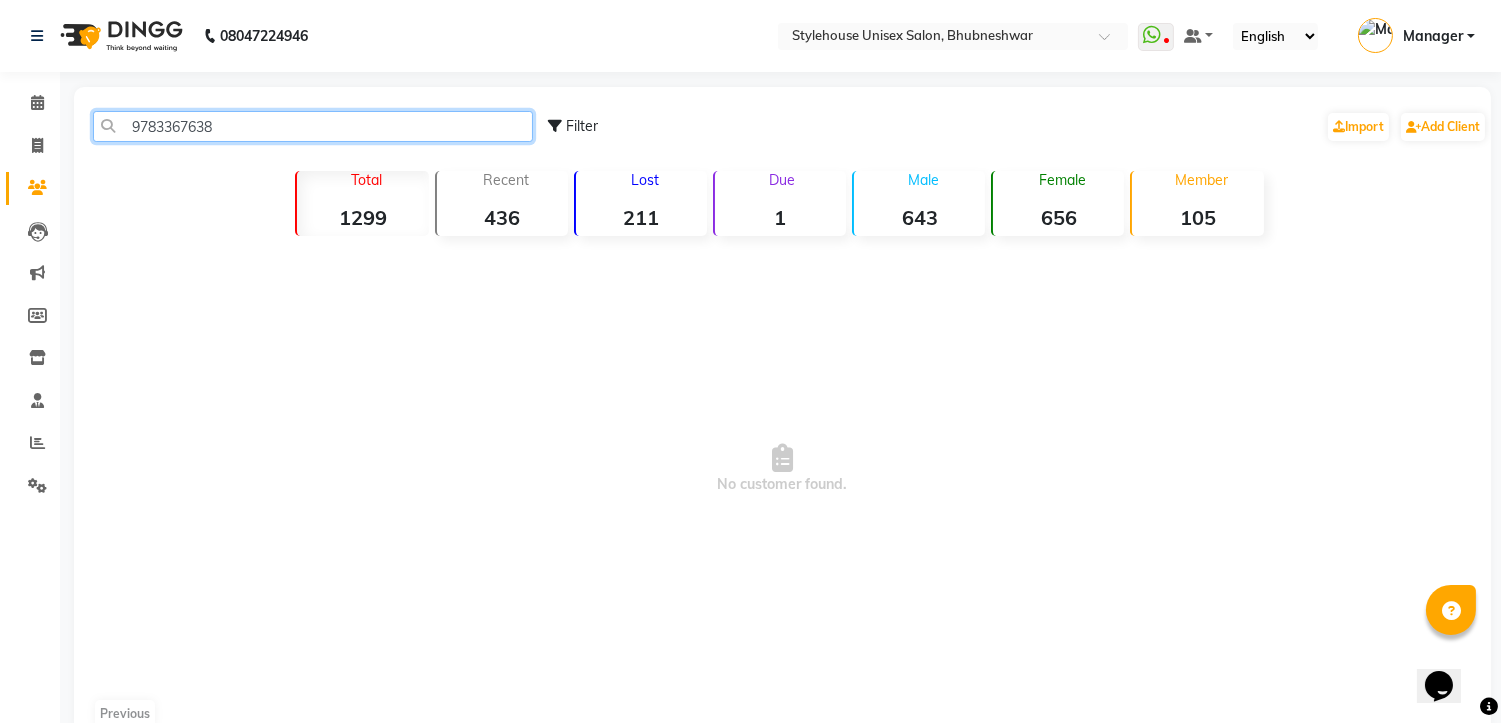 click on "9783367638" 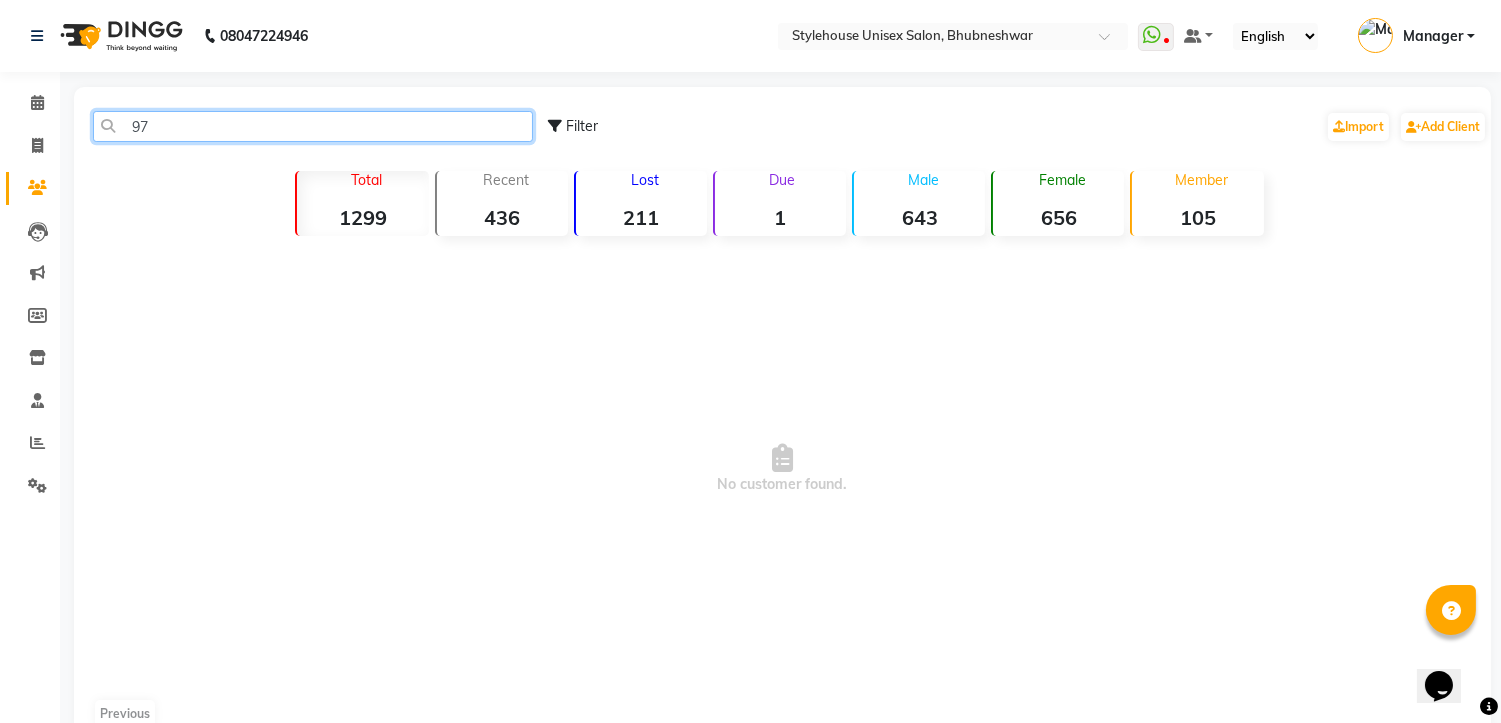 type on "9" 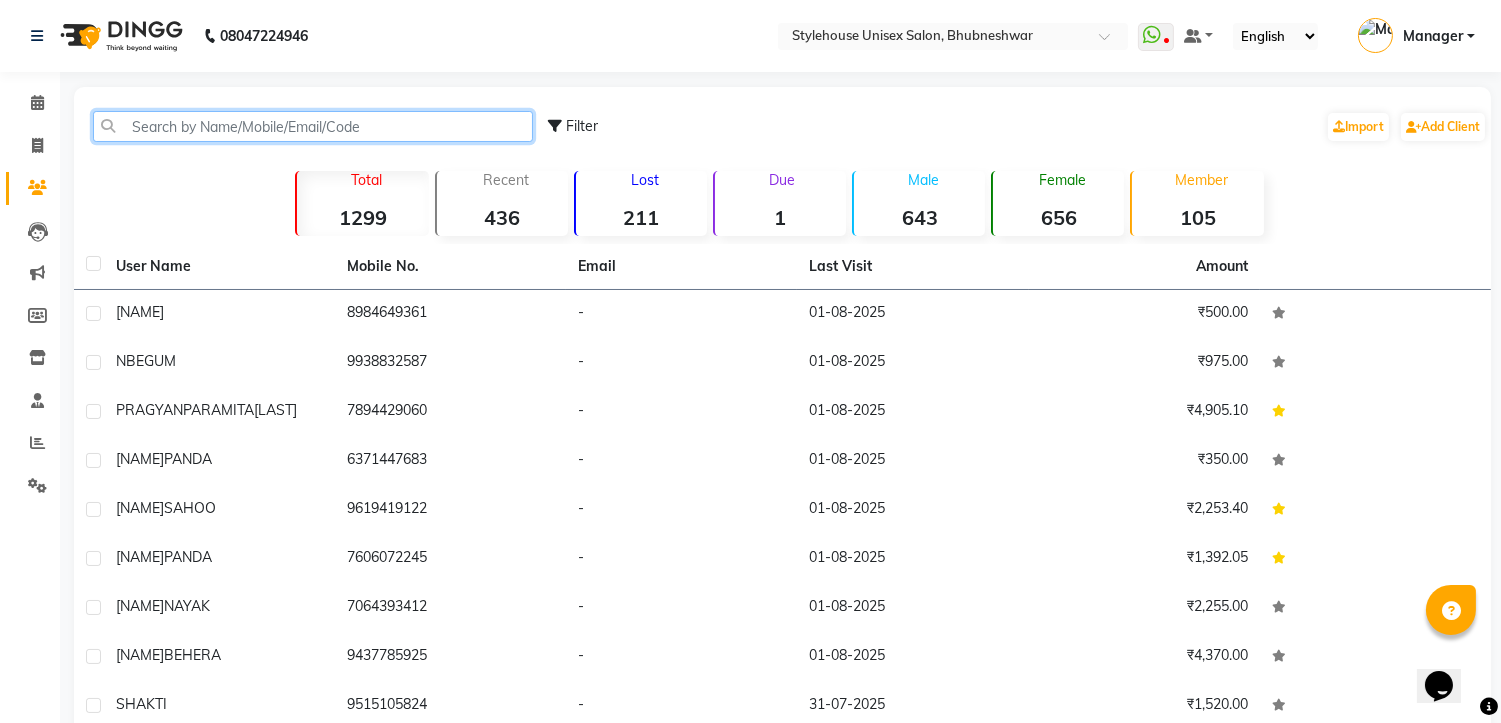 paste on "9438687254" 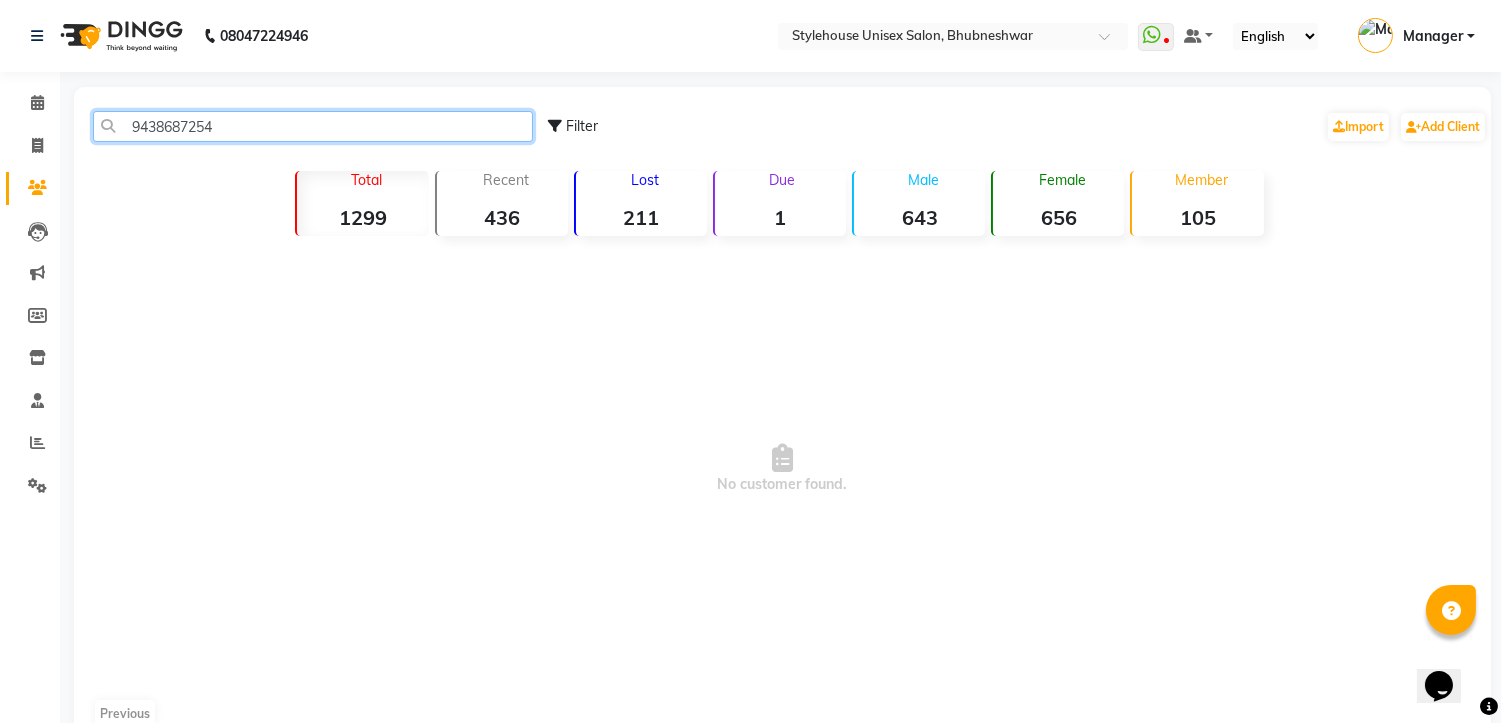 click on "9438687254" 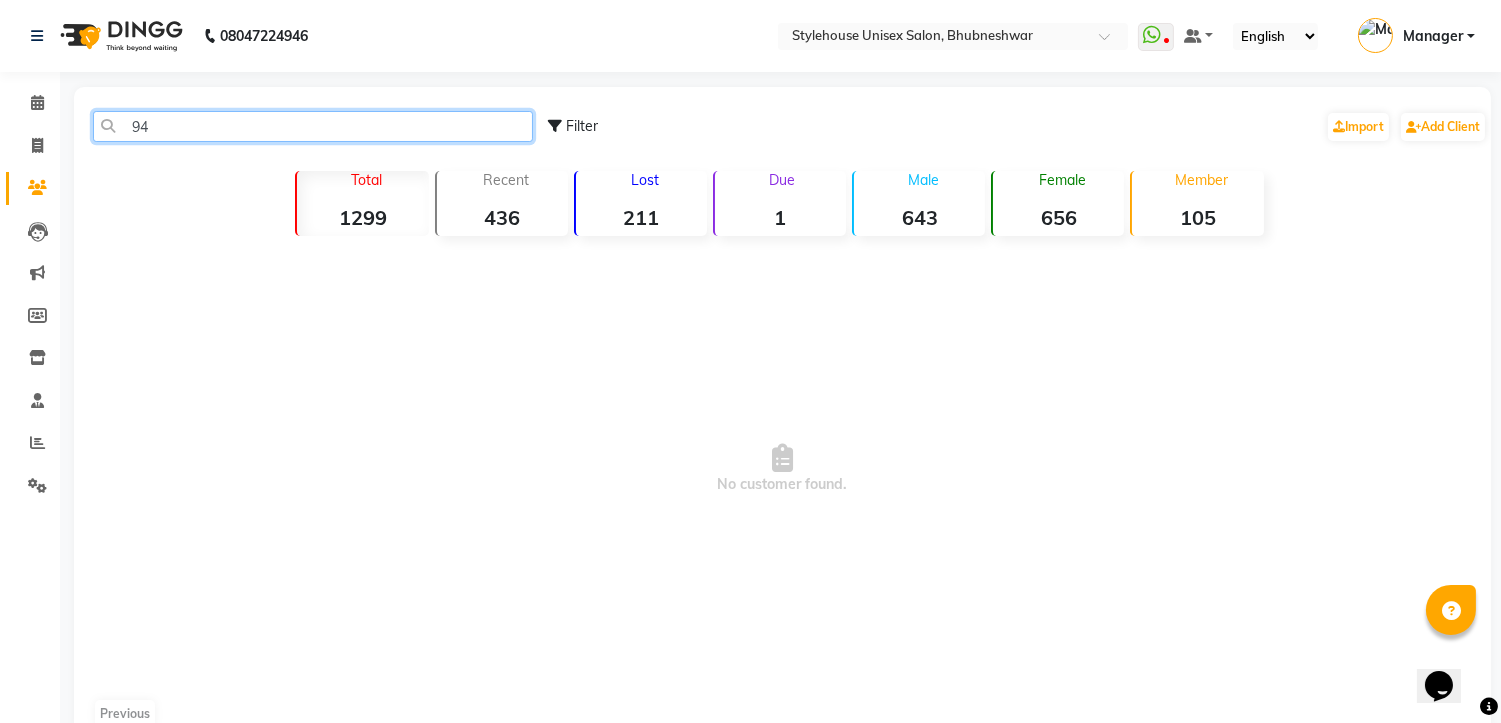 type on "9" 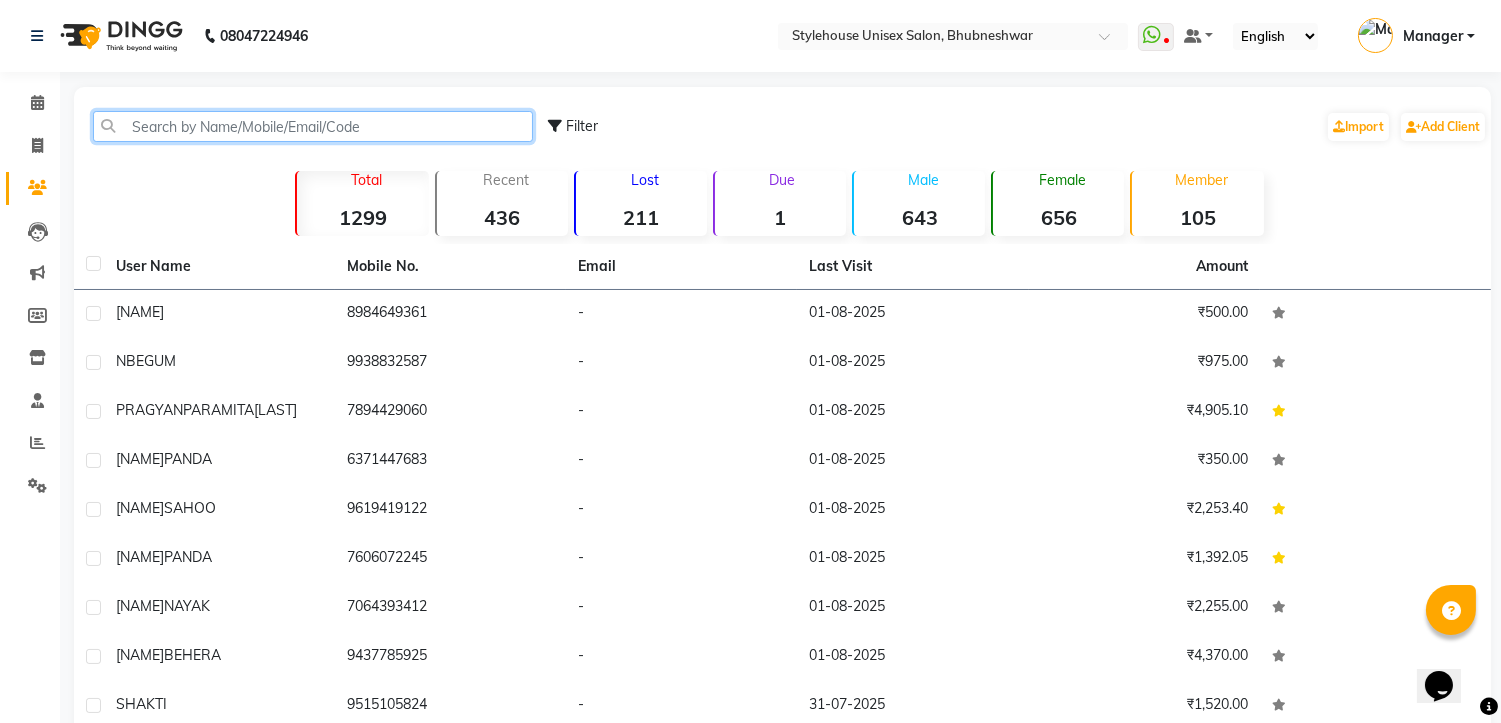 paste on "9337136916" 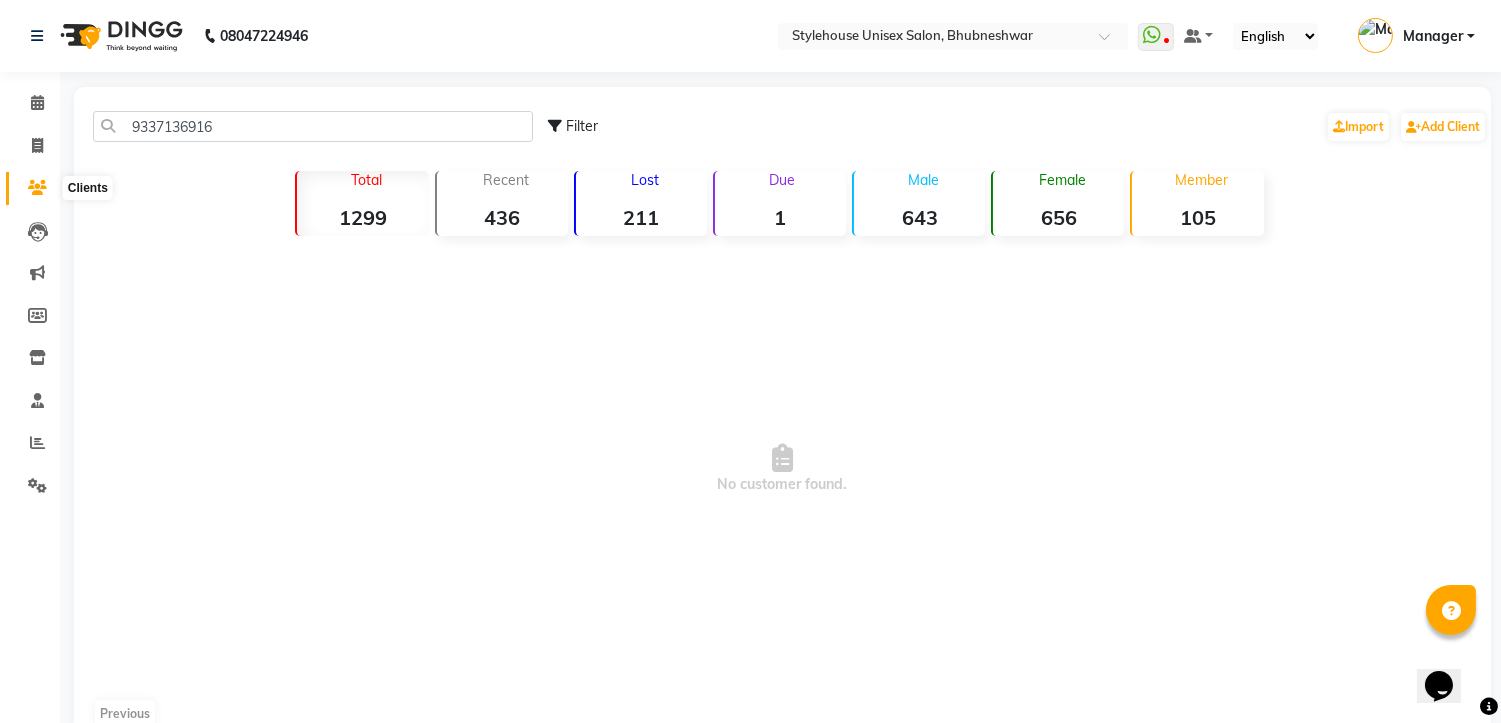 click 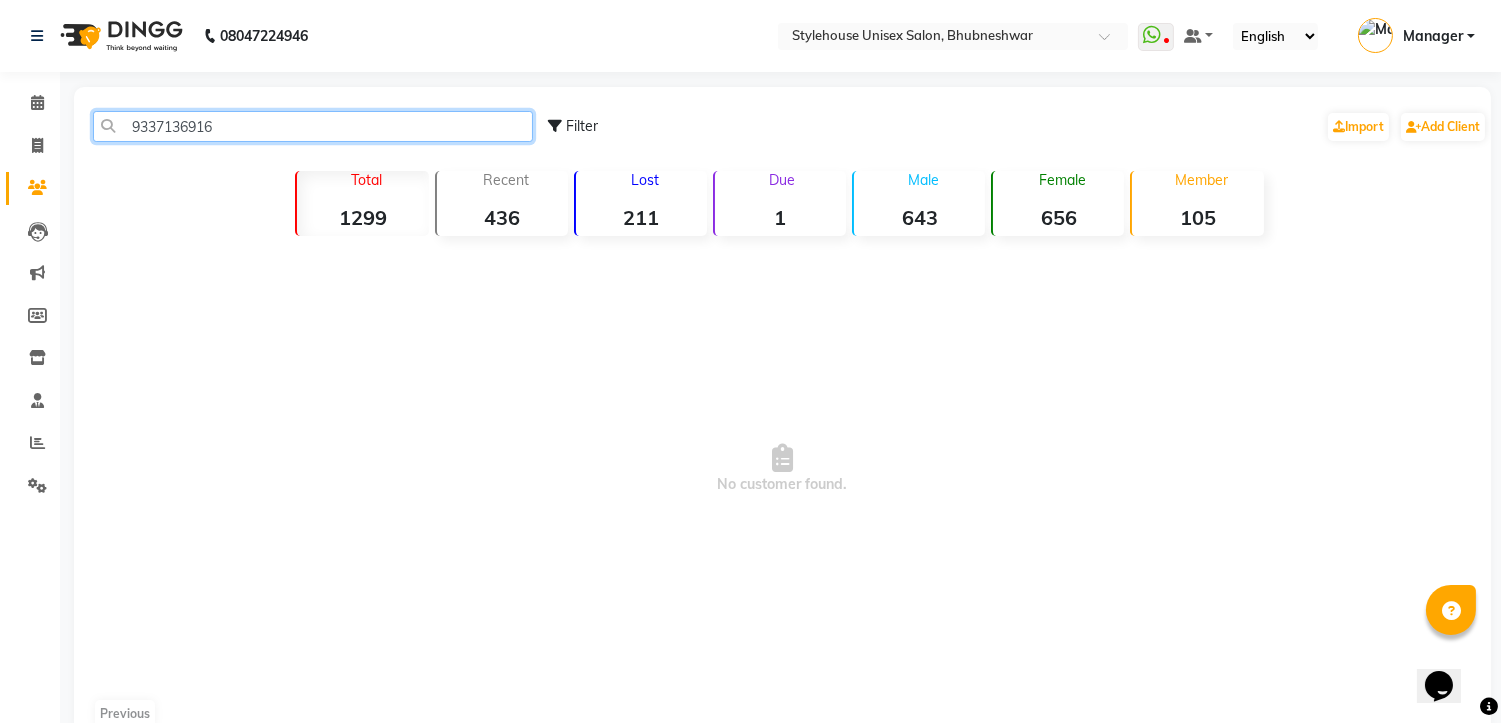 click on "9337136916" 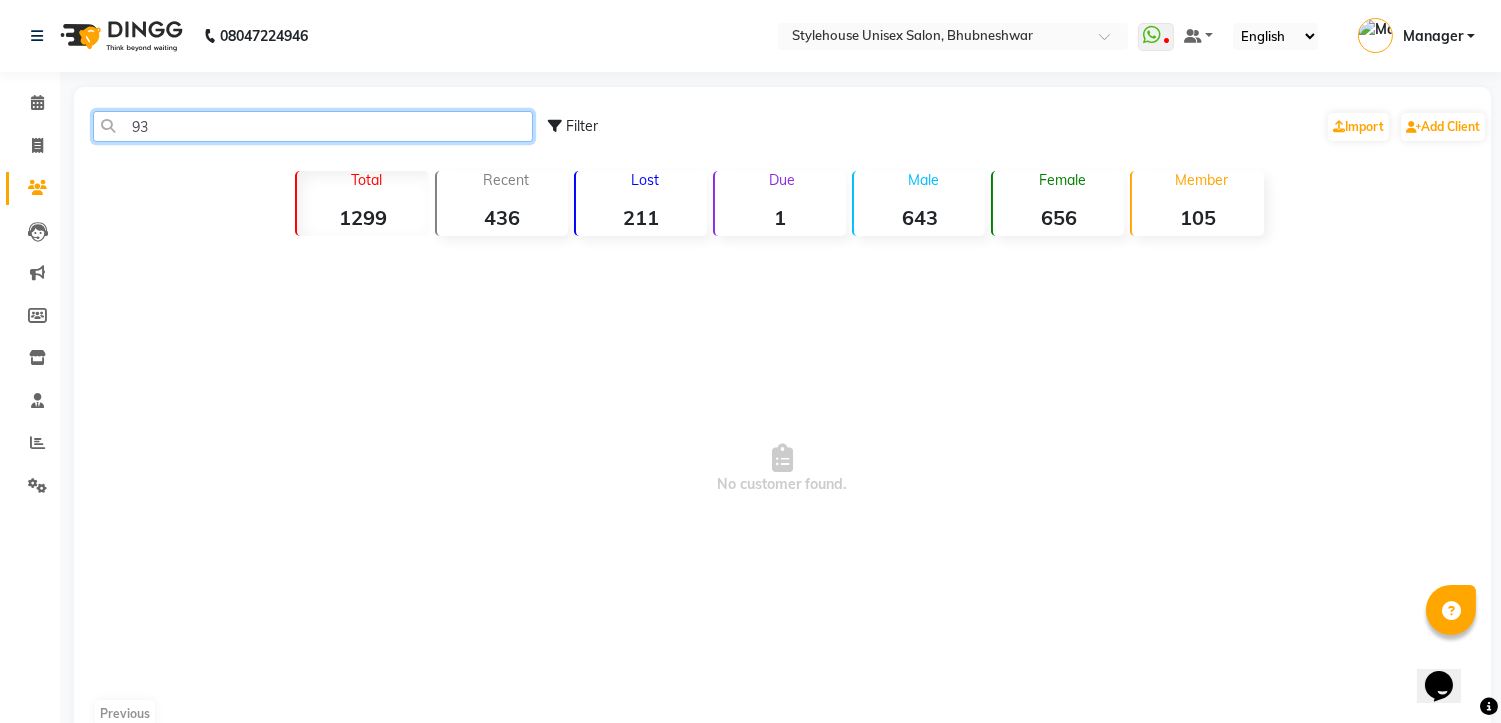 type on "9" 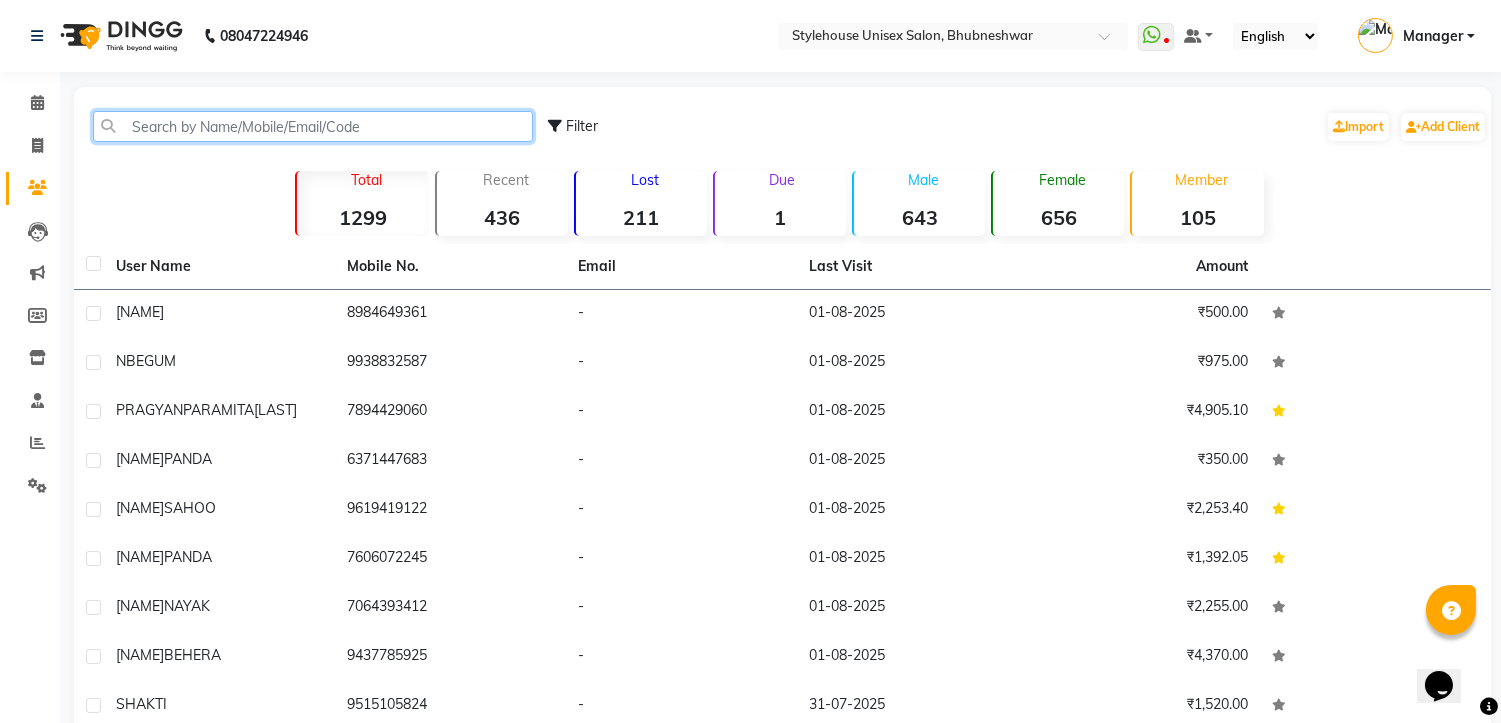 paste on "7750964098" 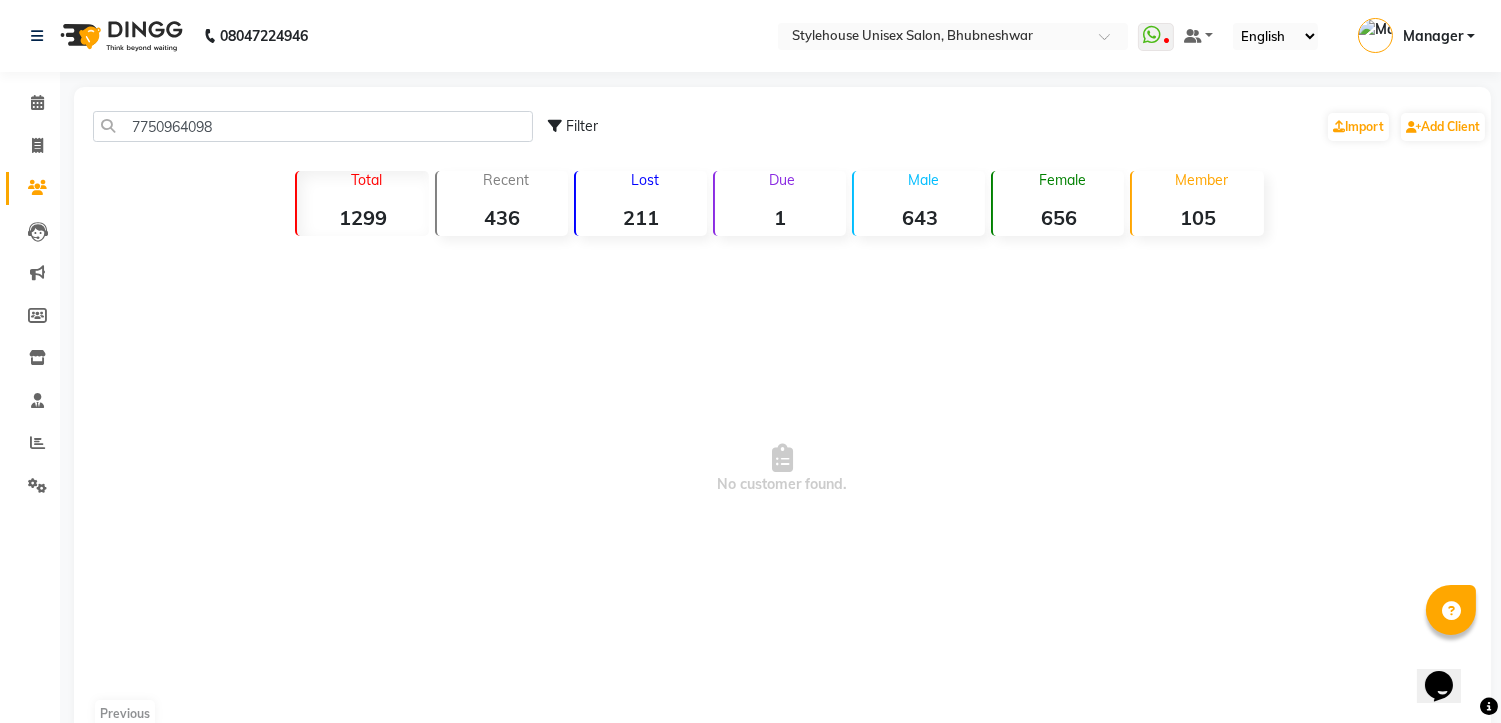 click on "7750964098 Filter  Import   Add Client" 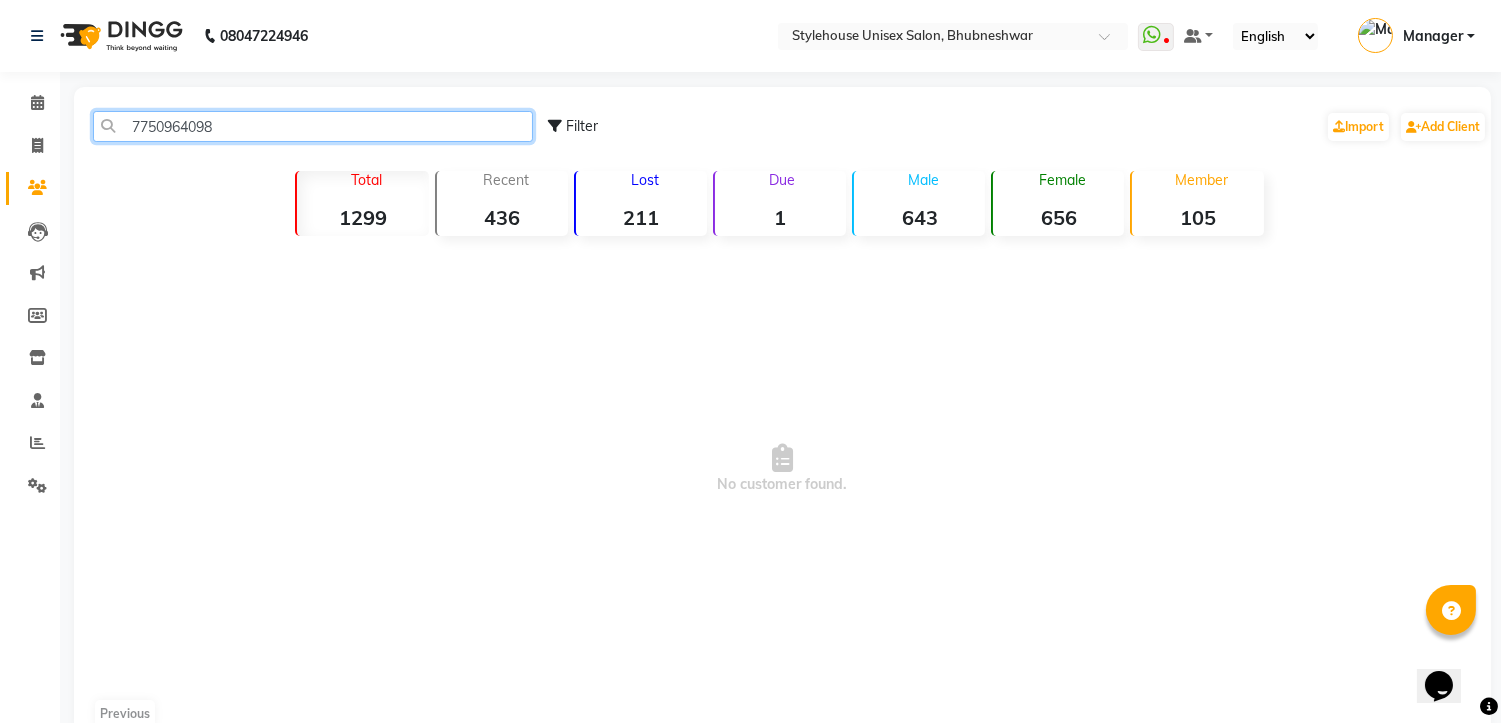 click on "7750964098" 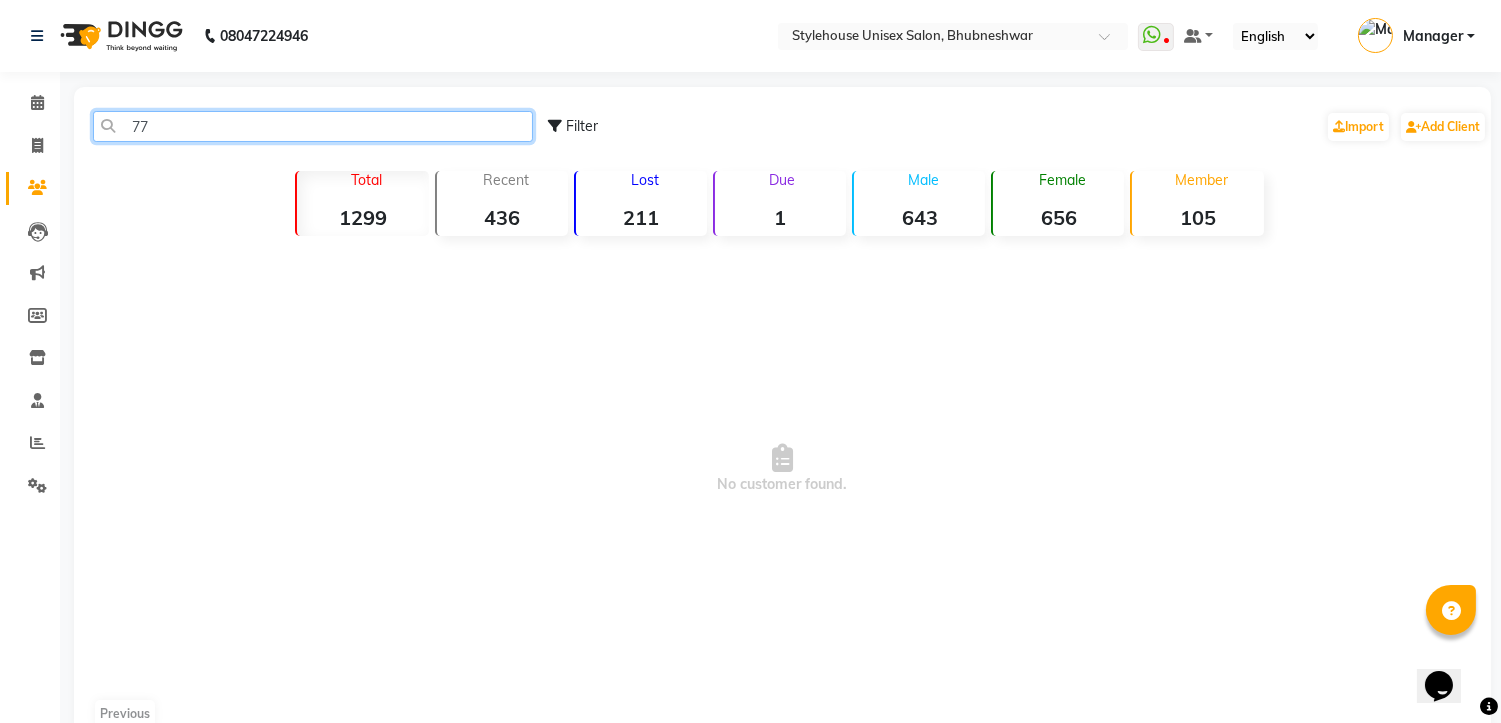 type on "7" 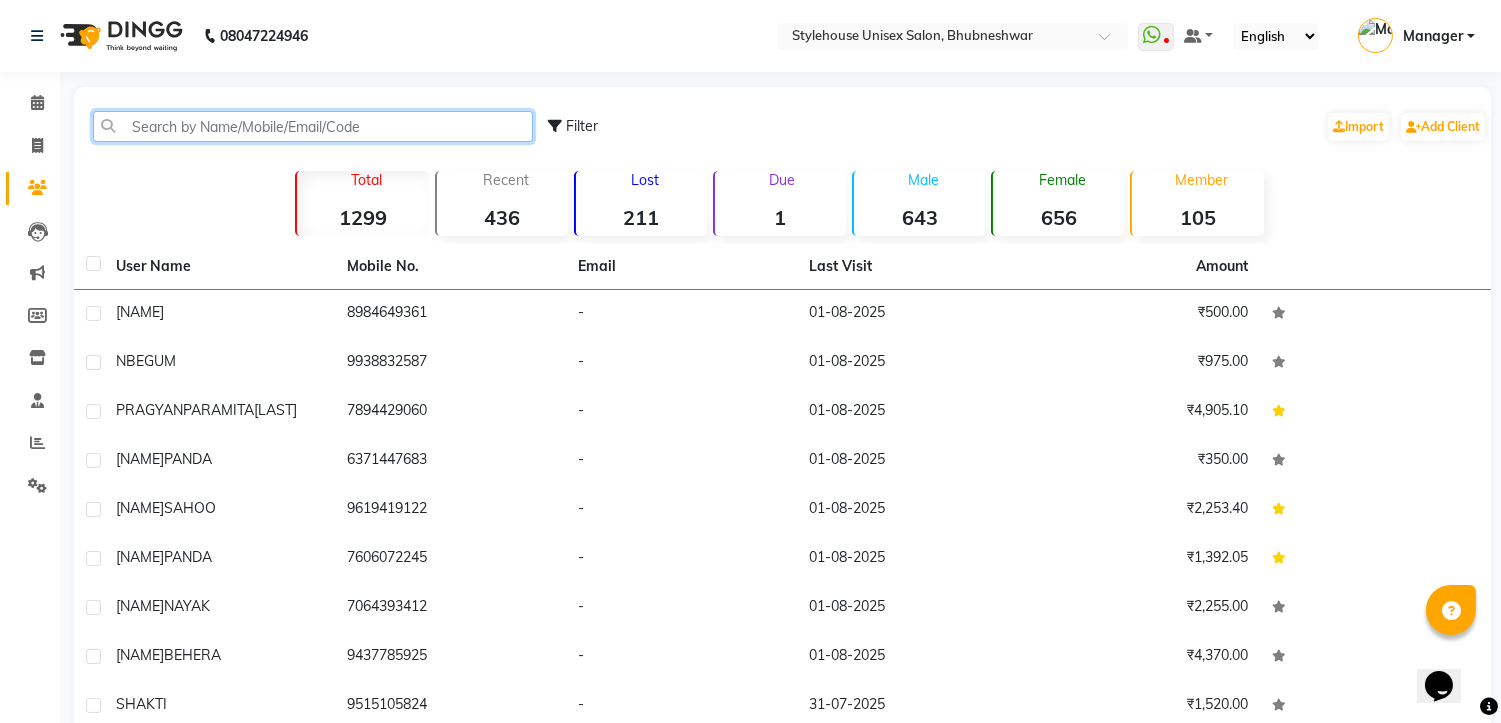 paste on "9338666866" 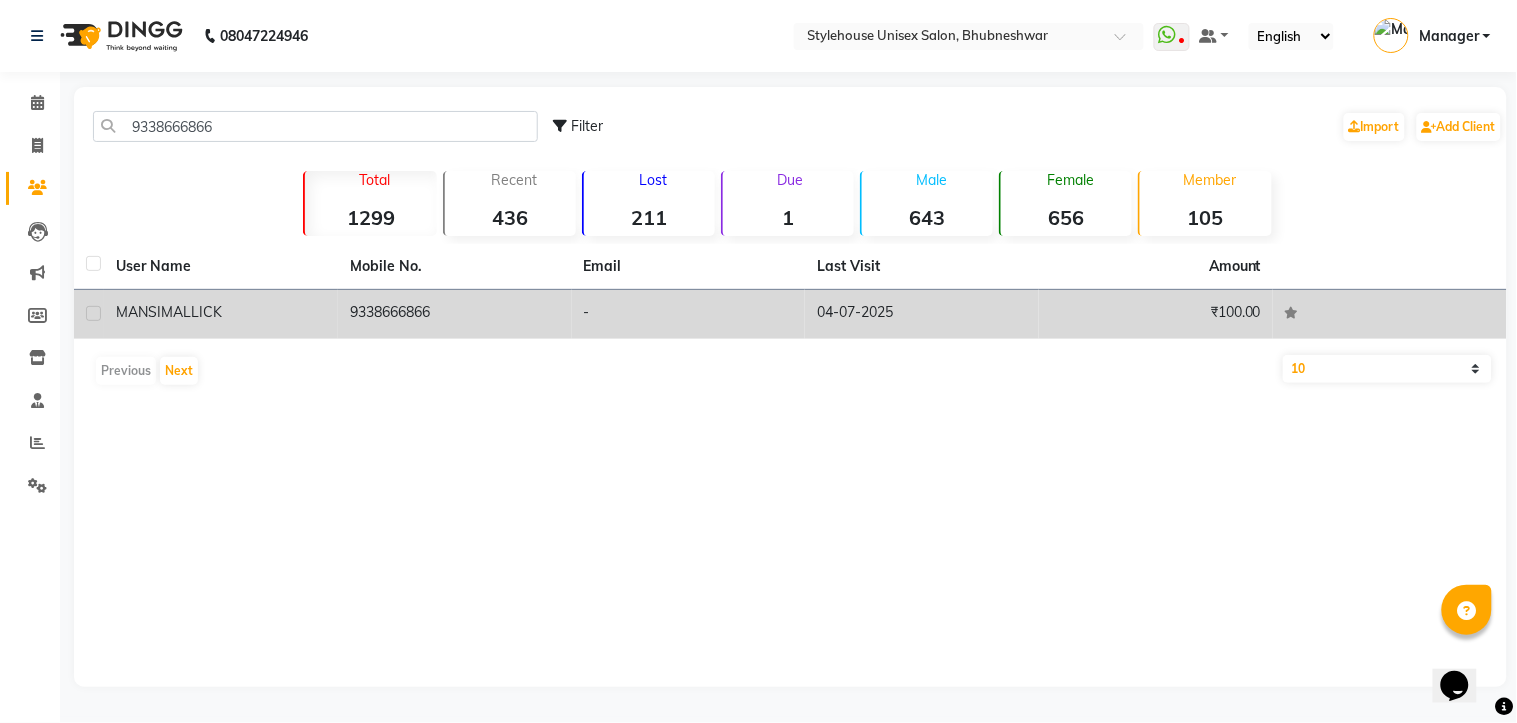 click on "9338666866" 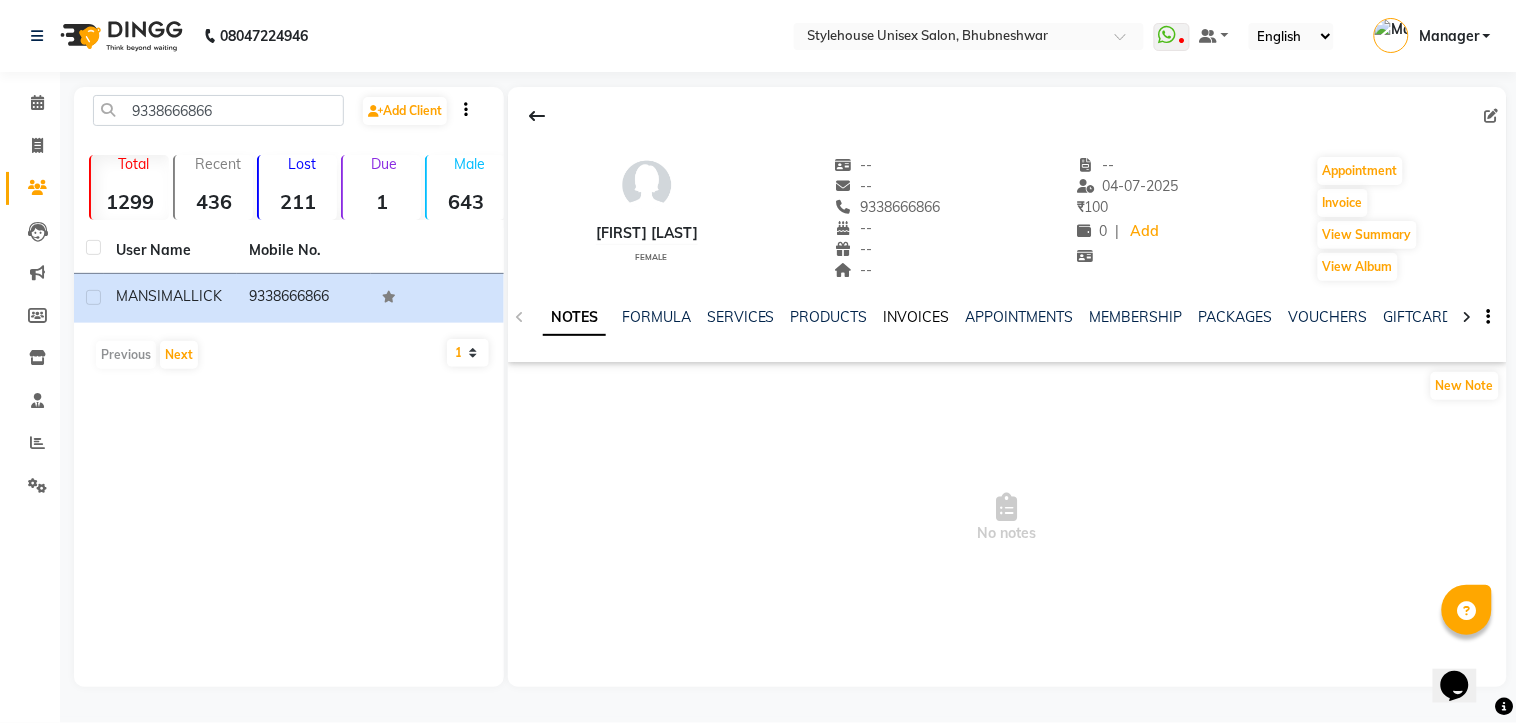 click on "INVOICES" 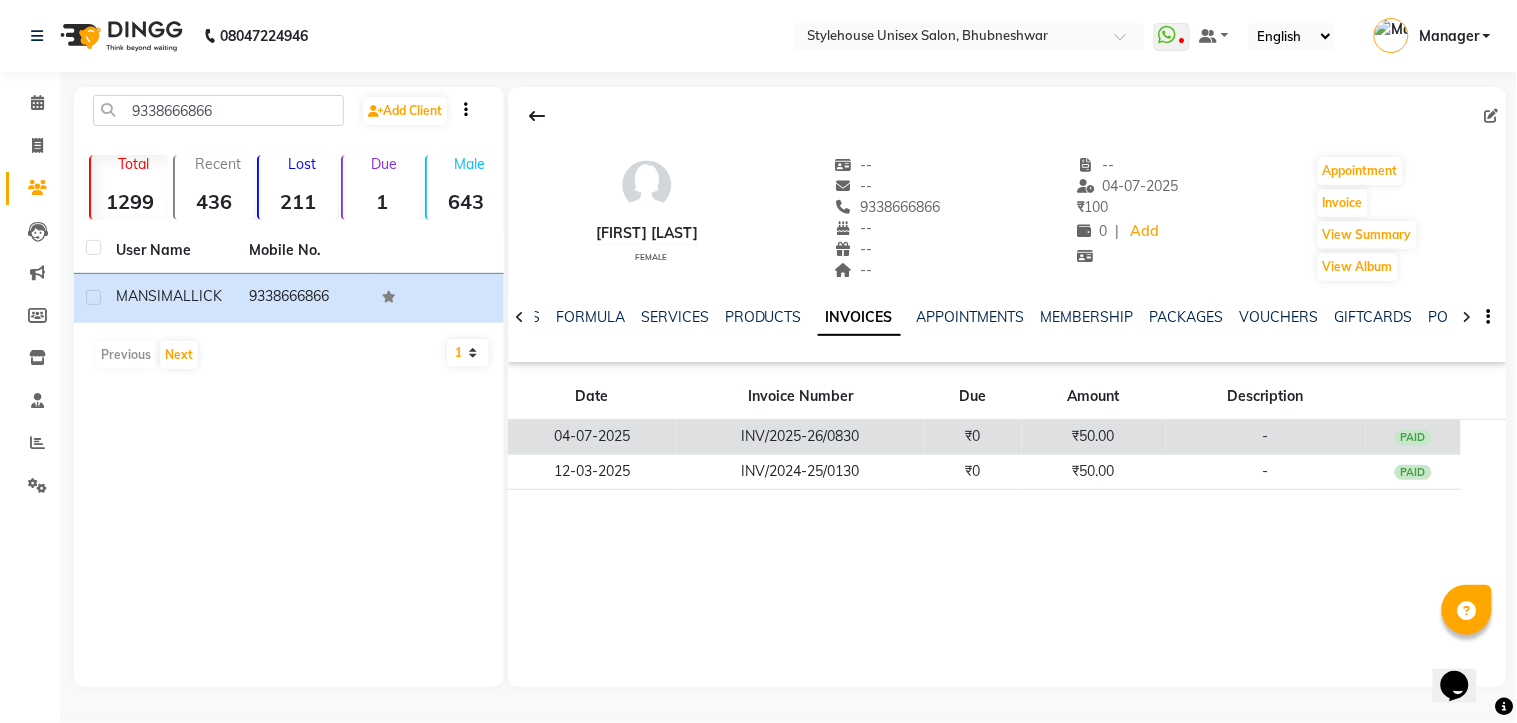 click on "04-07-2025" 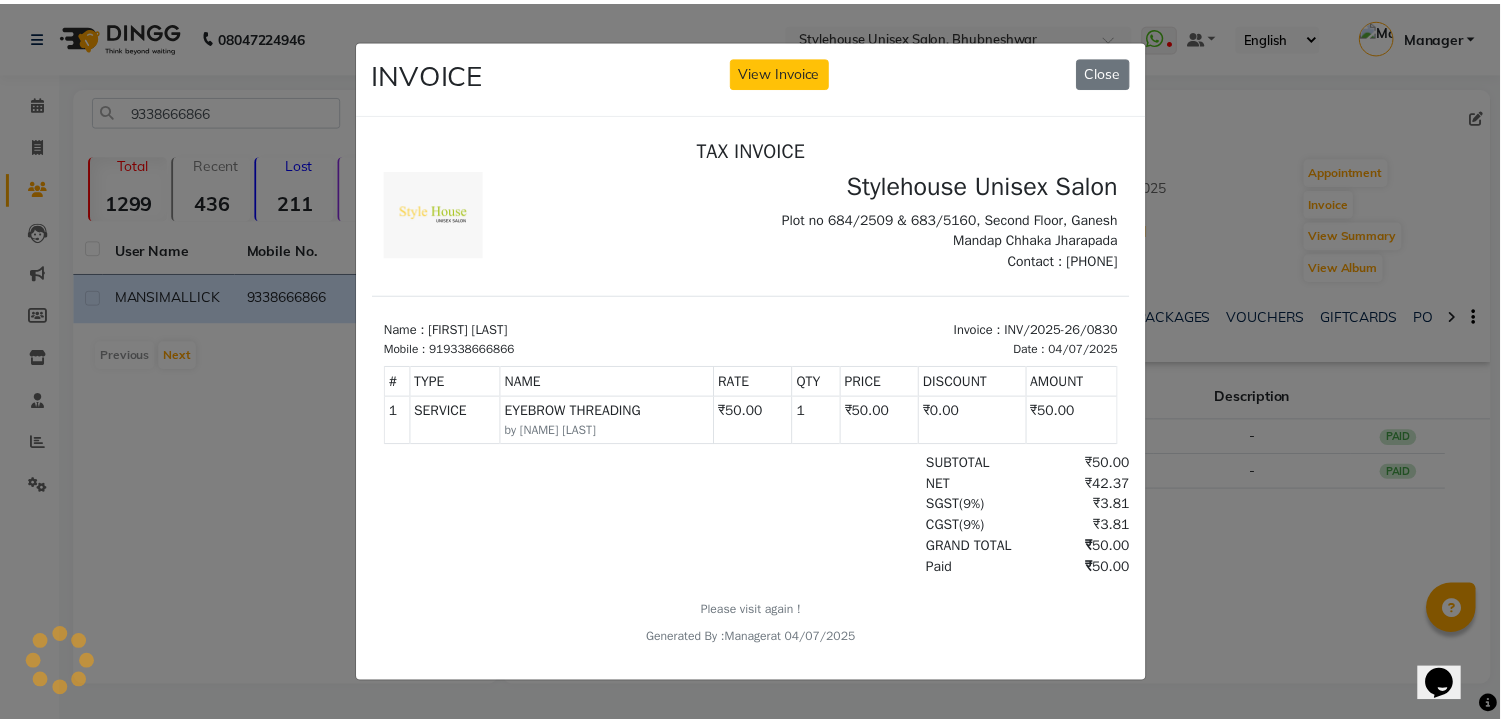 scroll, scrollTop: 0, scrollLeft: 0, axis: both 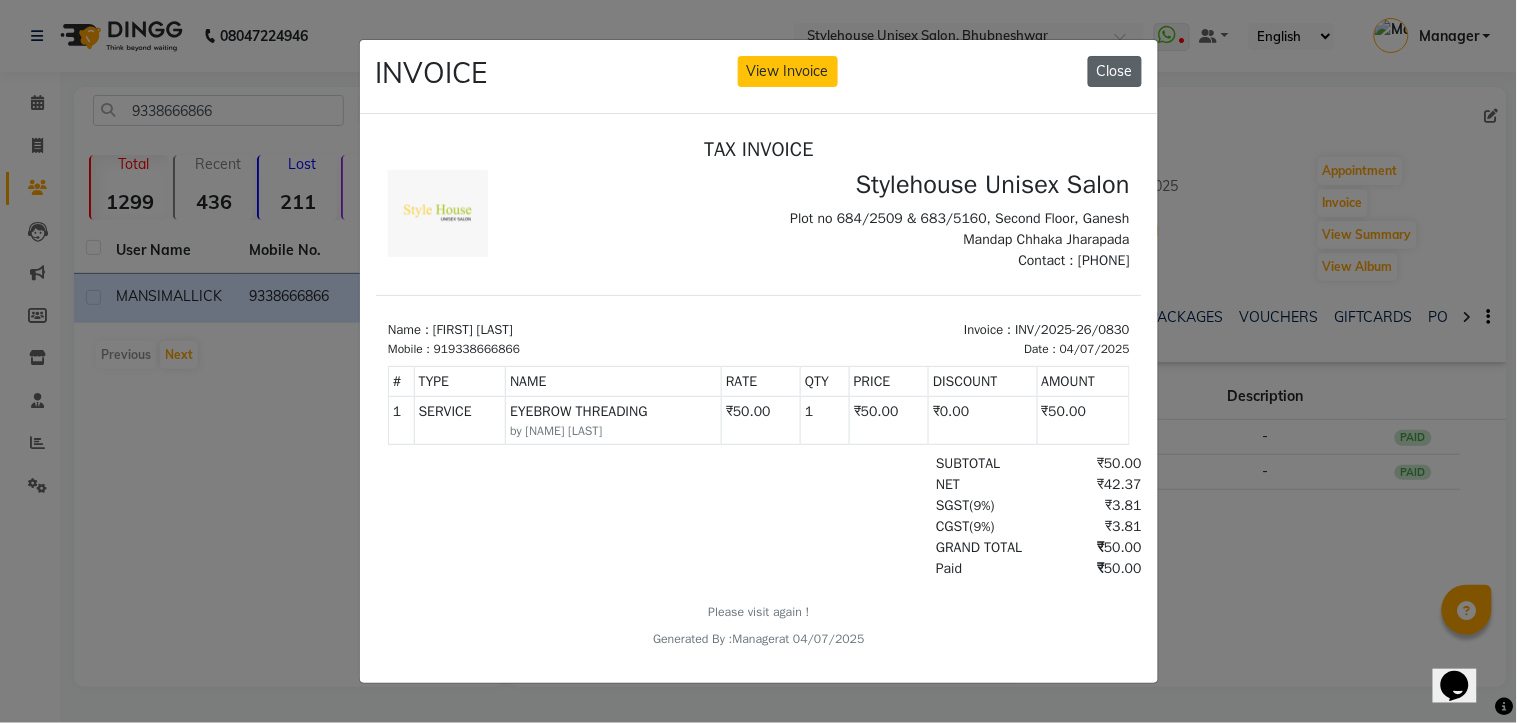 click on "Close" 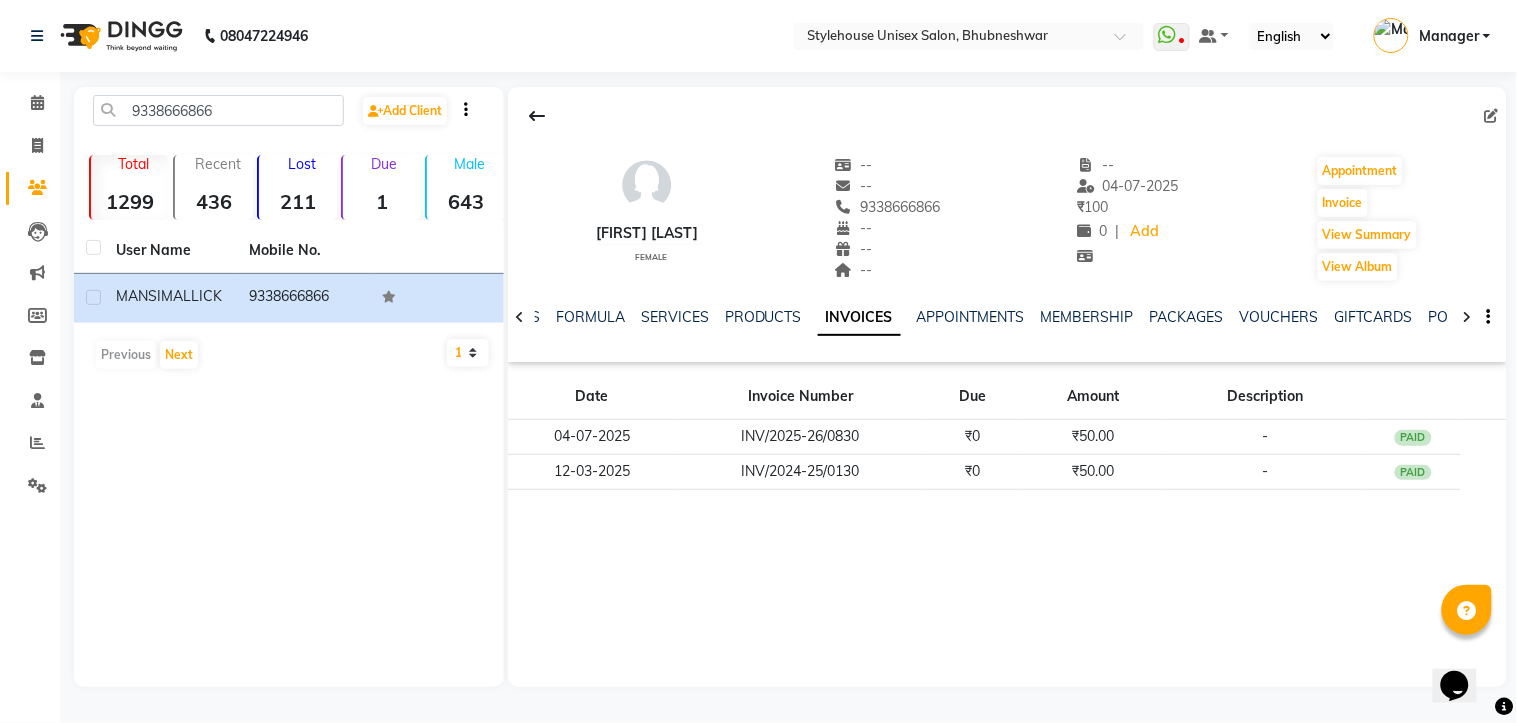 click on "9338666866  Add Client  Total  1299  Recent  436  Lost  211  Due  1  Male  643  Female  656  Member  105 User Name Mobile No. [FIRST]   [LAST]   9338666866   Previous   Next   10   50   100" 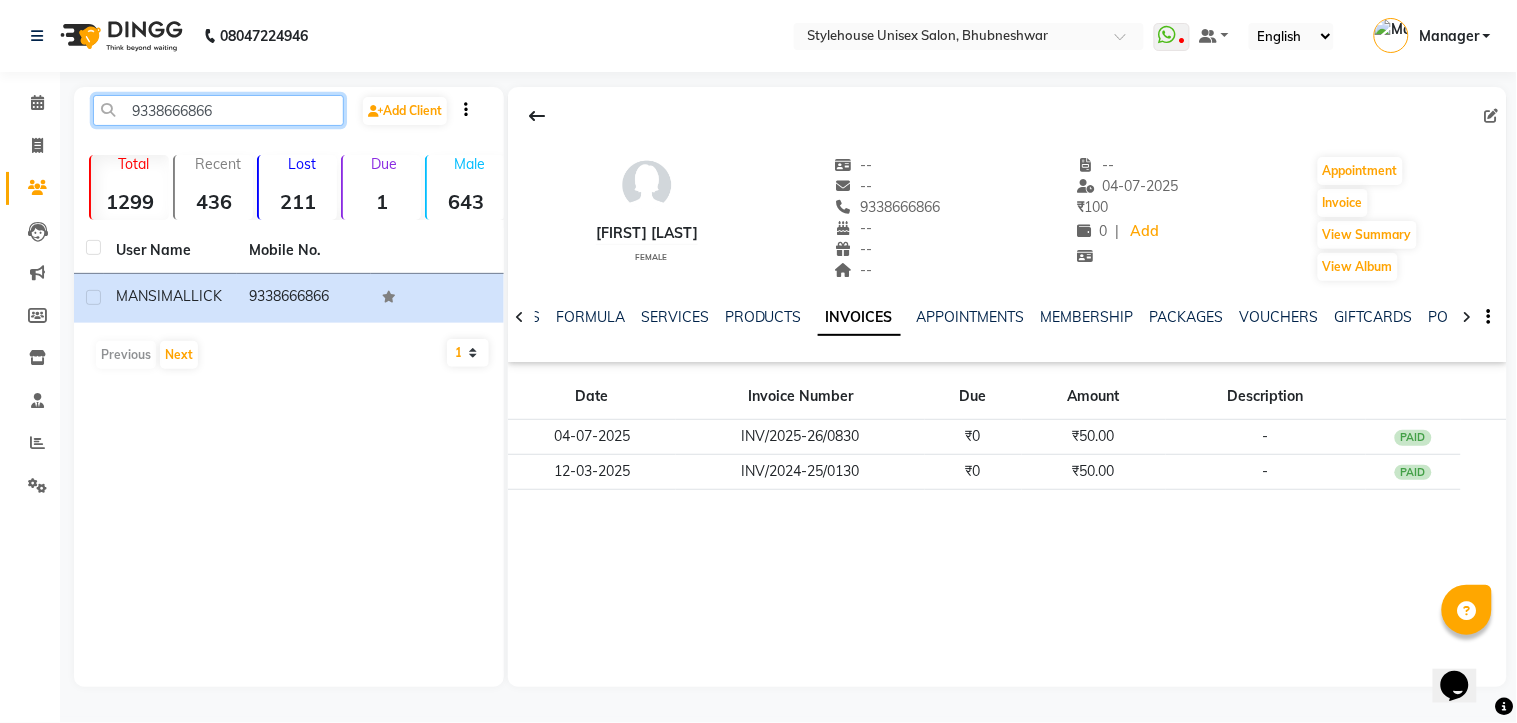 click on "9338666866" 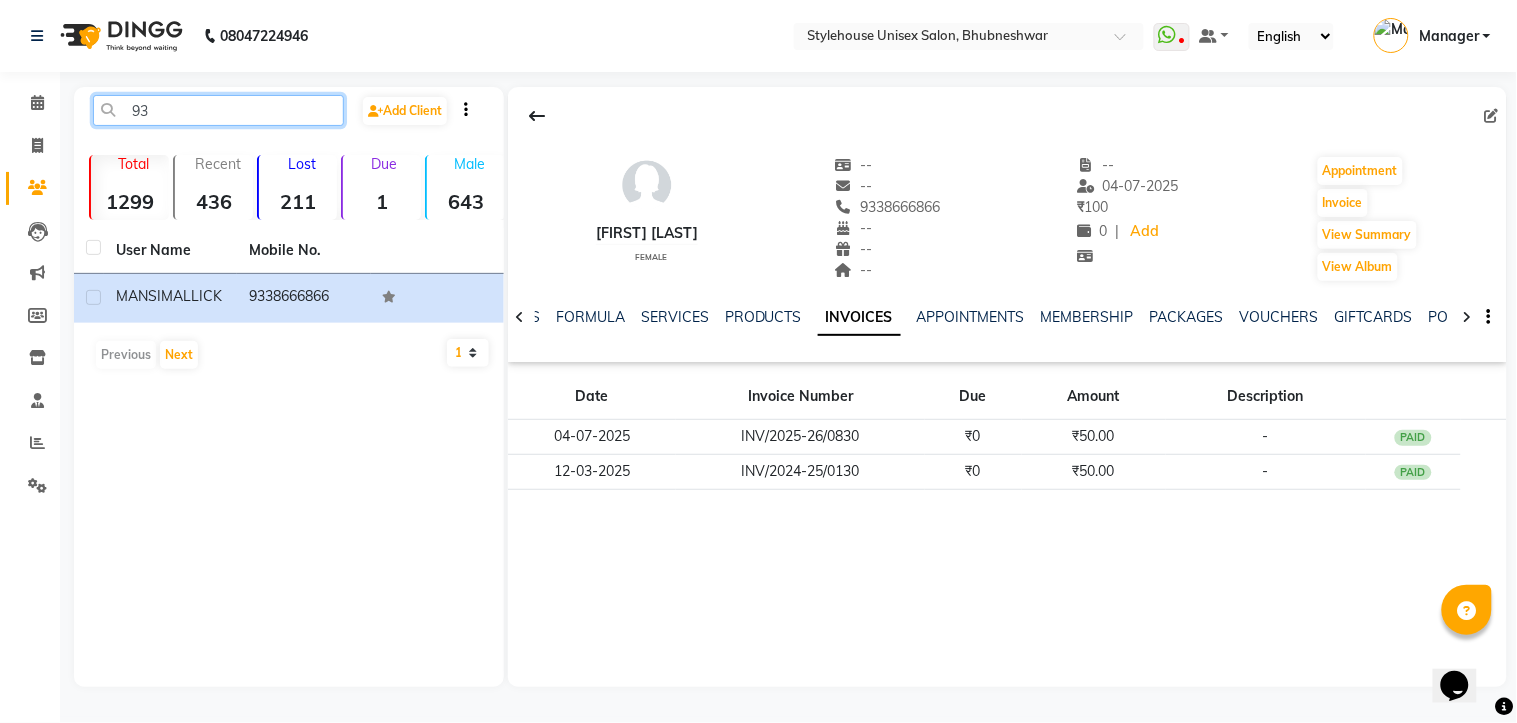 type on "9" 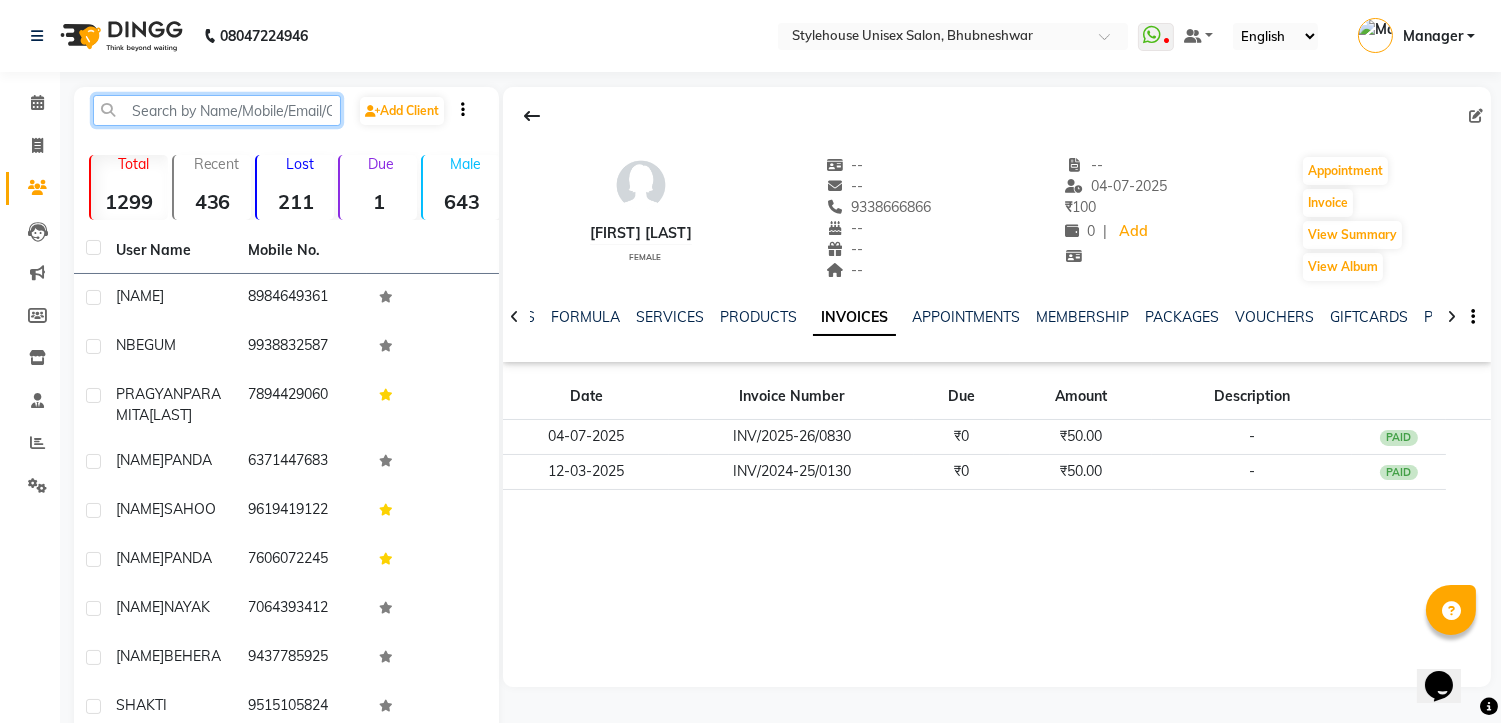 paste on "7865001800" 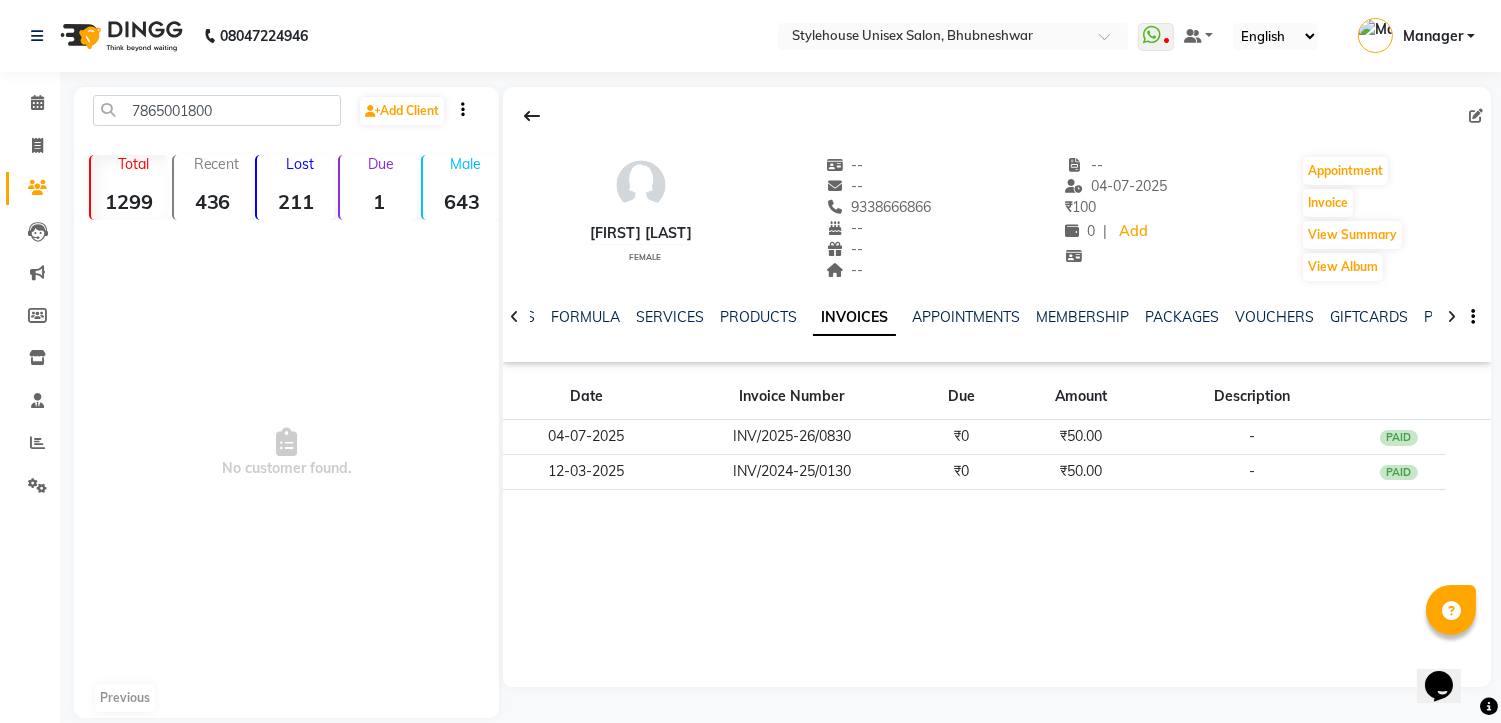 click on "[FIRST] [LAST]   female  --   --   9338666866  --  --  --  -- 04-07-2025 ₹    100 0 |  Add   Appointment   Invoice  View Summary  View Album  NOTES FORMULA SERVICES PRODUCTS INVOICES APPOINTMENTS MEMBERSHIP PACKAGES VOUCHERS GIFTCARDS POINTS FORMS FAMILY CARDS WALLET Date Invoice Number Due Amount Description 04-07-2025 INV/2025-26/0830 ₹0 ₹50.00 -  PAID 12-03-2024 INV/2024-25/0130 ₹0 ₹50.00 -  PAID" 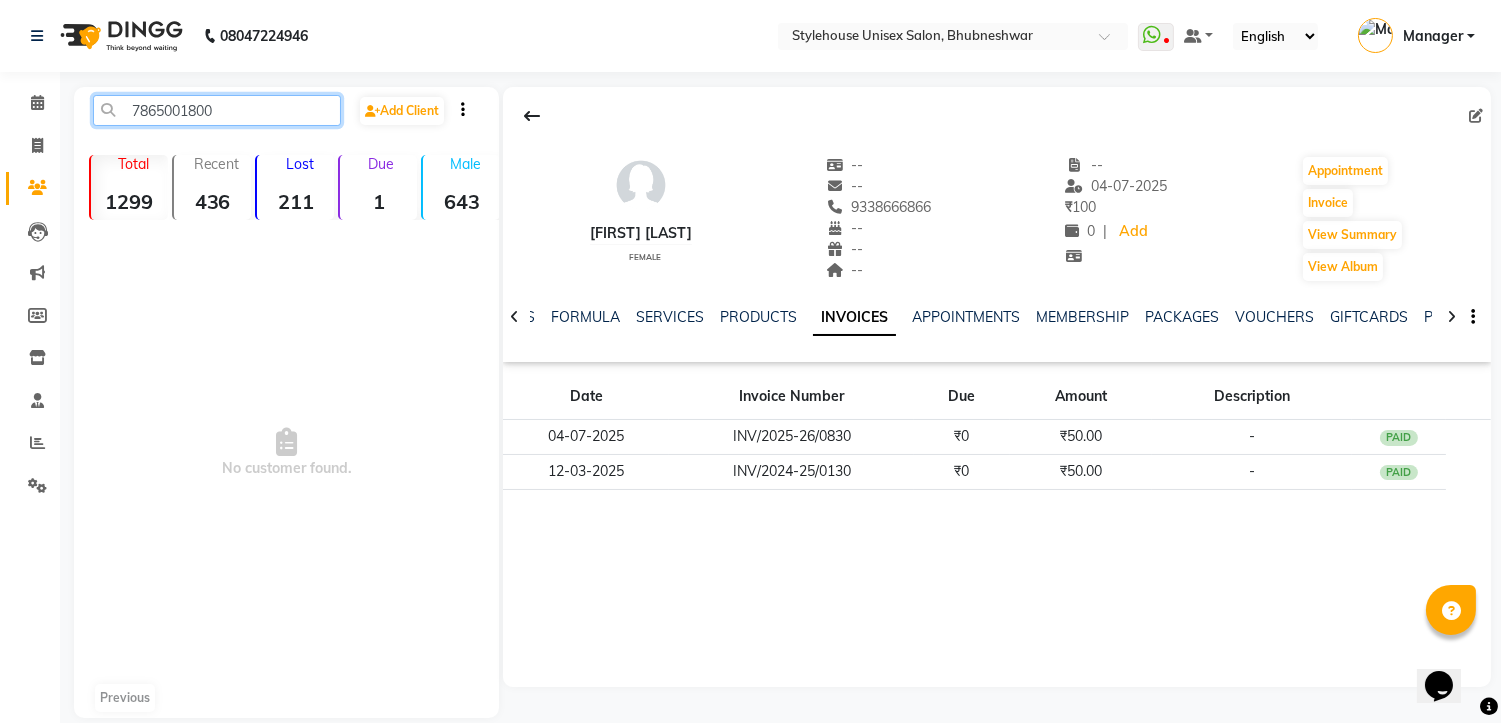 click on "7865001800" 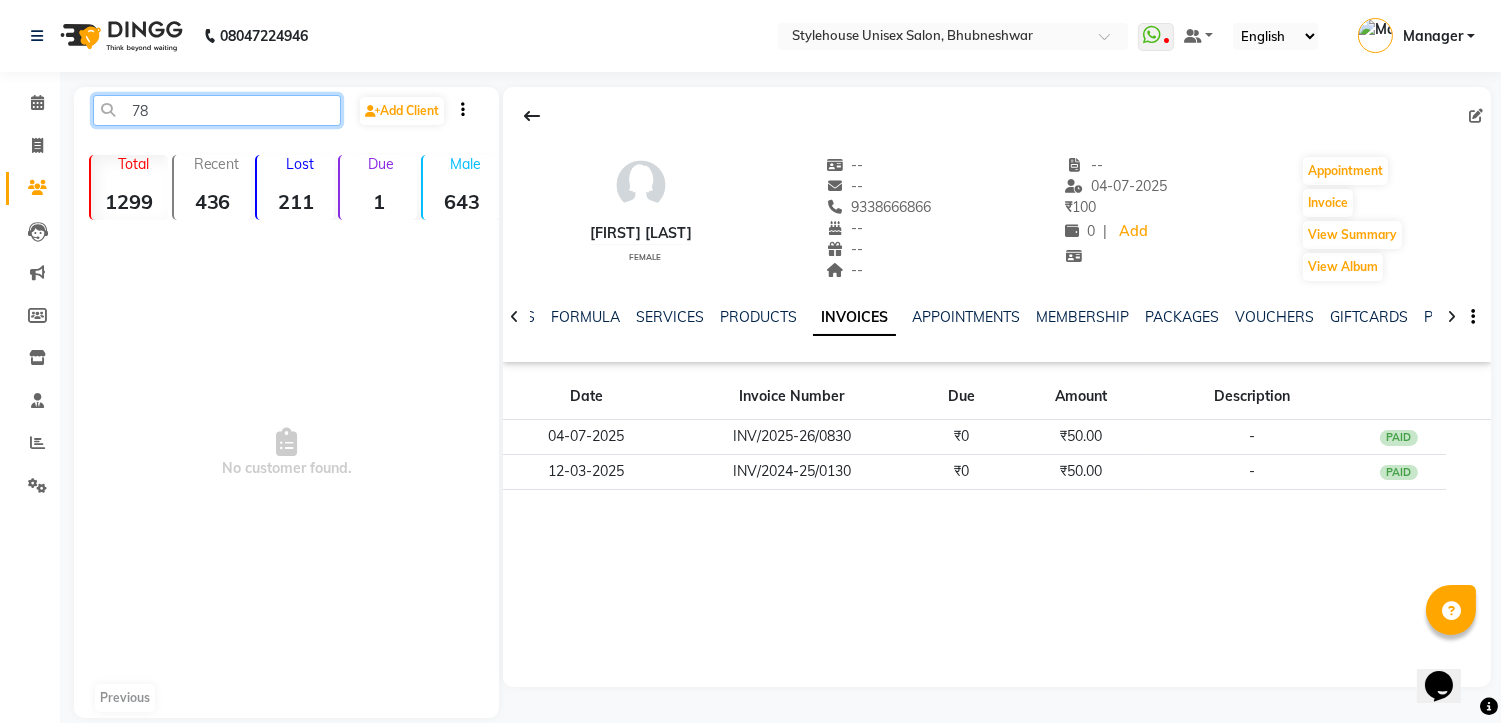 type on "7" 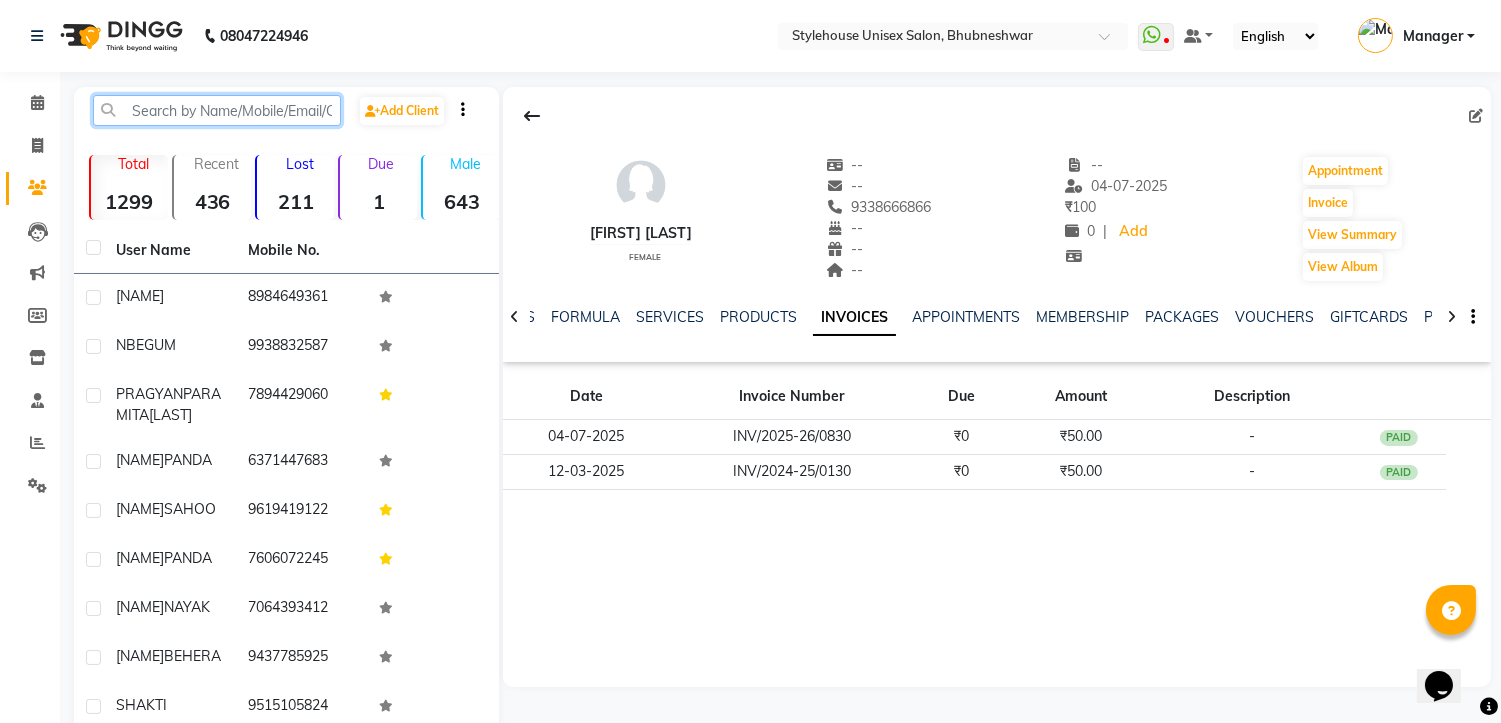 paste on "7894218494" 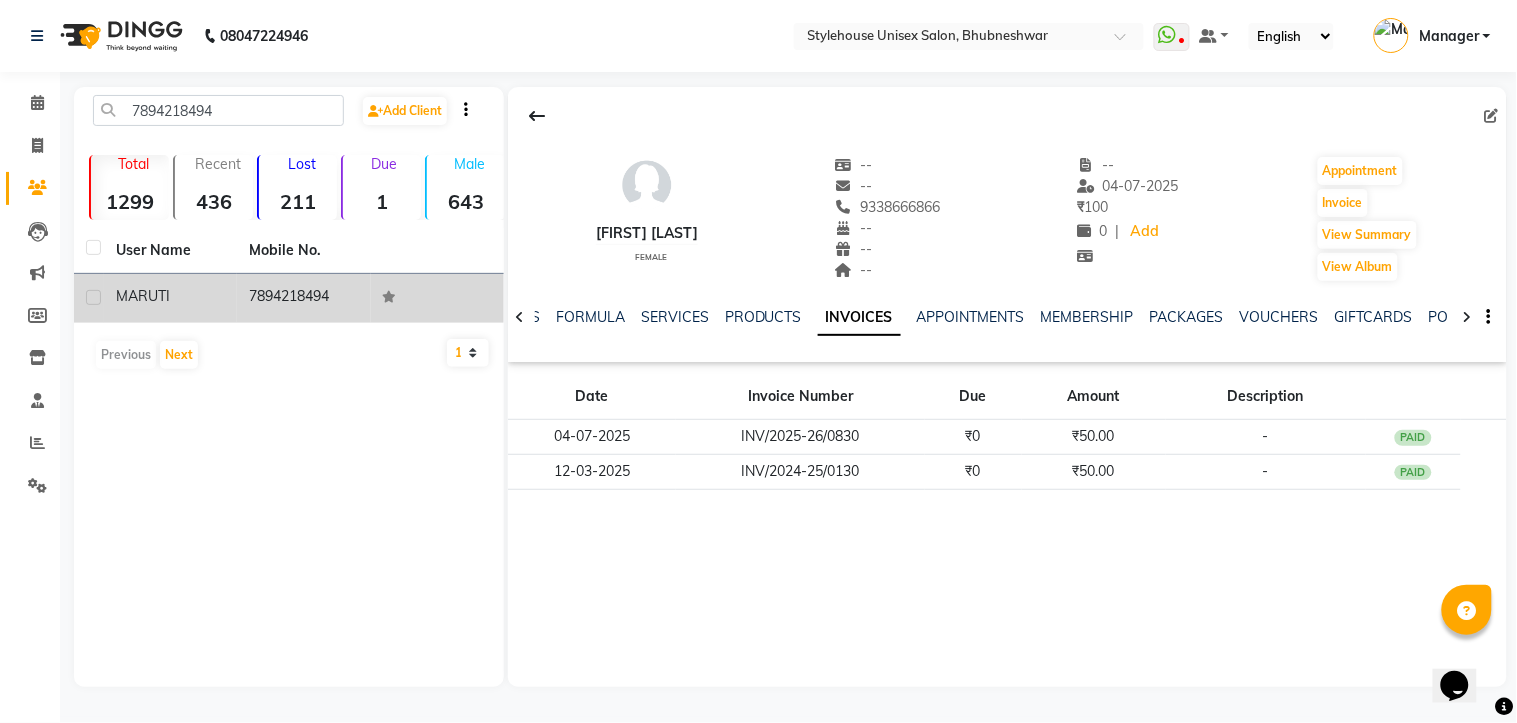 click on "MARUTI" 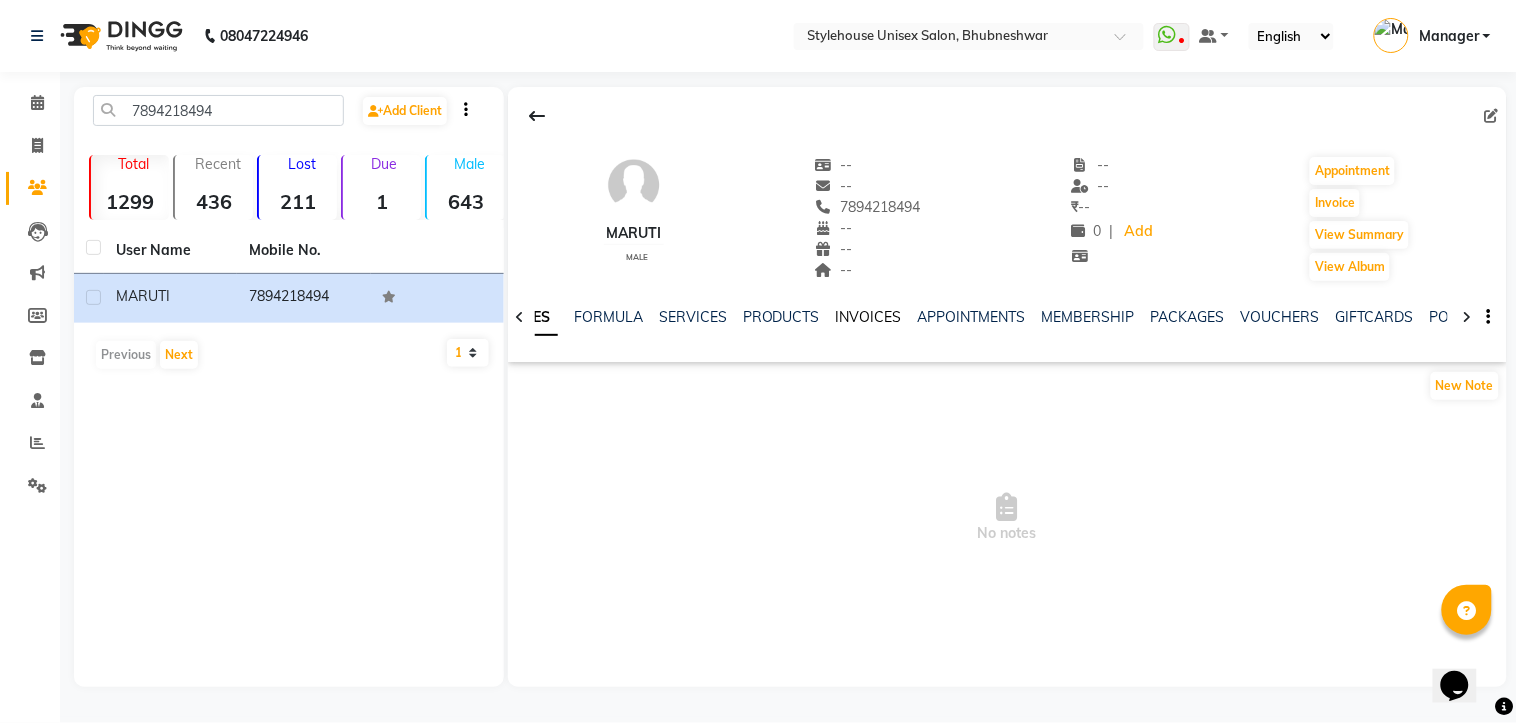 click on "INVOICES" 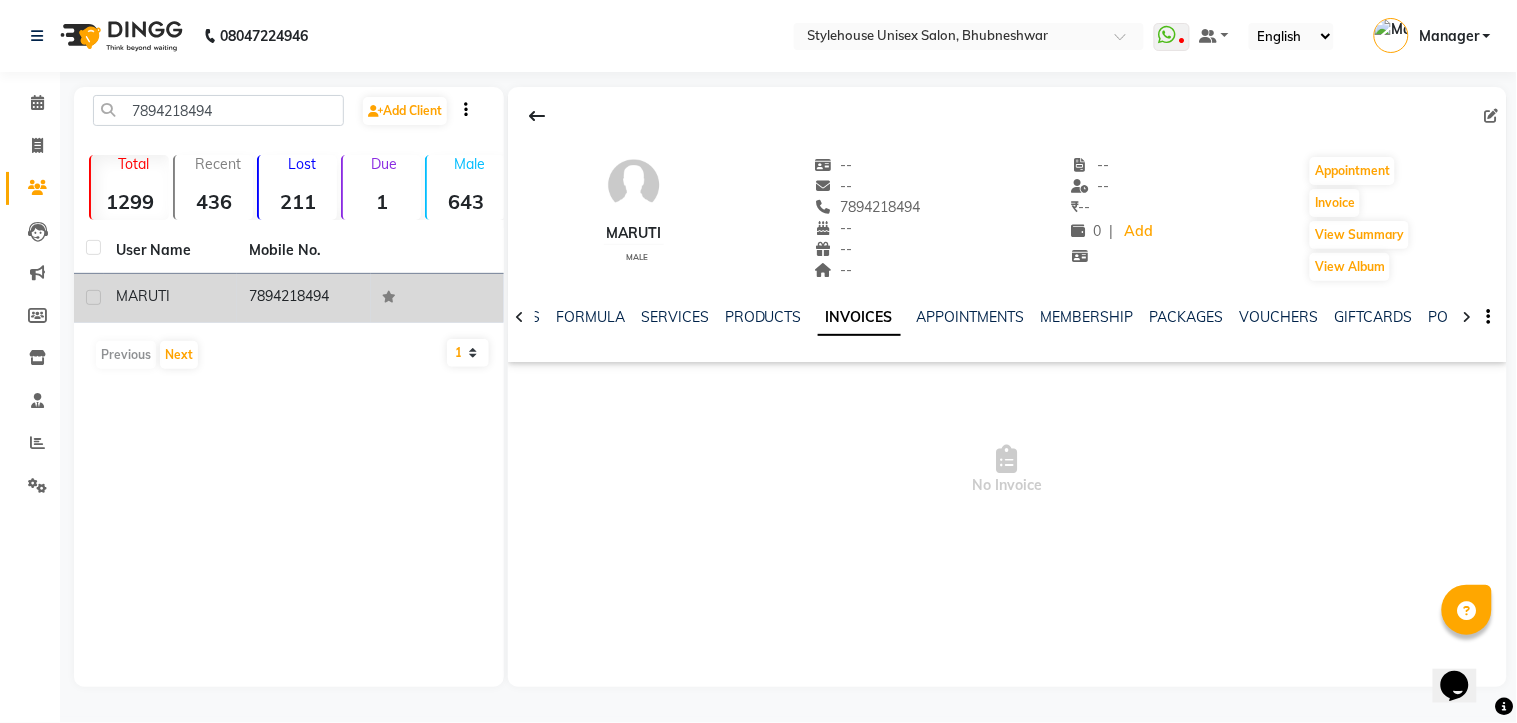 click on "MARUTI" 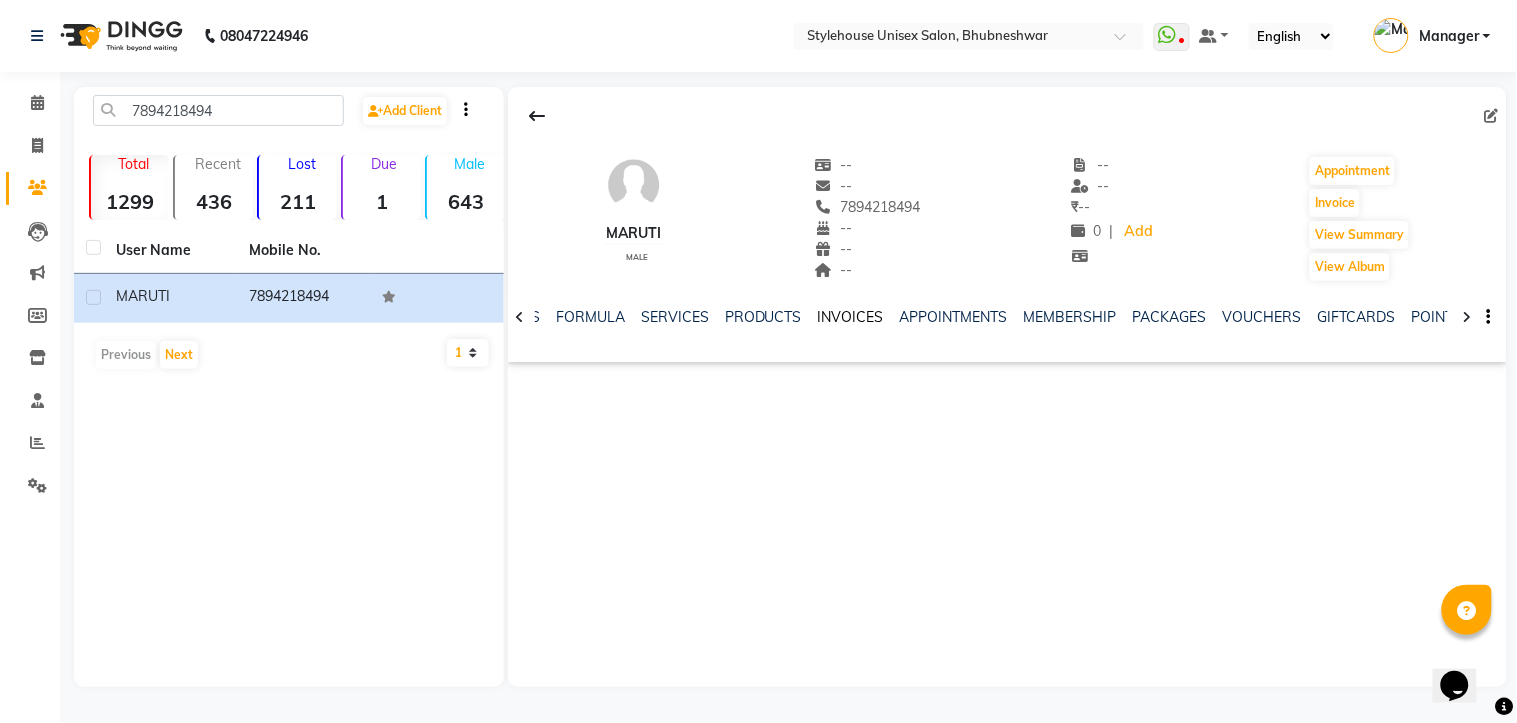 click on "INVOICES" 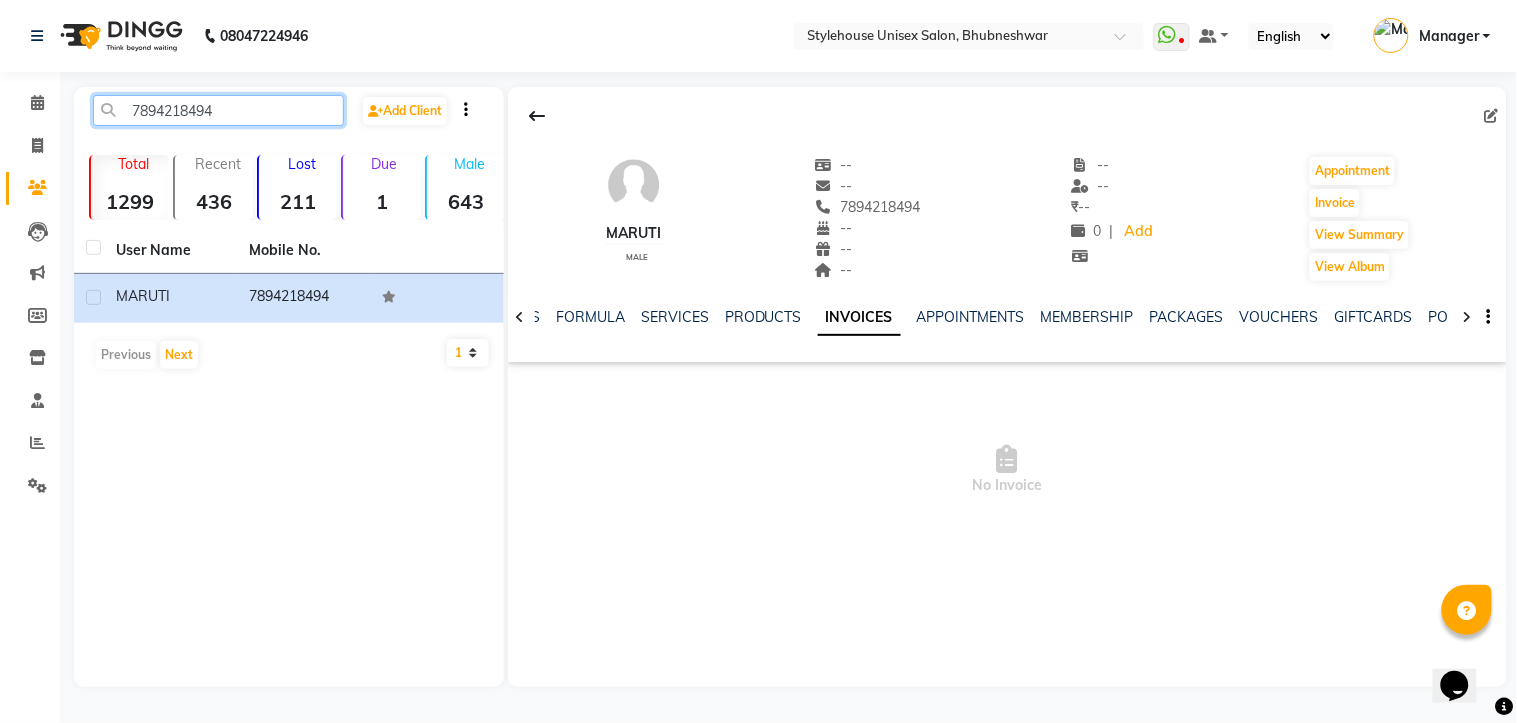 click on "7894218494" 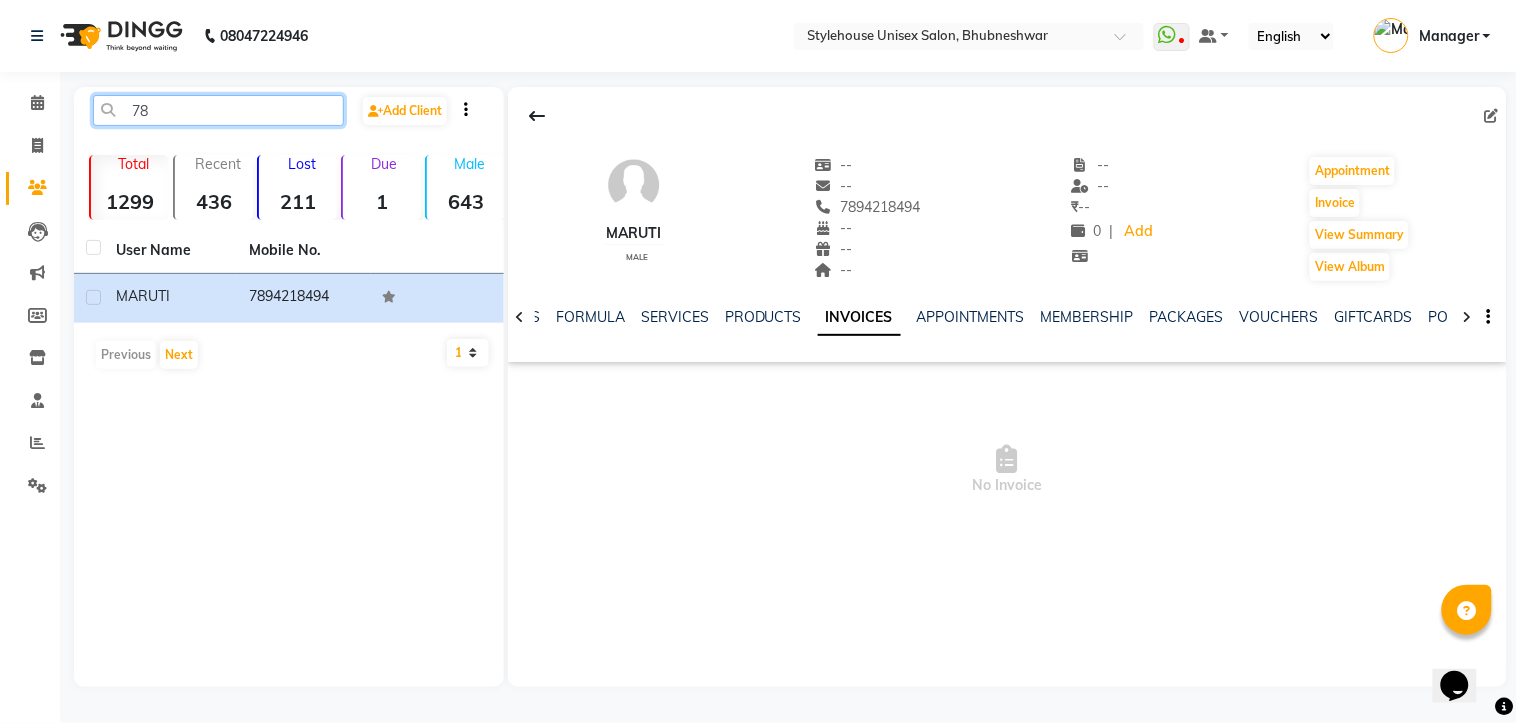 type on "7" 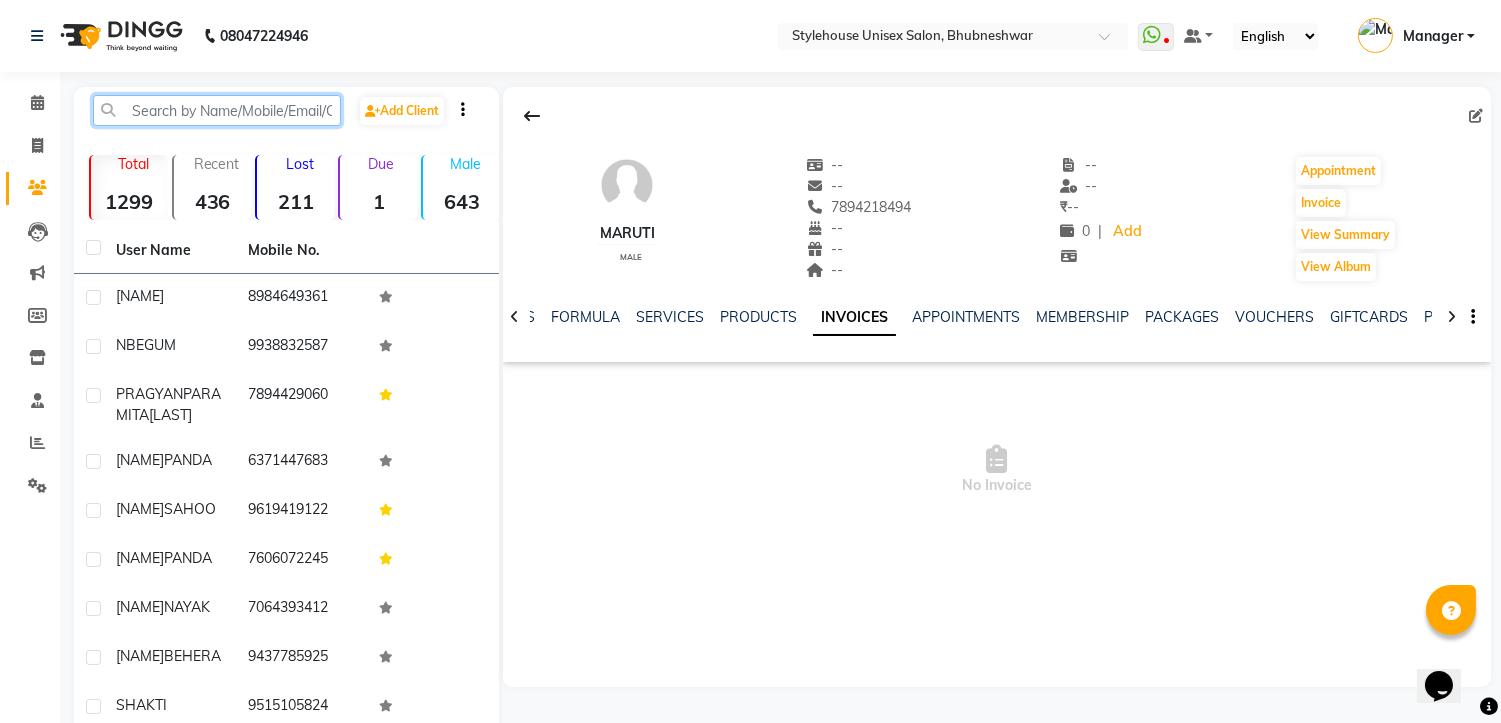 paste on "8249863602" 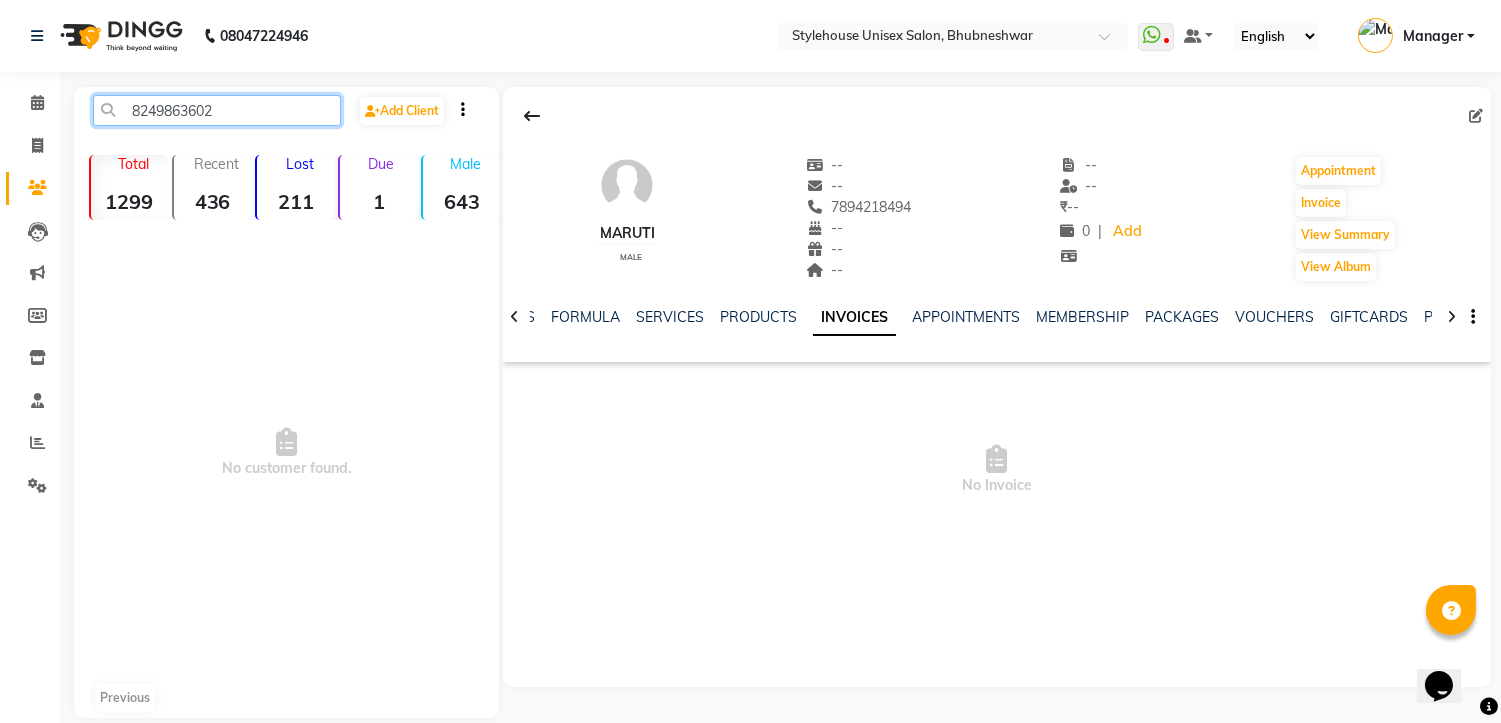 click on "8249863602" 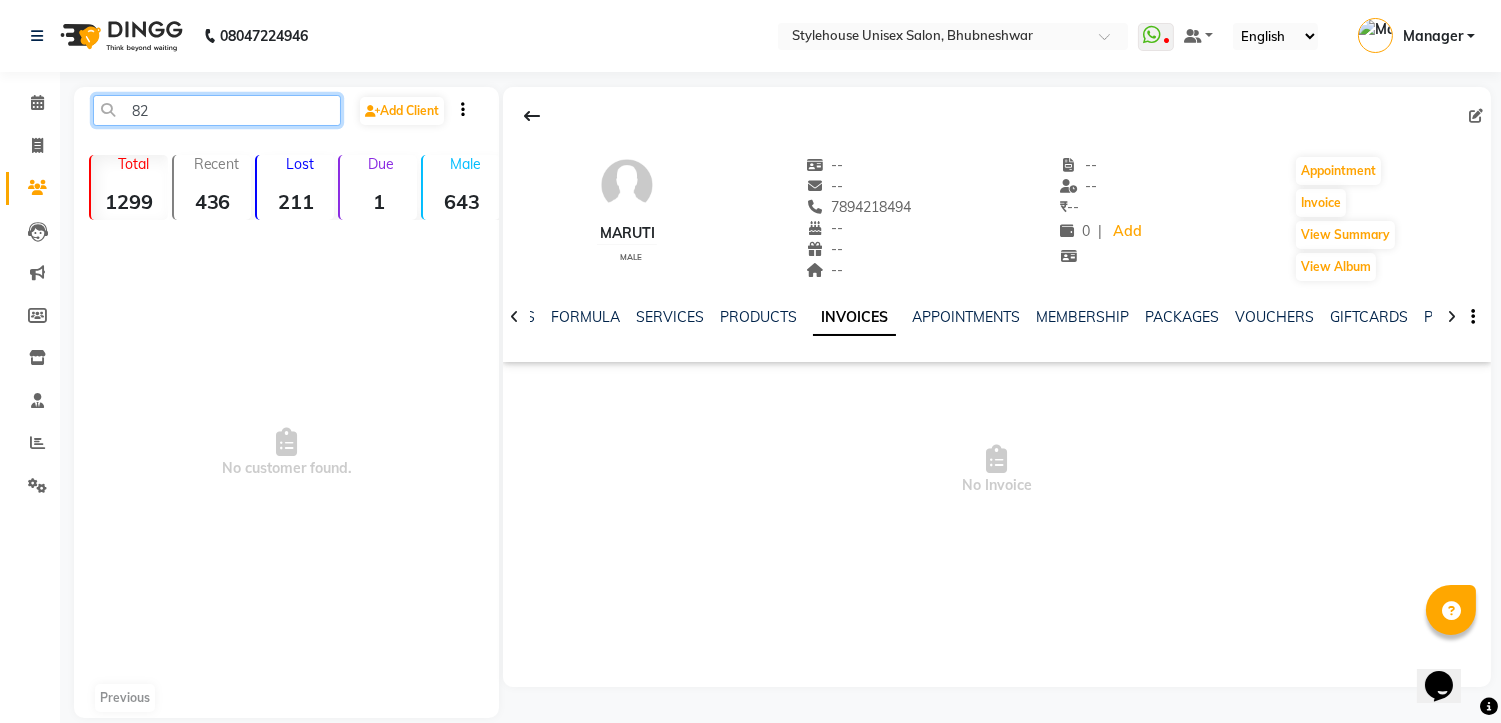 type on "8" 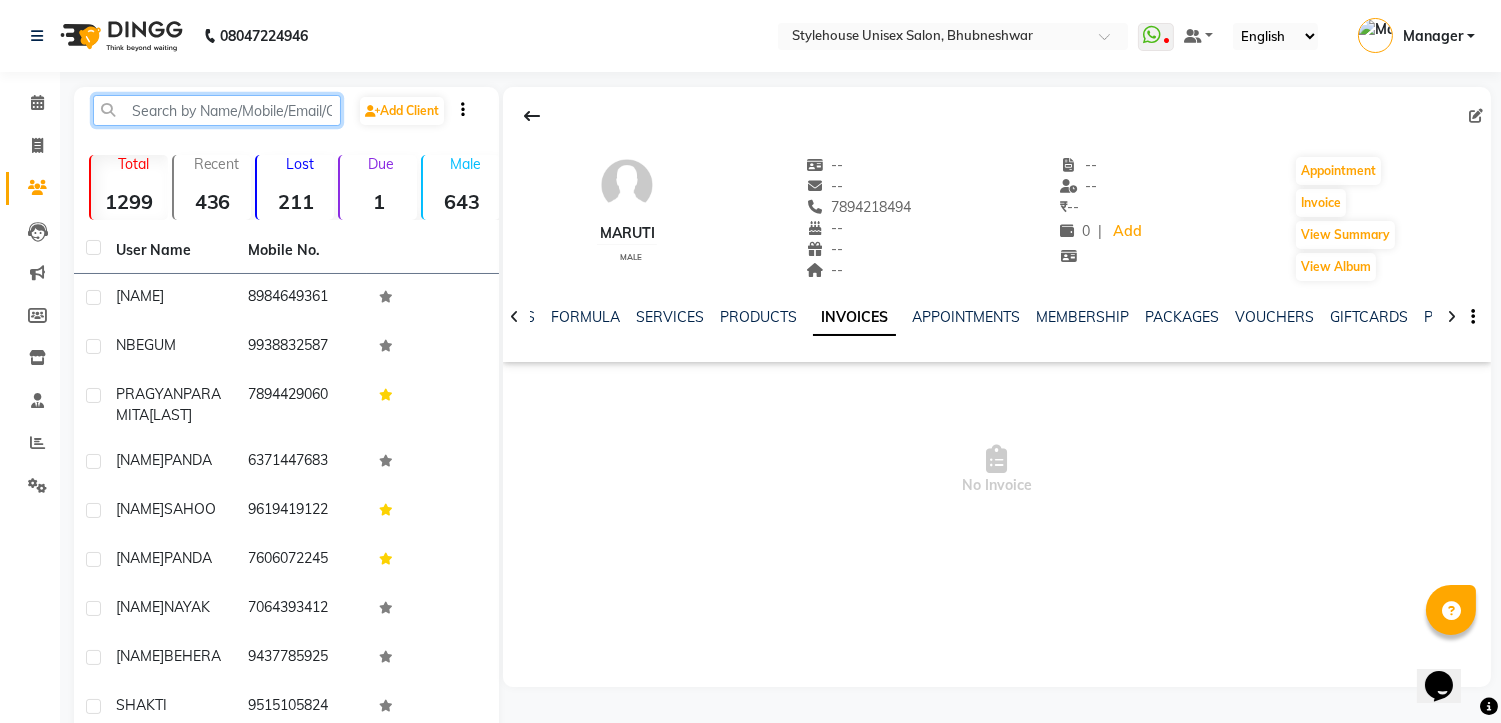 paste on "8658216801" 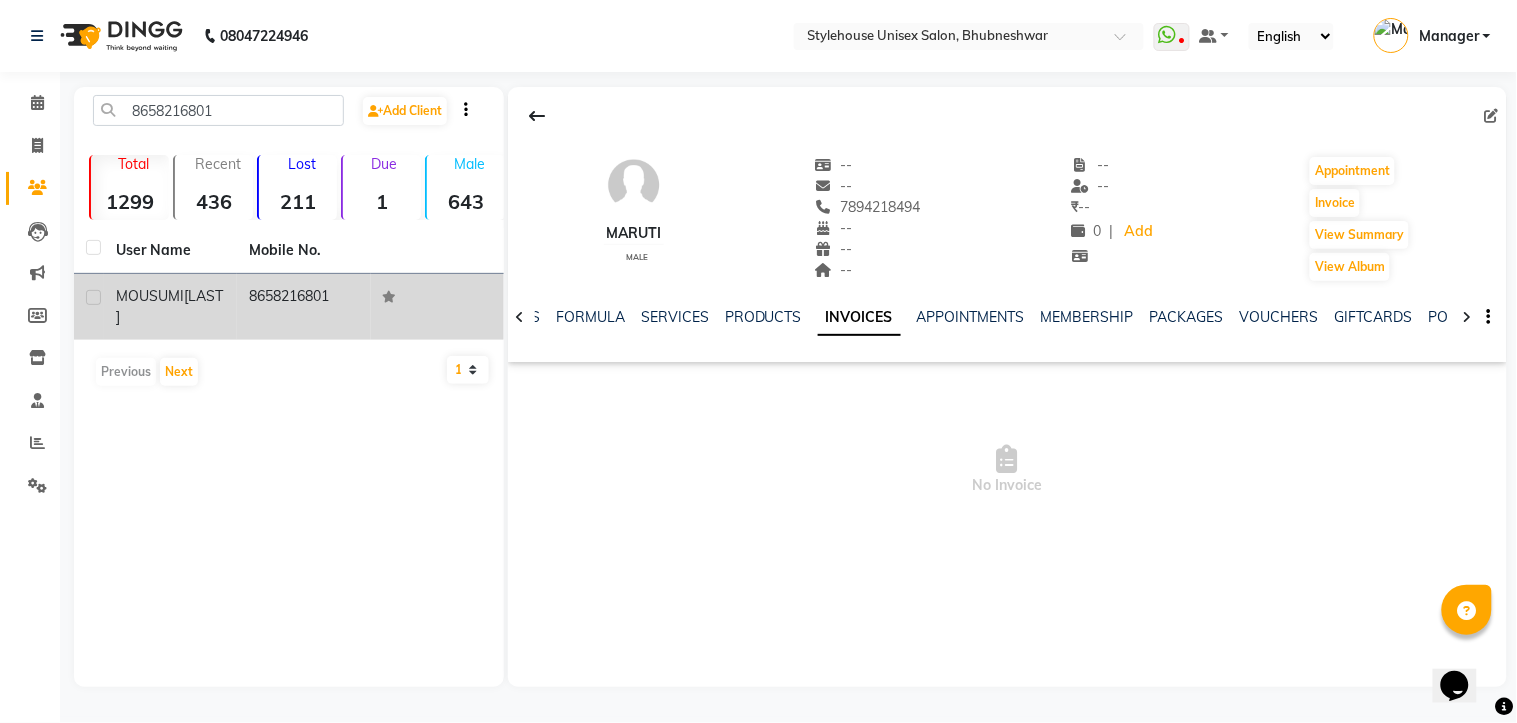 click on "[FIRST]  [LAST]" 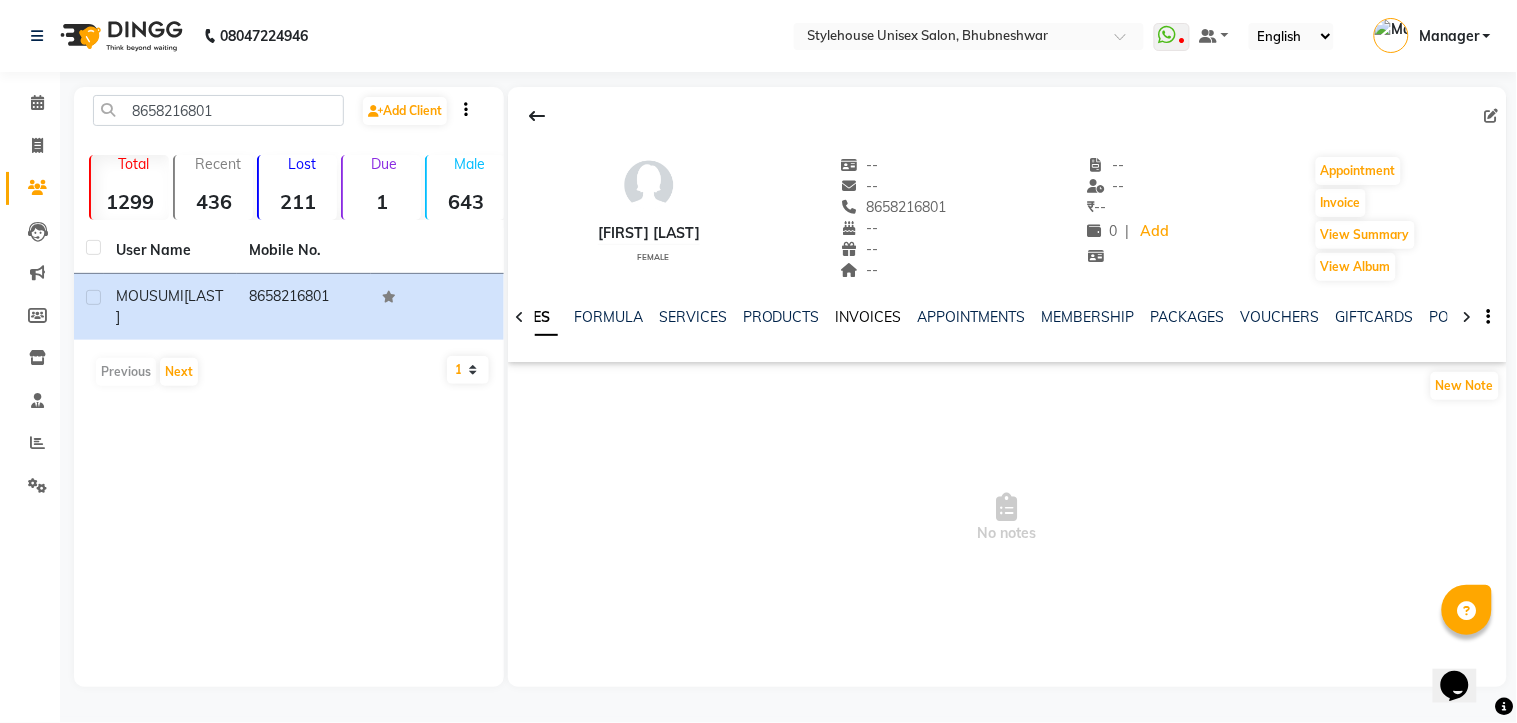 click on "INVOICES" 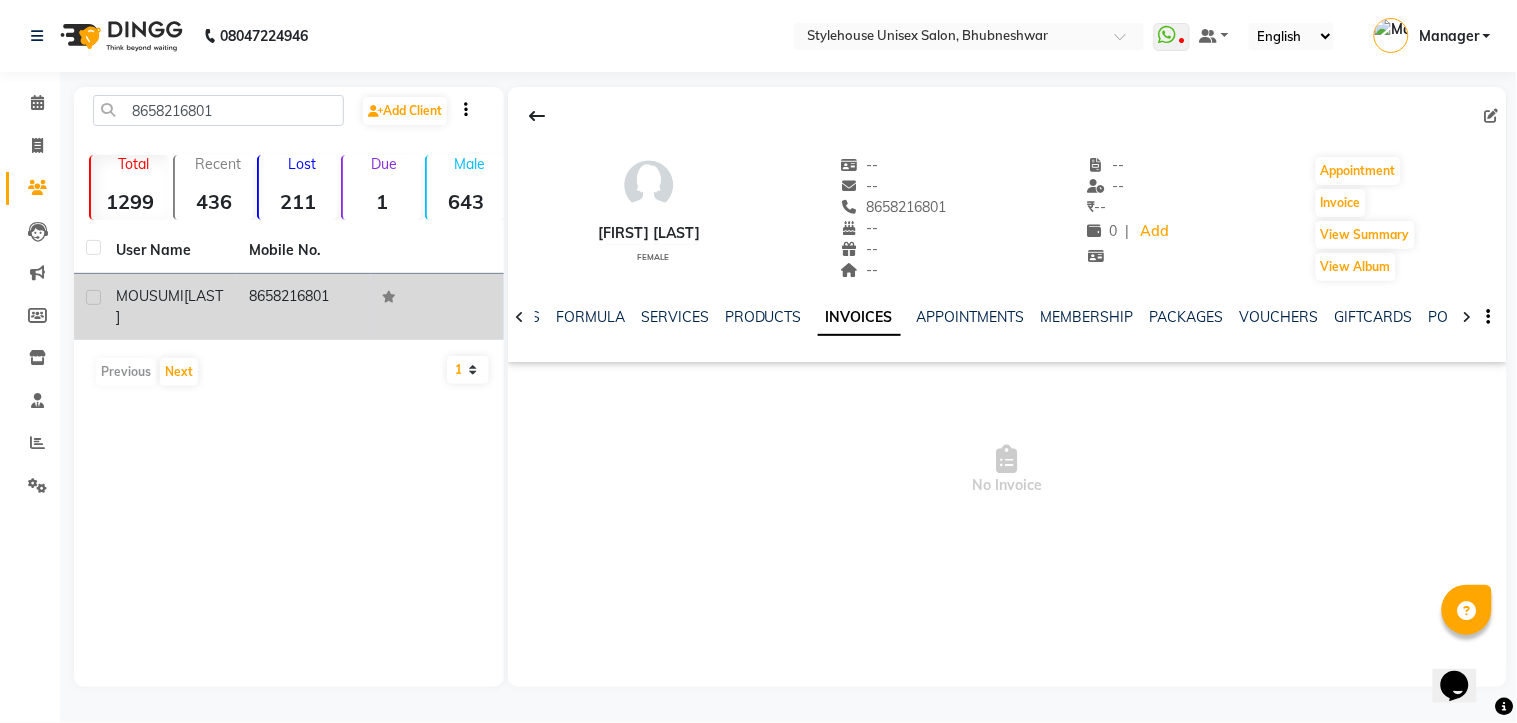 click 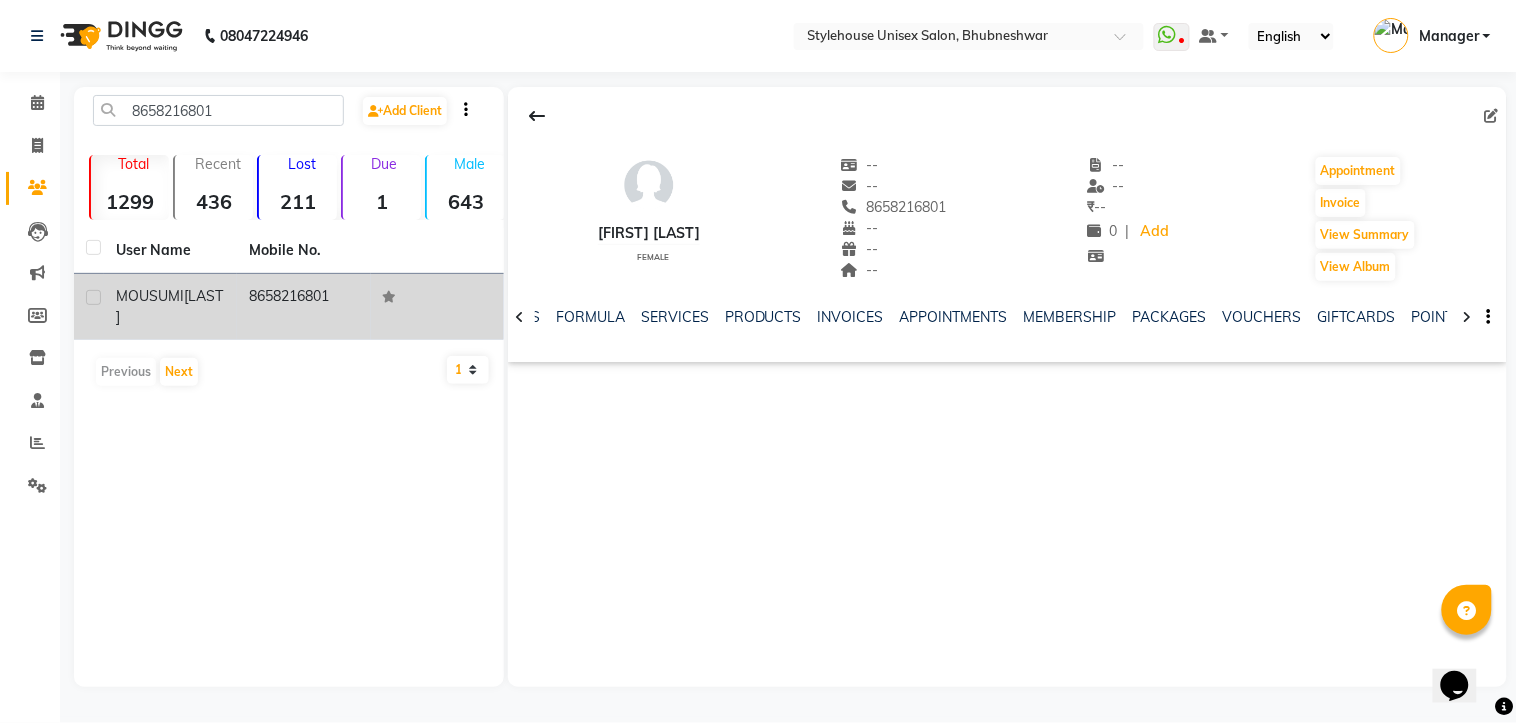 click 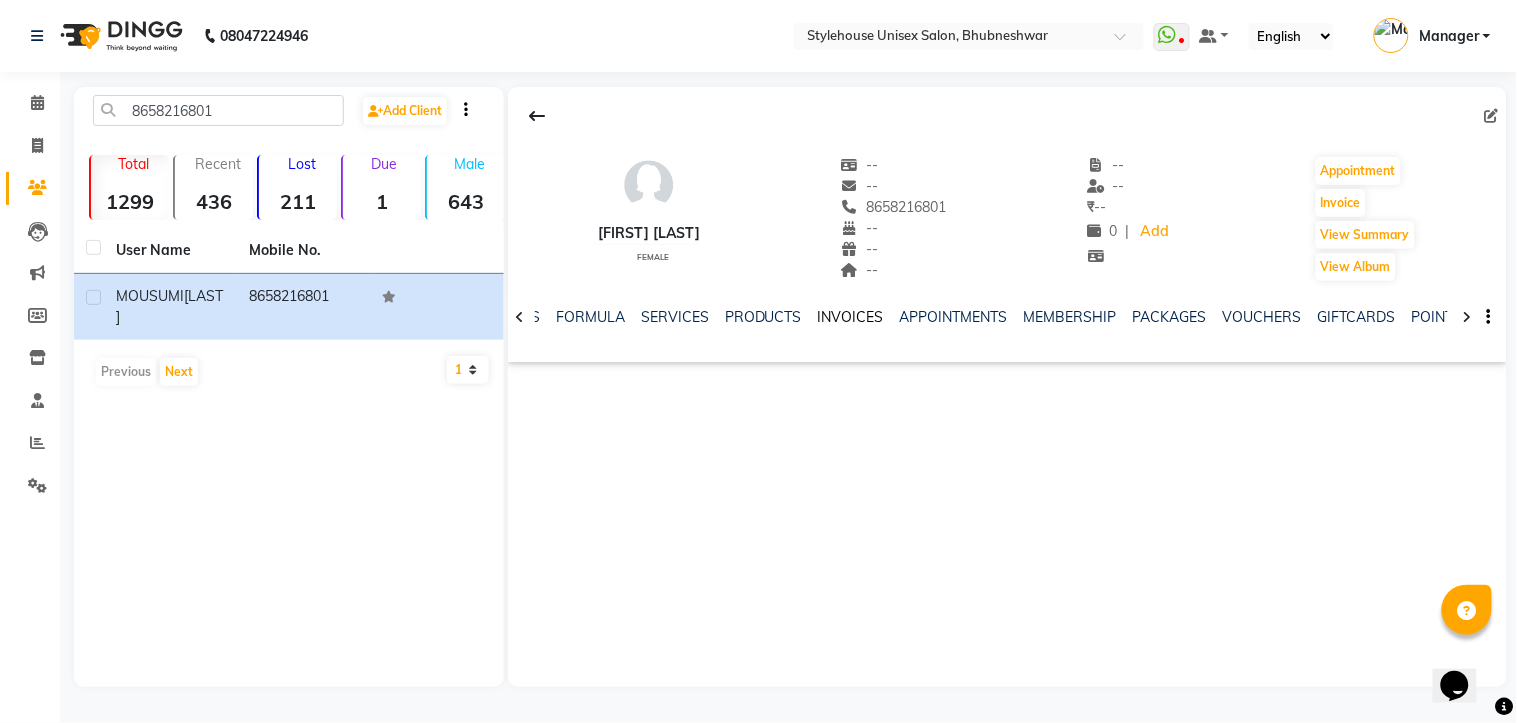 click on "INVOICES" 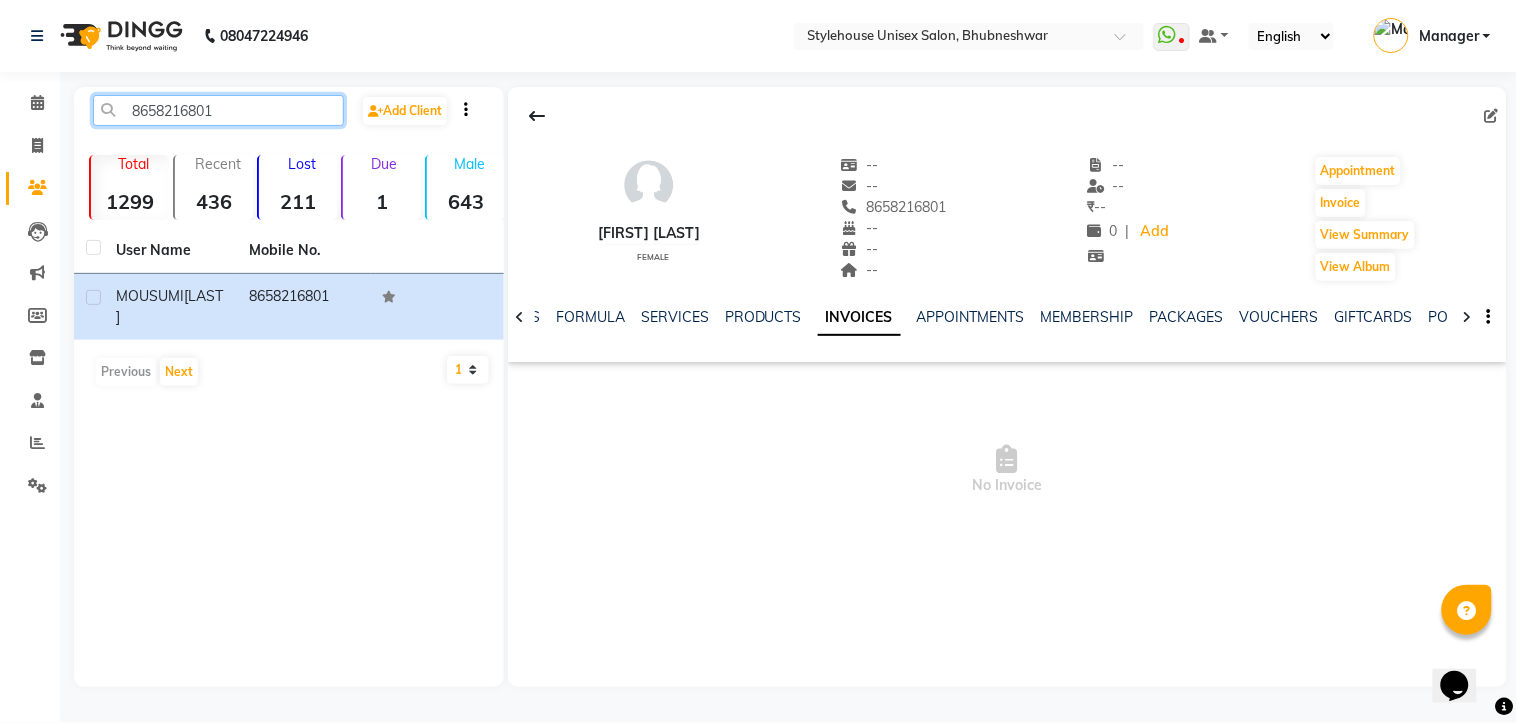 click on "8658216801" 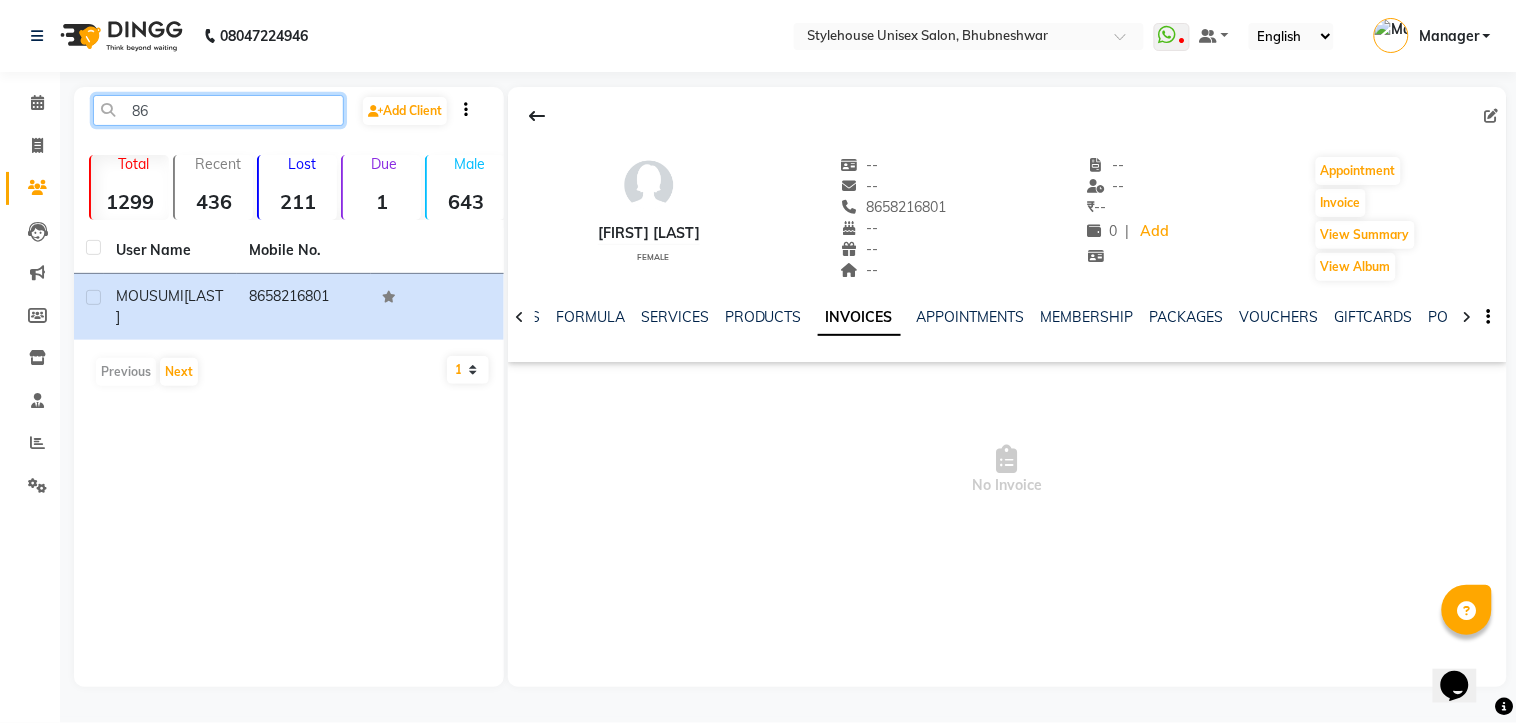 type on "8" 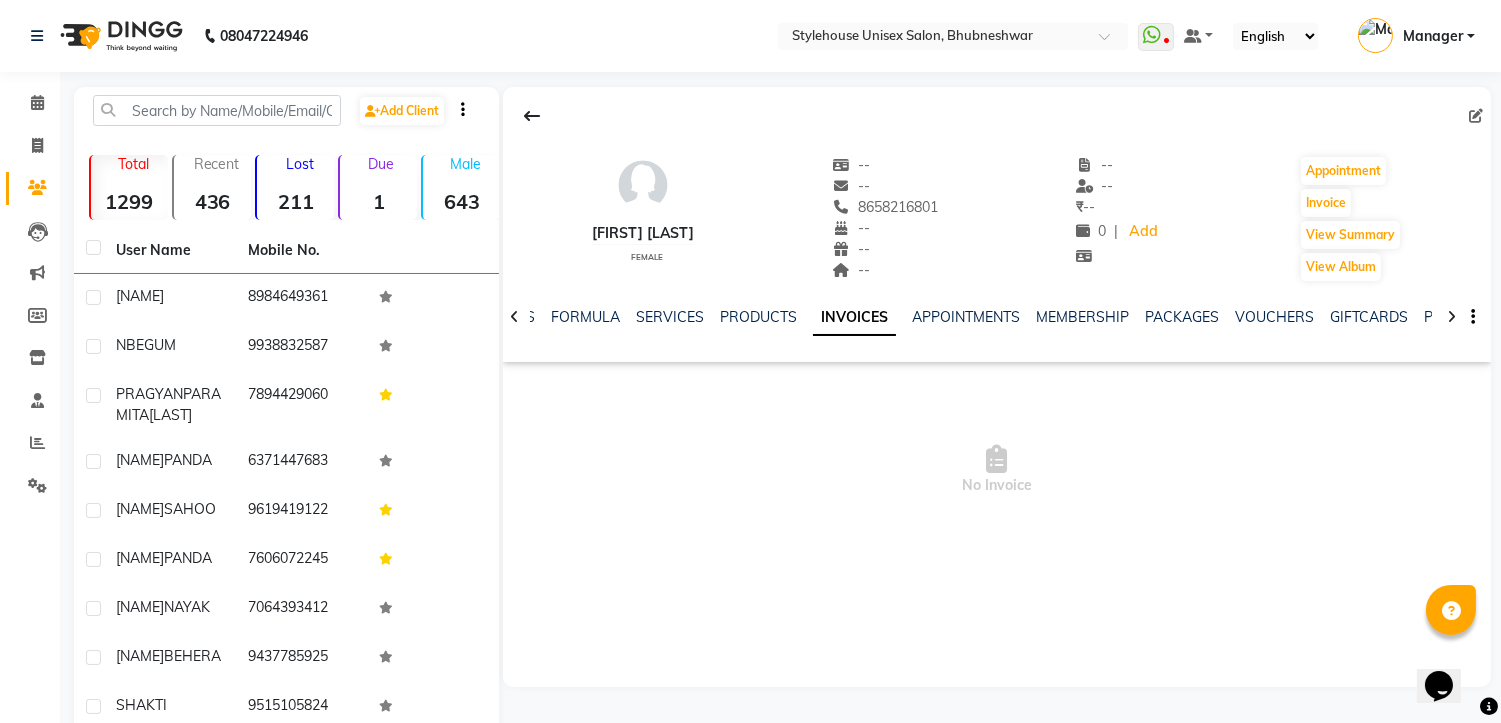click on "Clients" 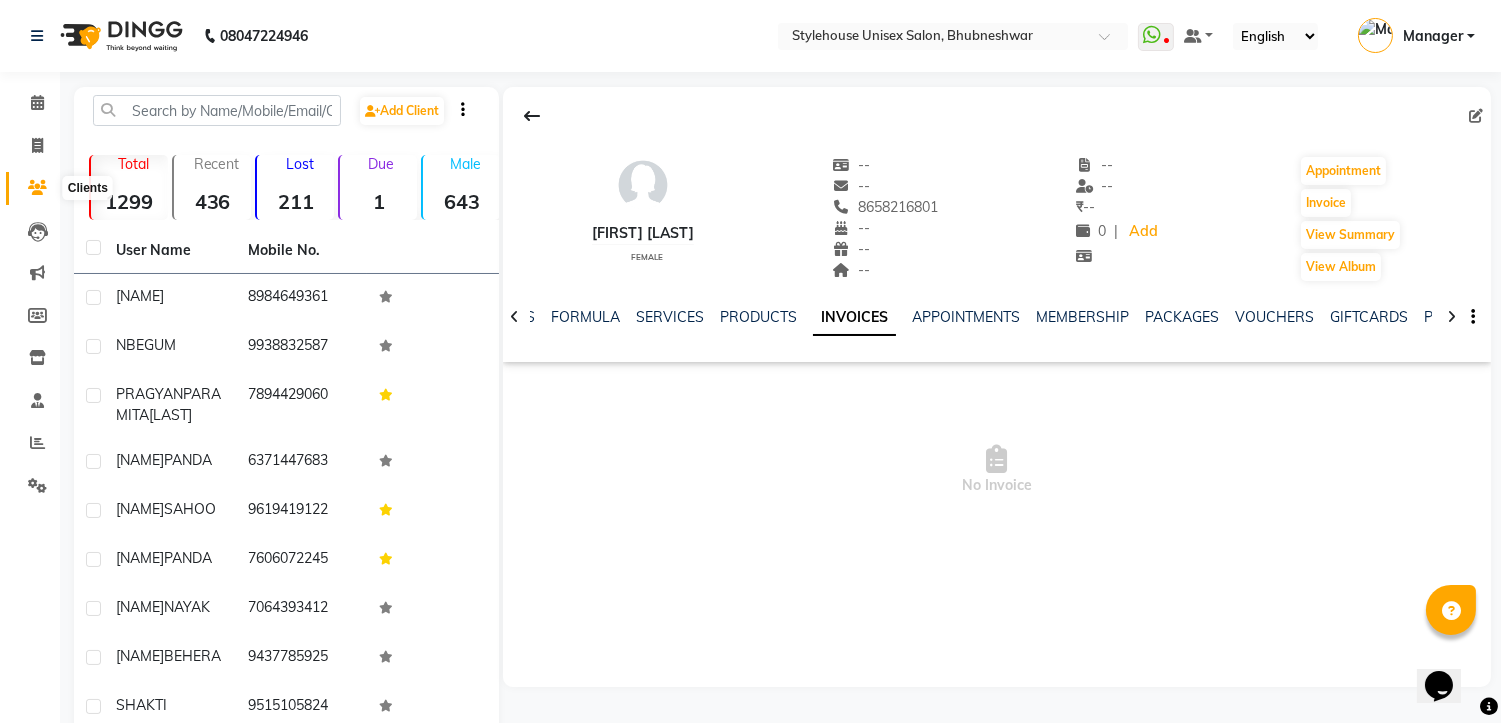 click 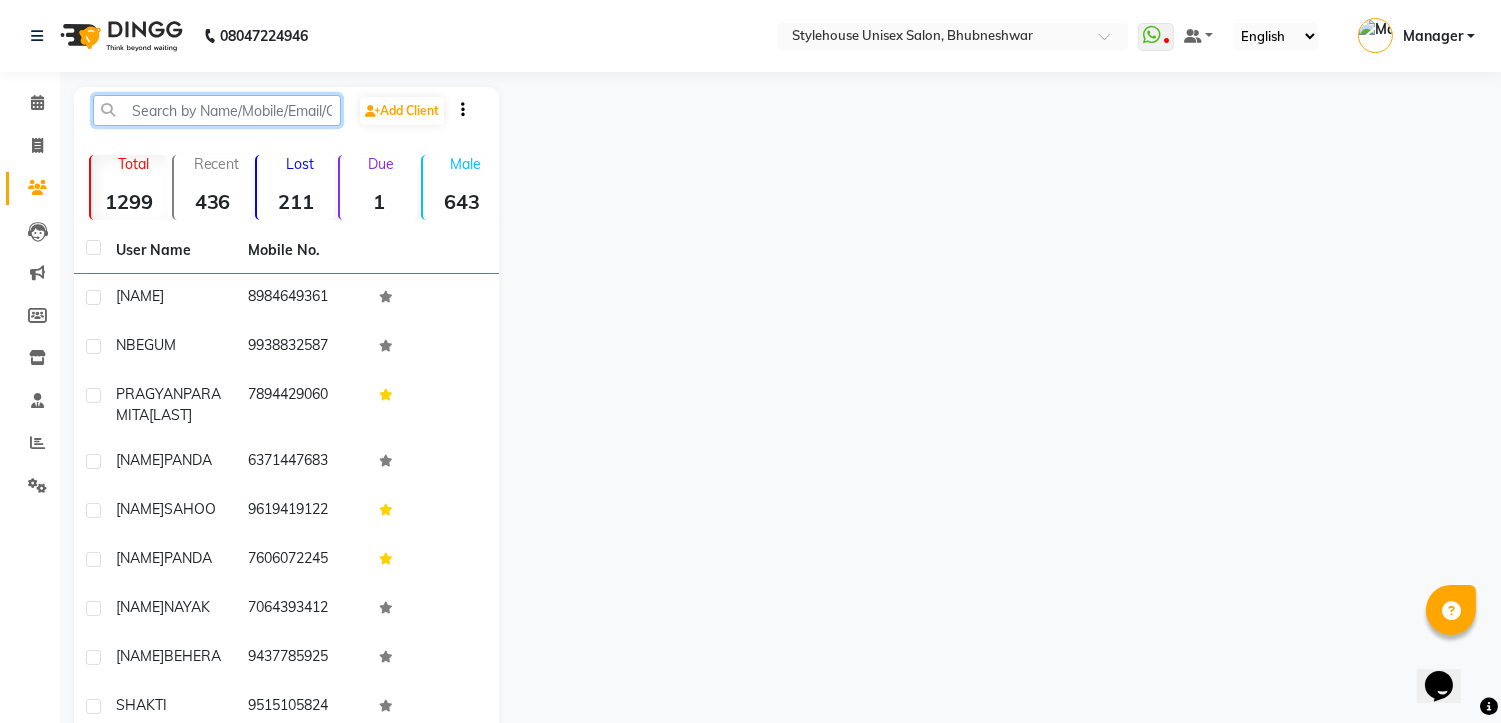 paste on "9650099316" 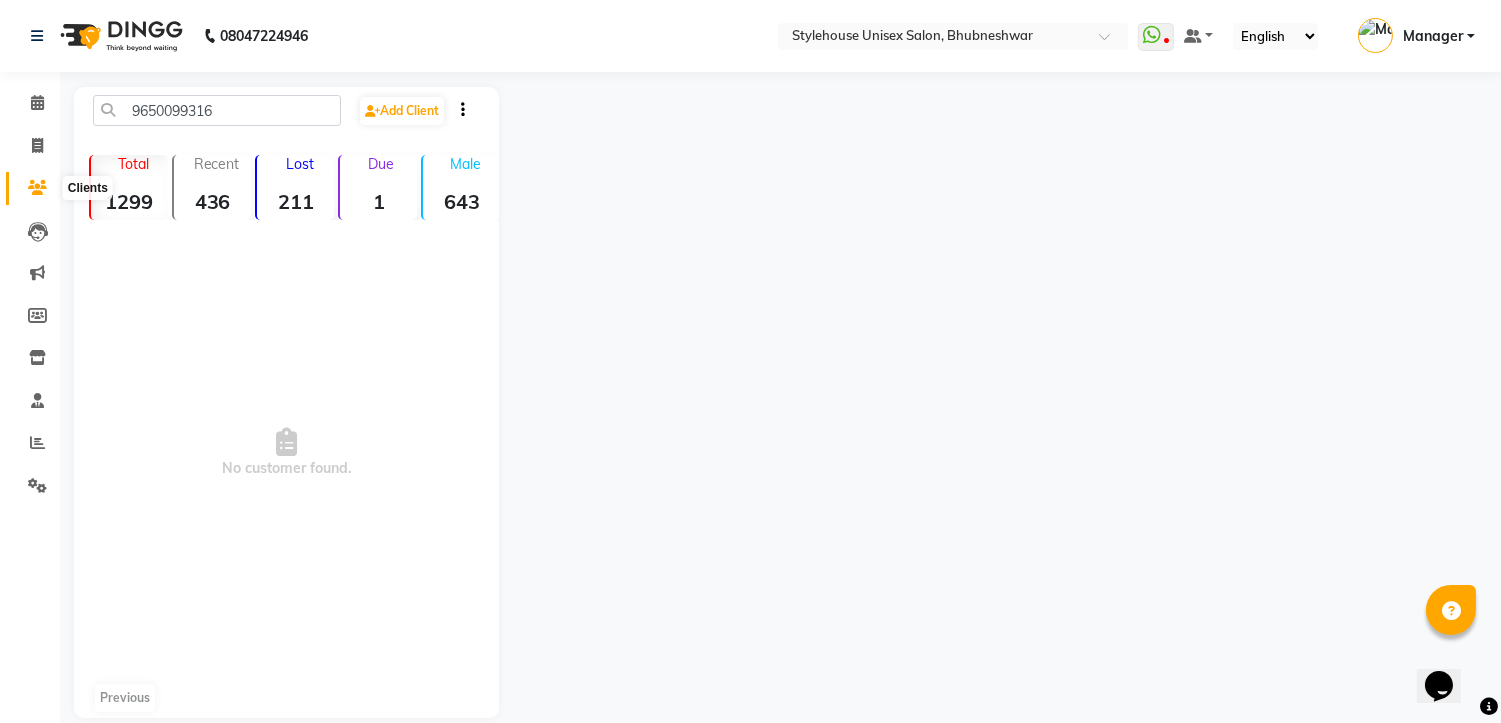 click 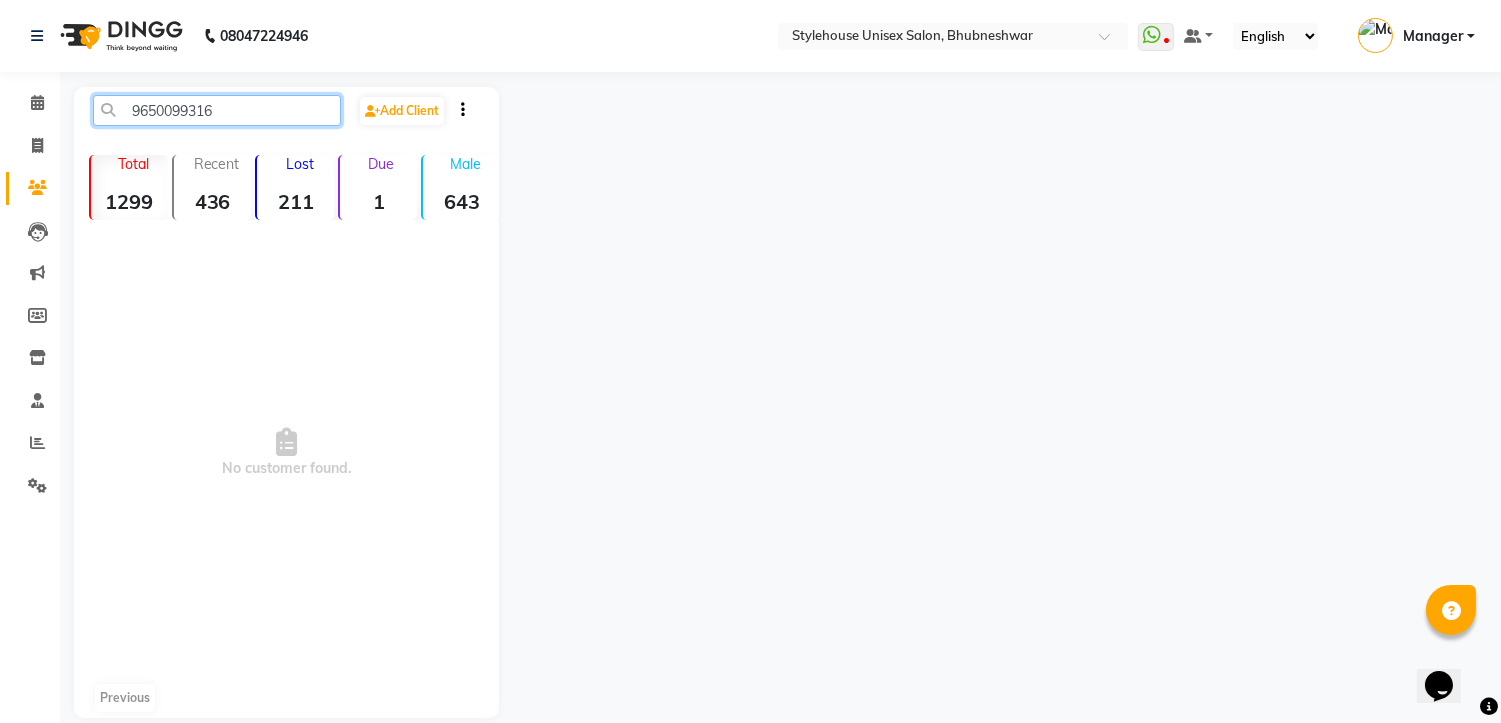 click on "9650099316" 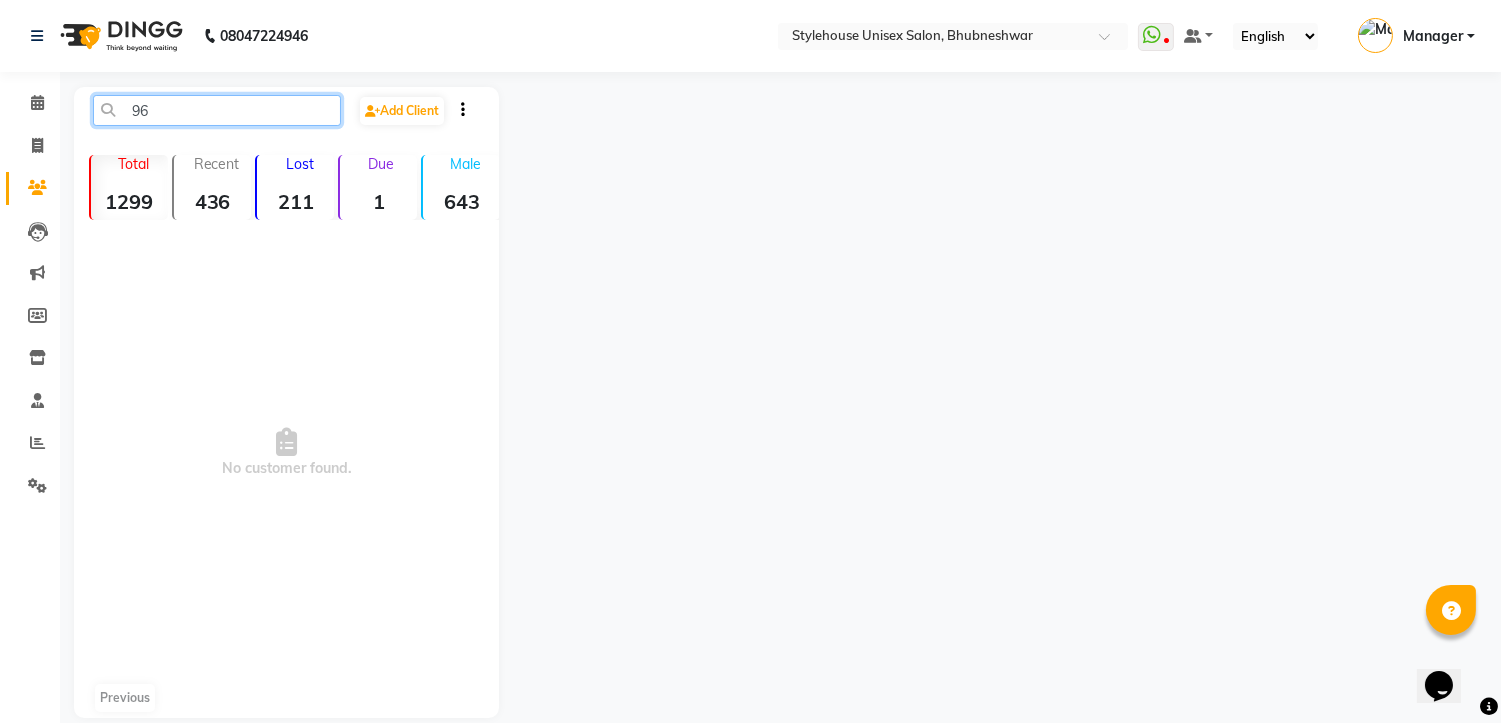 type on "9" 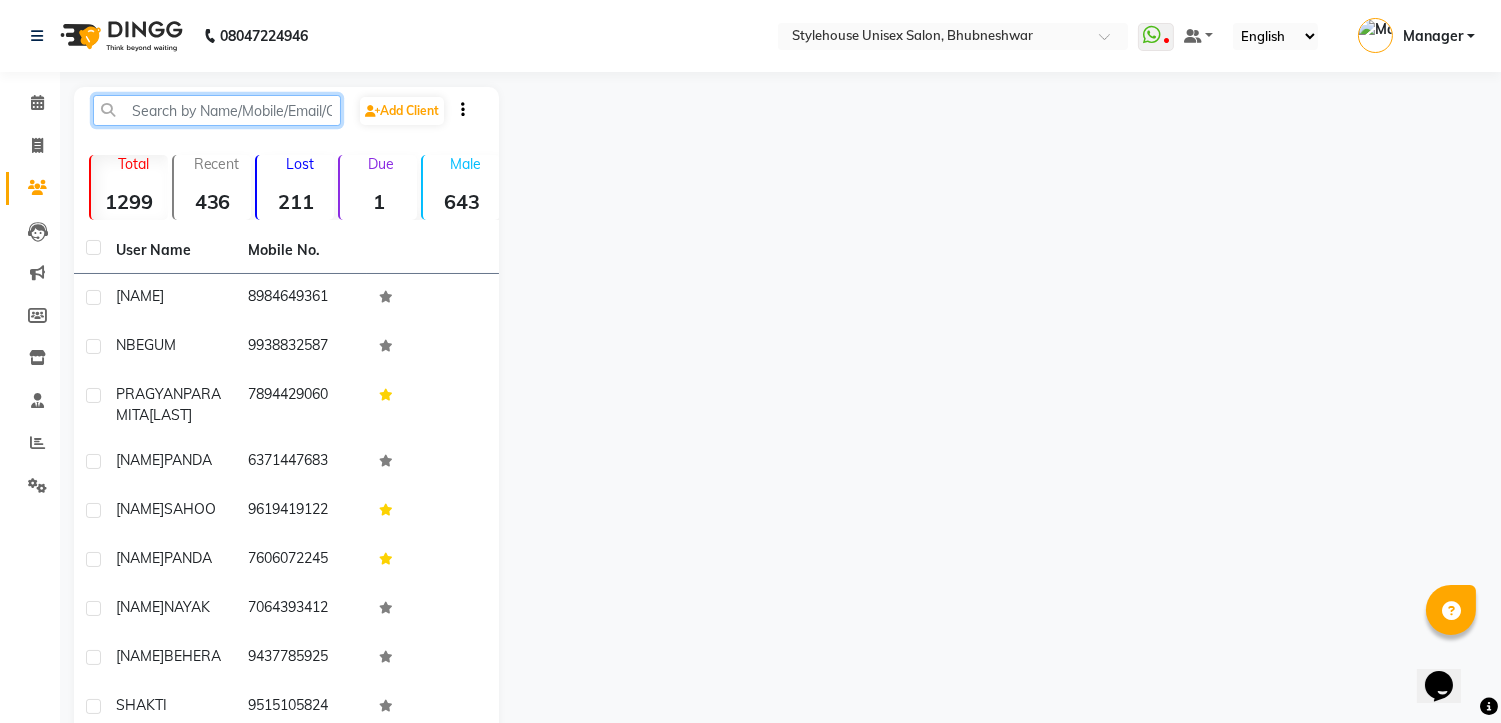 paste on "8249292491" 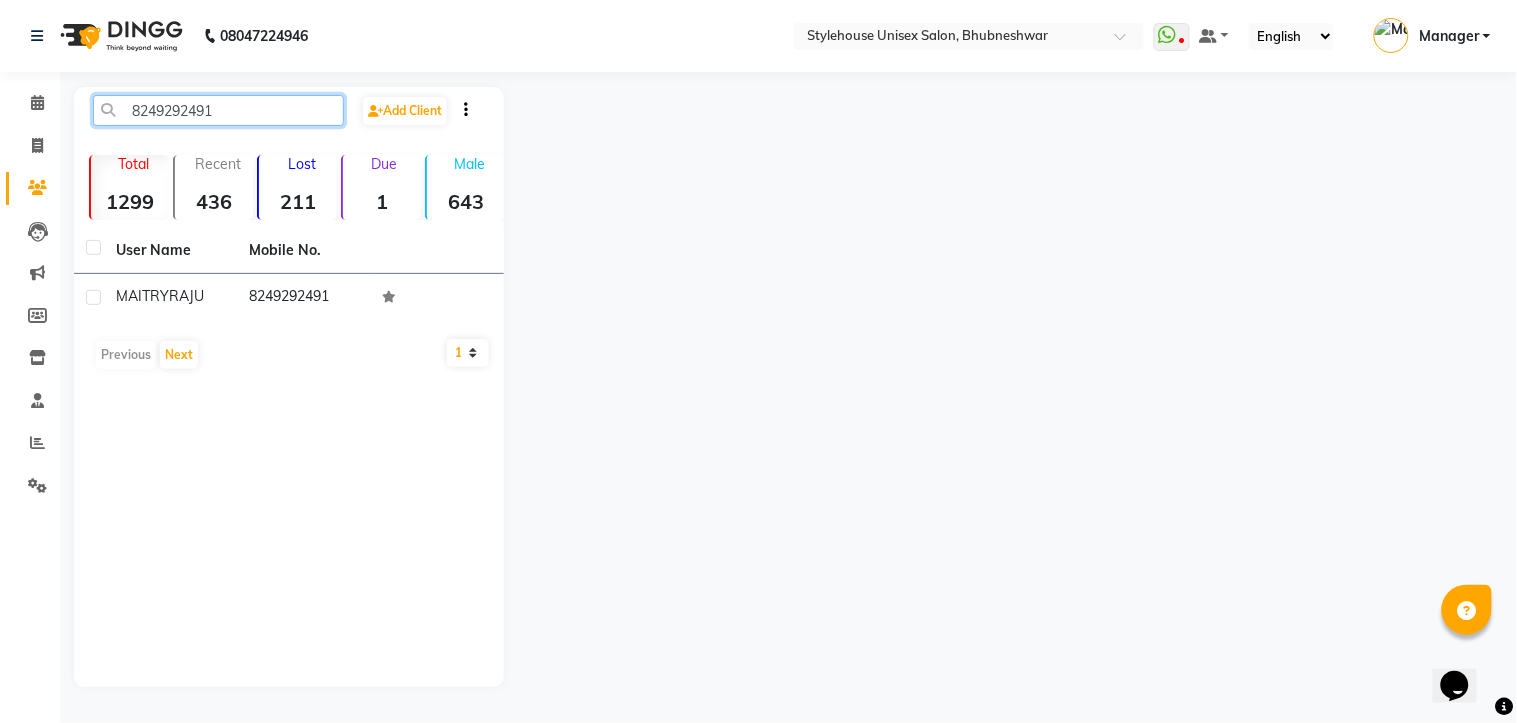 type on "8249292491" 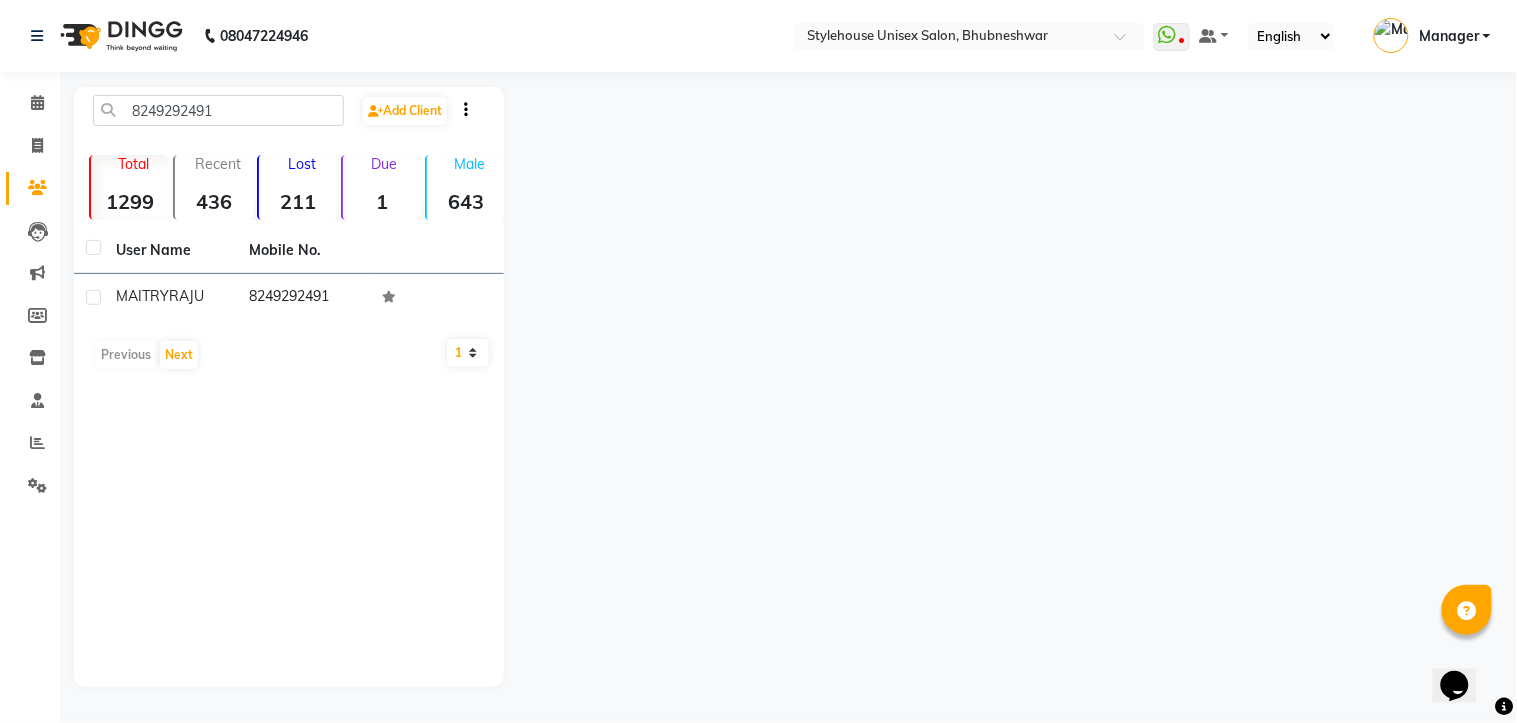 click on "10   50   100" 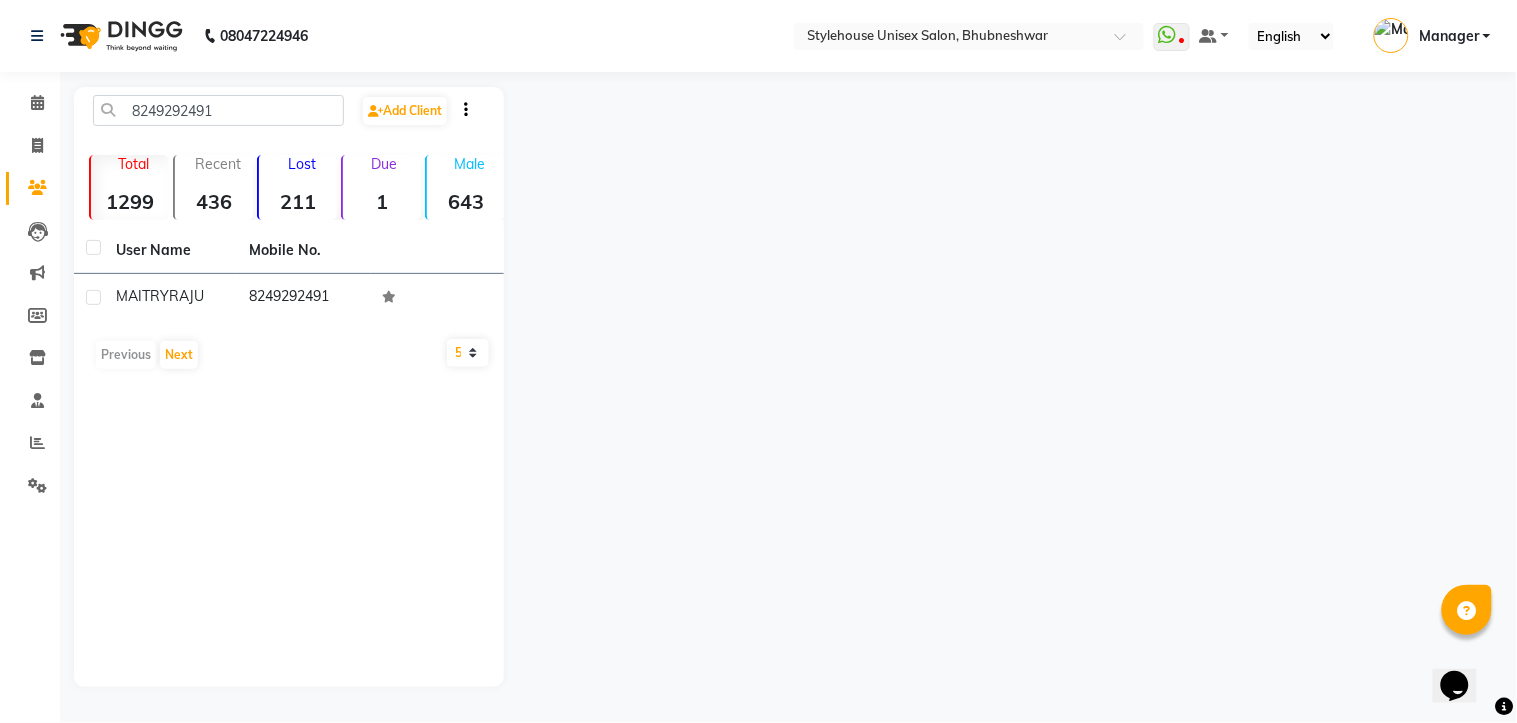 click on "10   50   100" 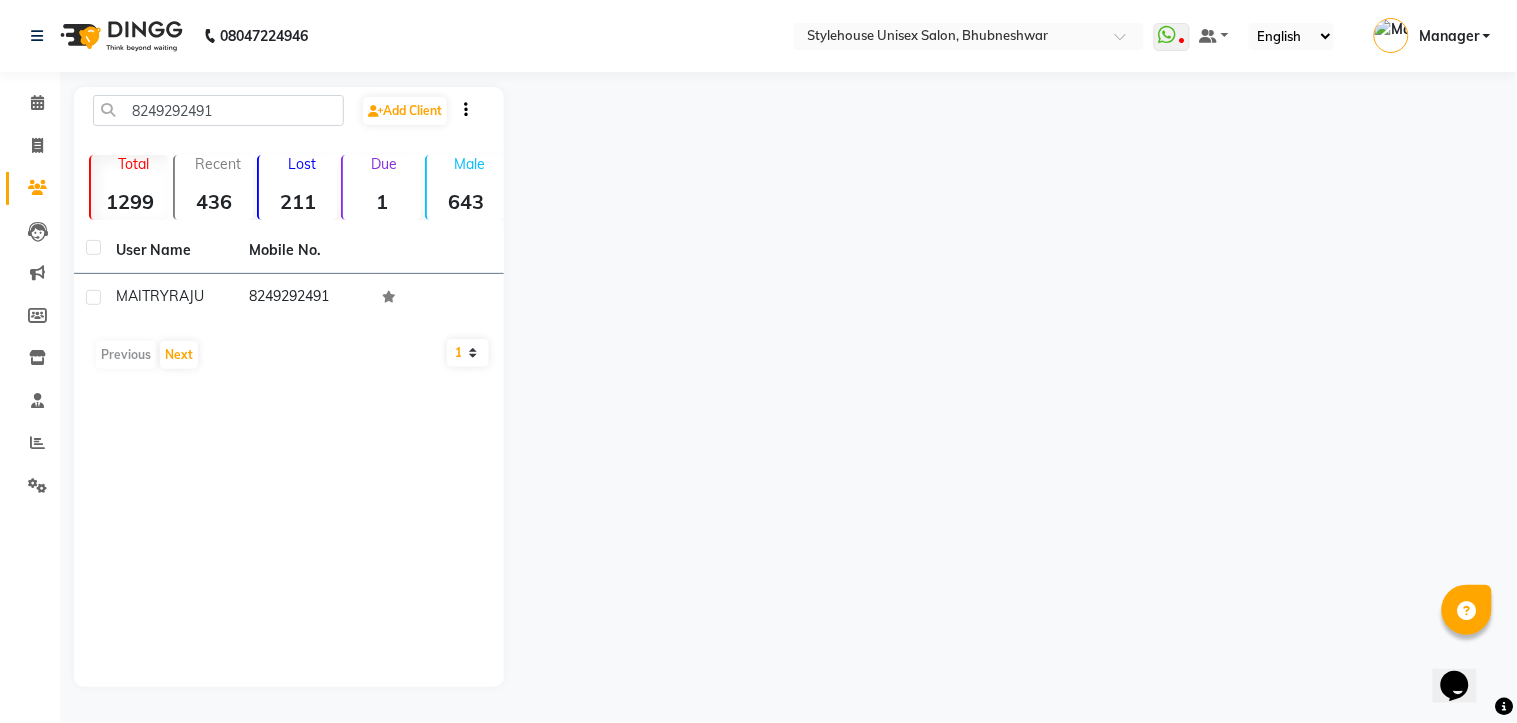 click on "10   50   100" 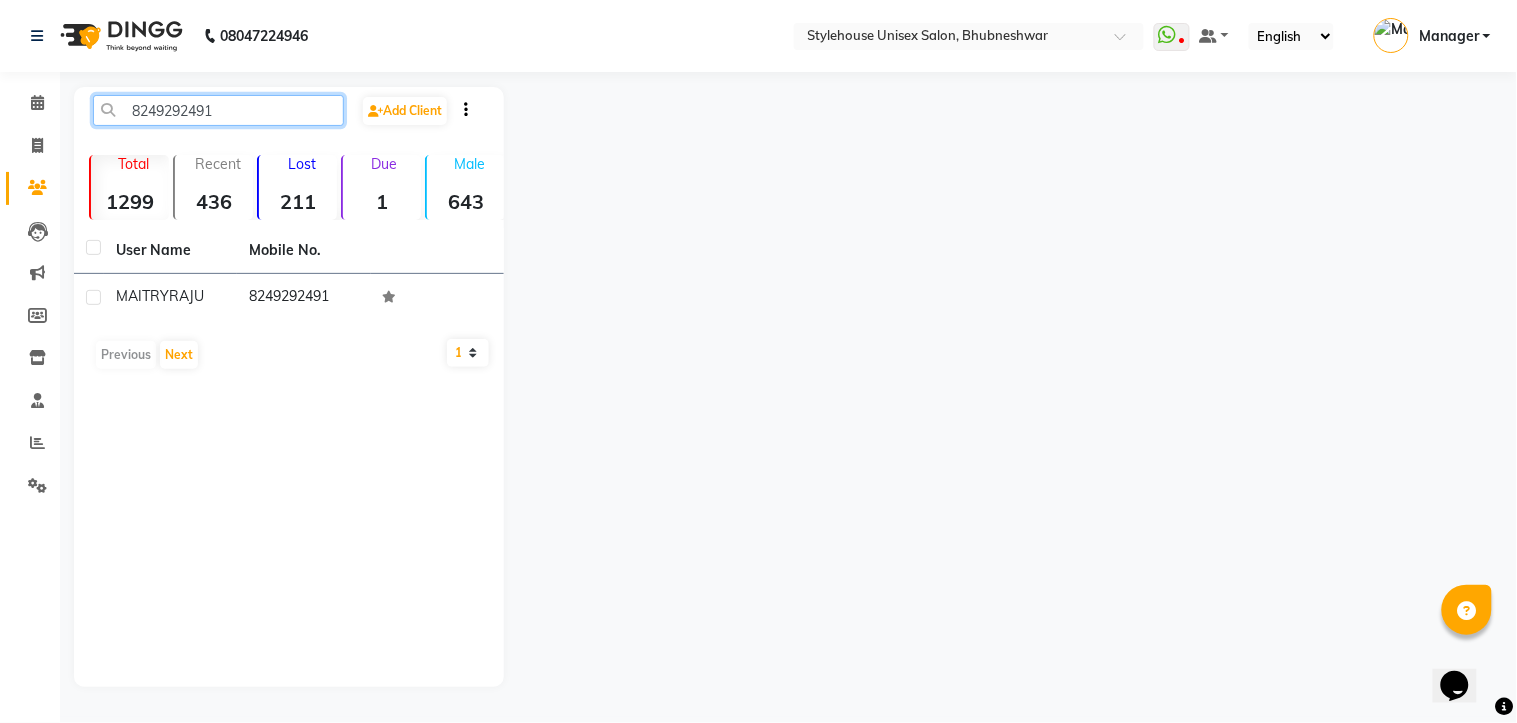 click on "8249292491" 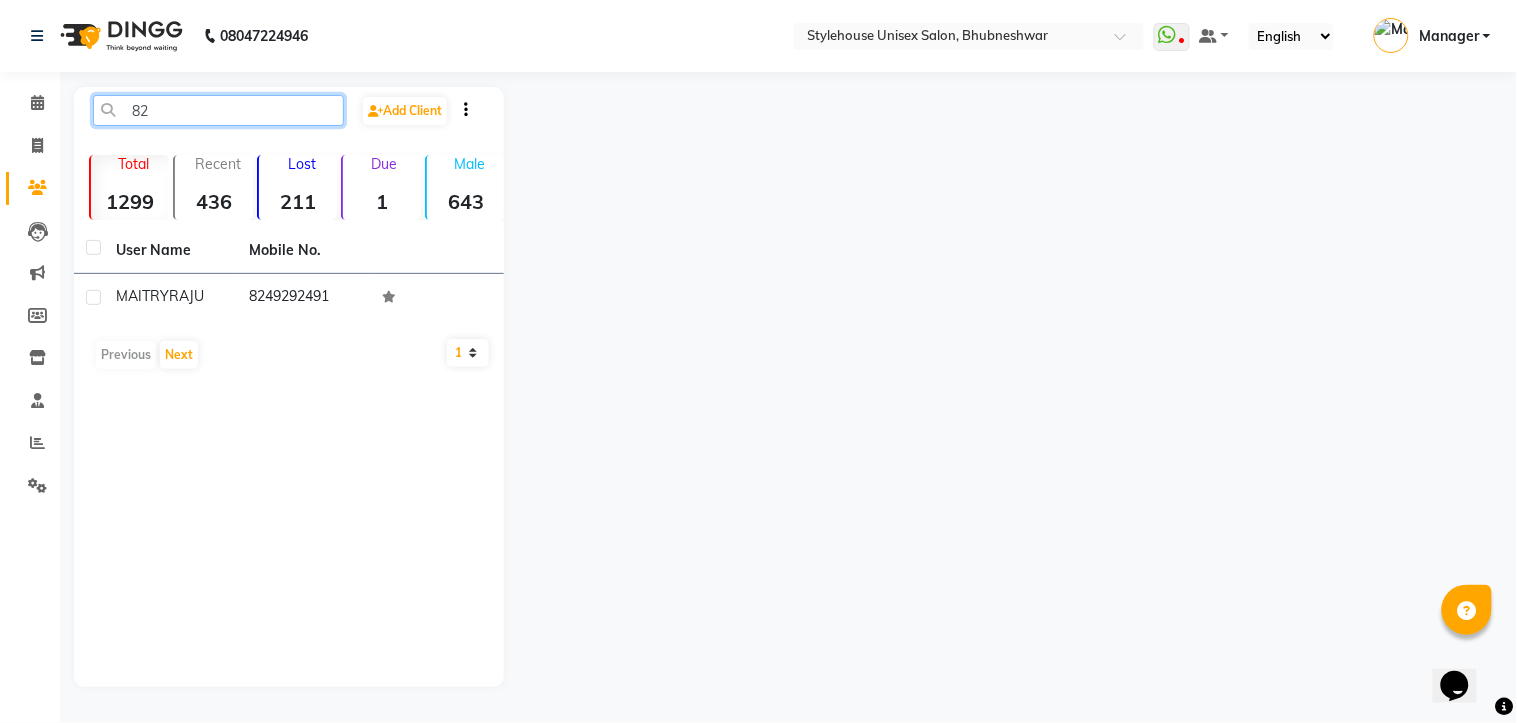 type on "8" 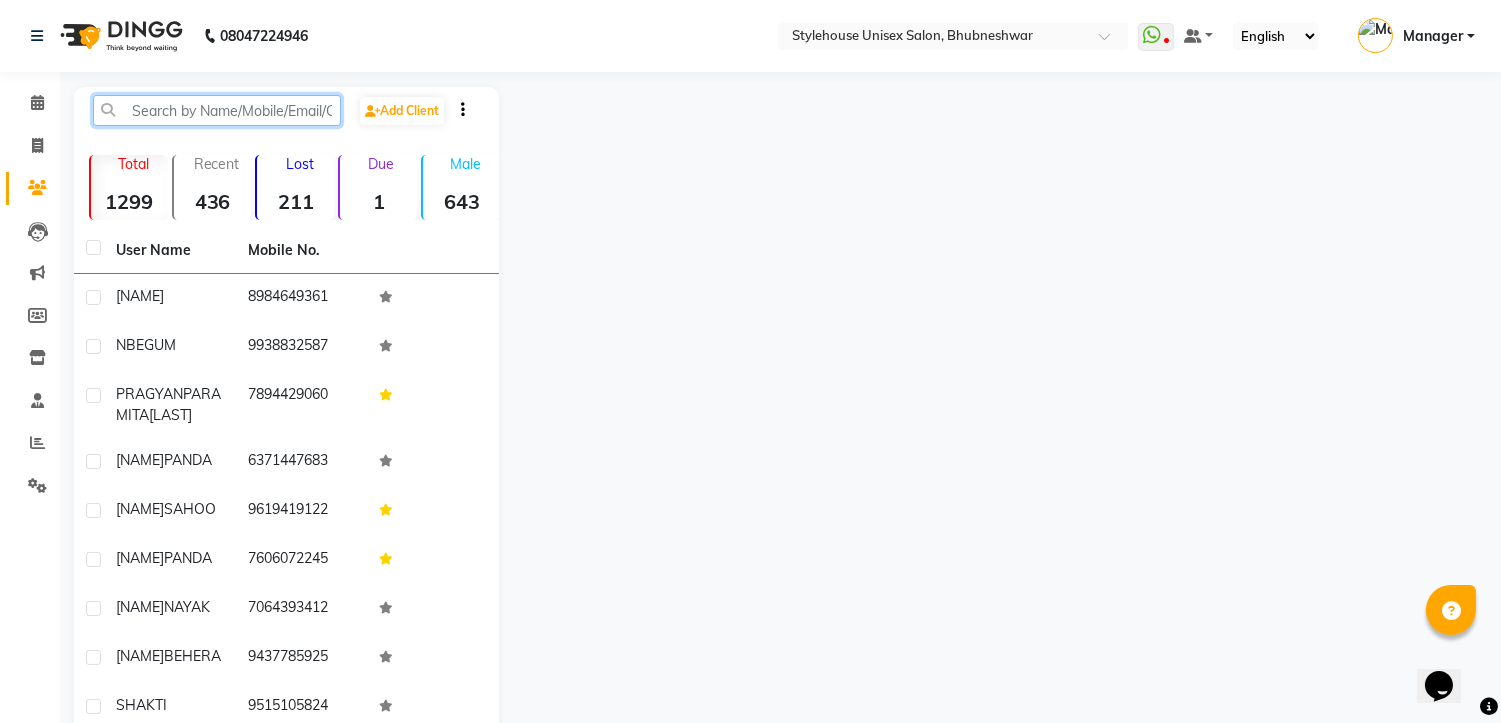 paste on "9827703829" 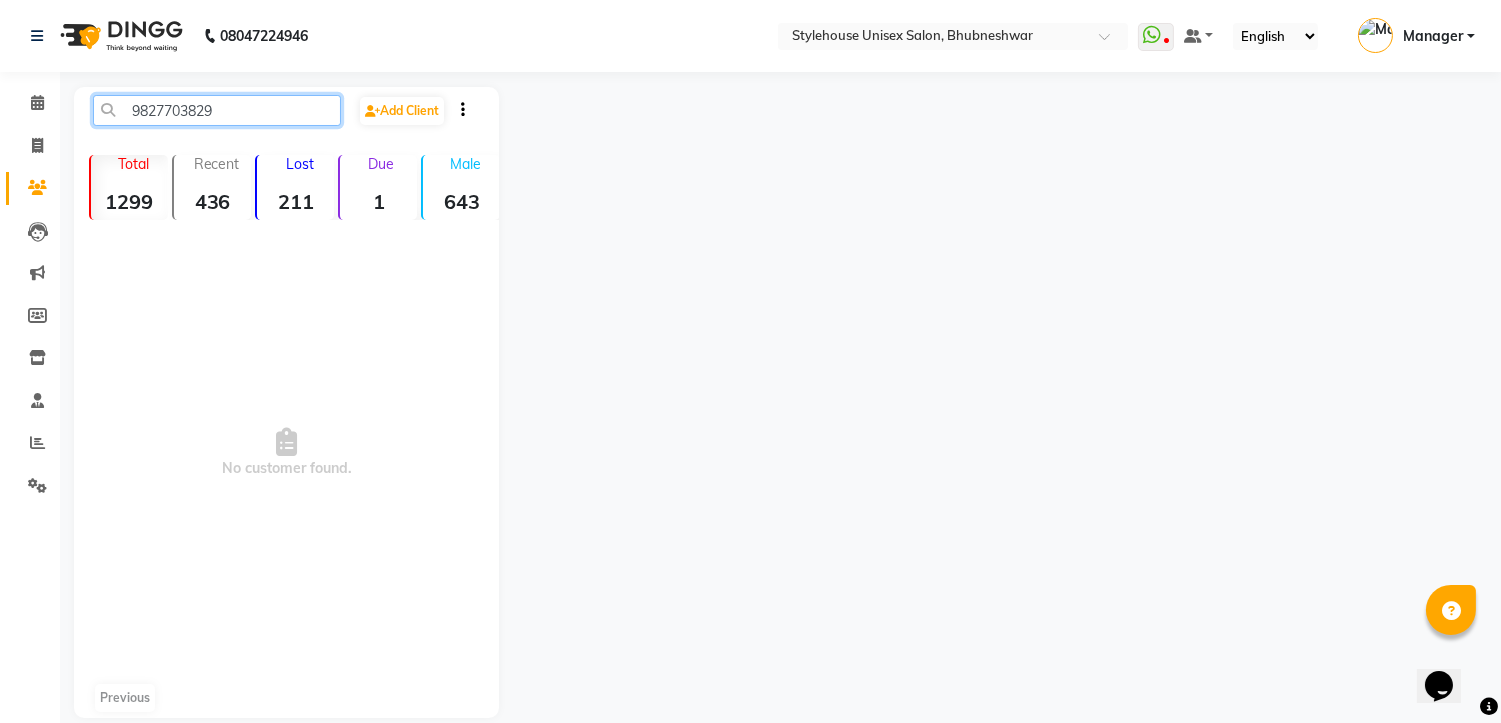 type on "9827703829" 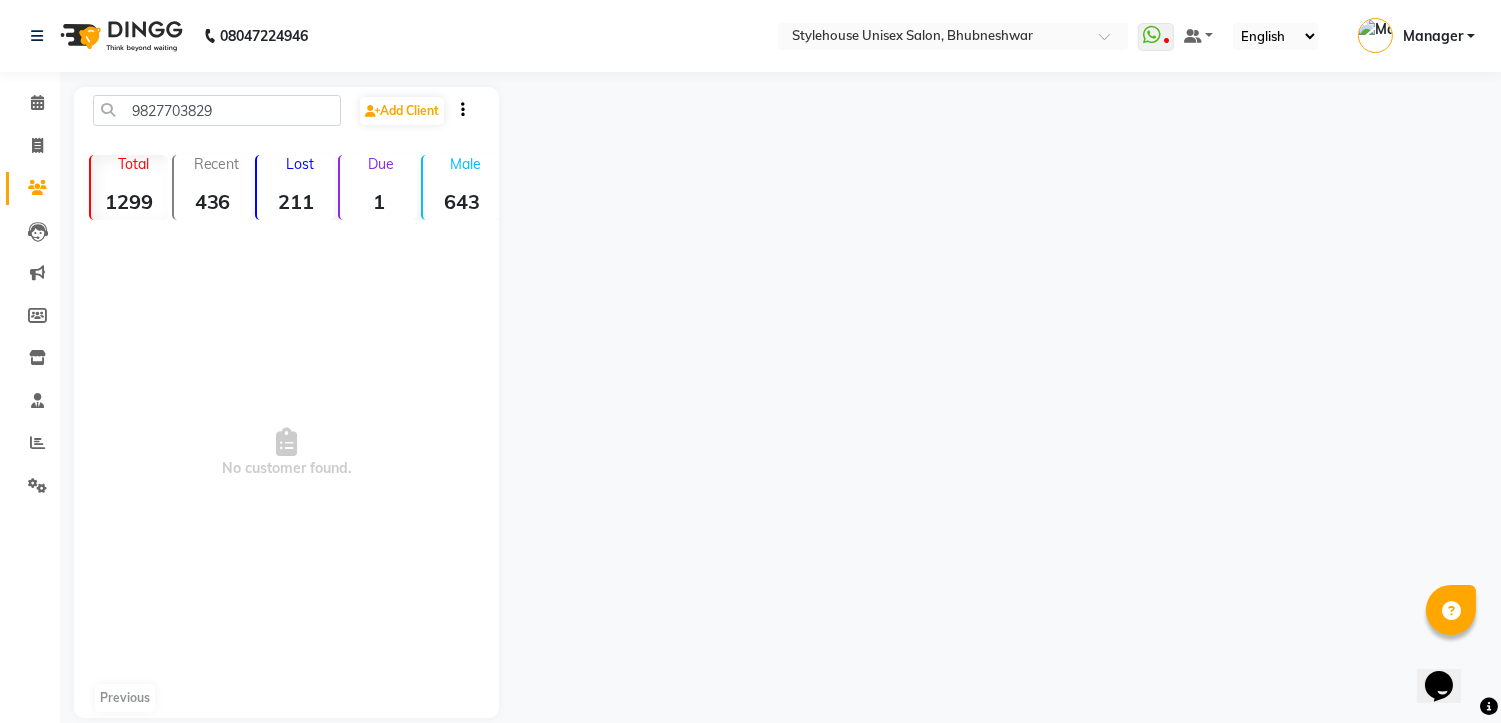 click on "No customer found." at bounding box center [286, 453] 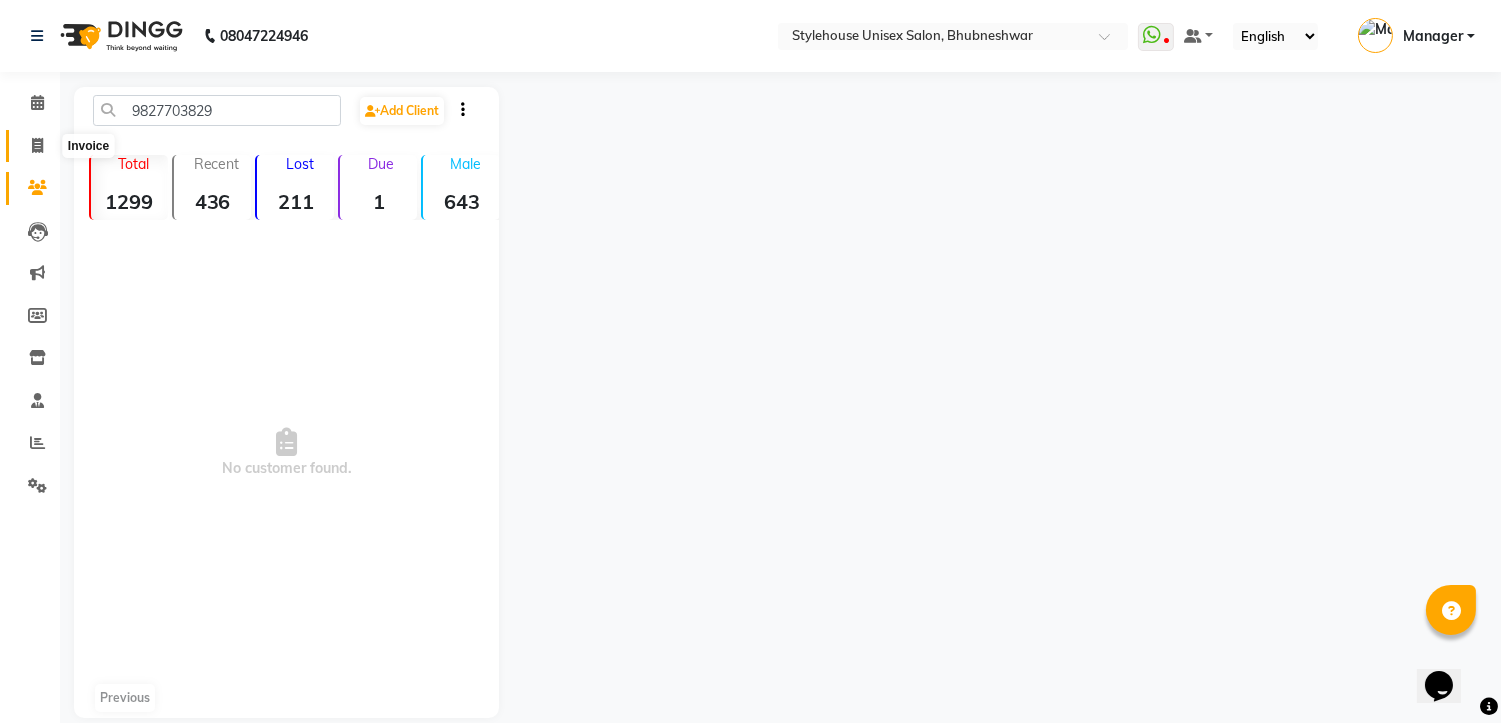 click 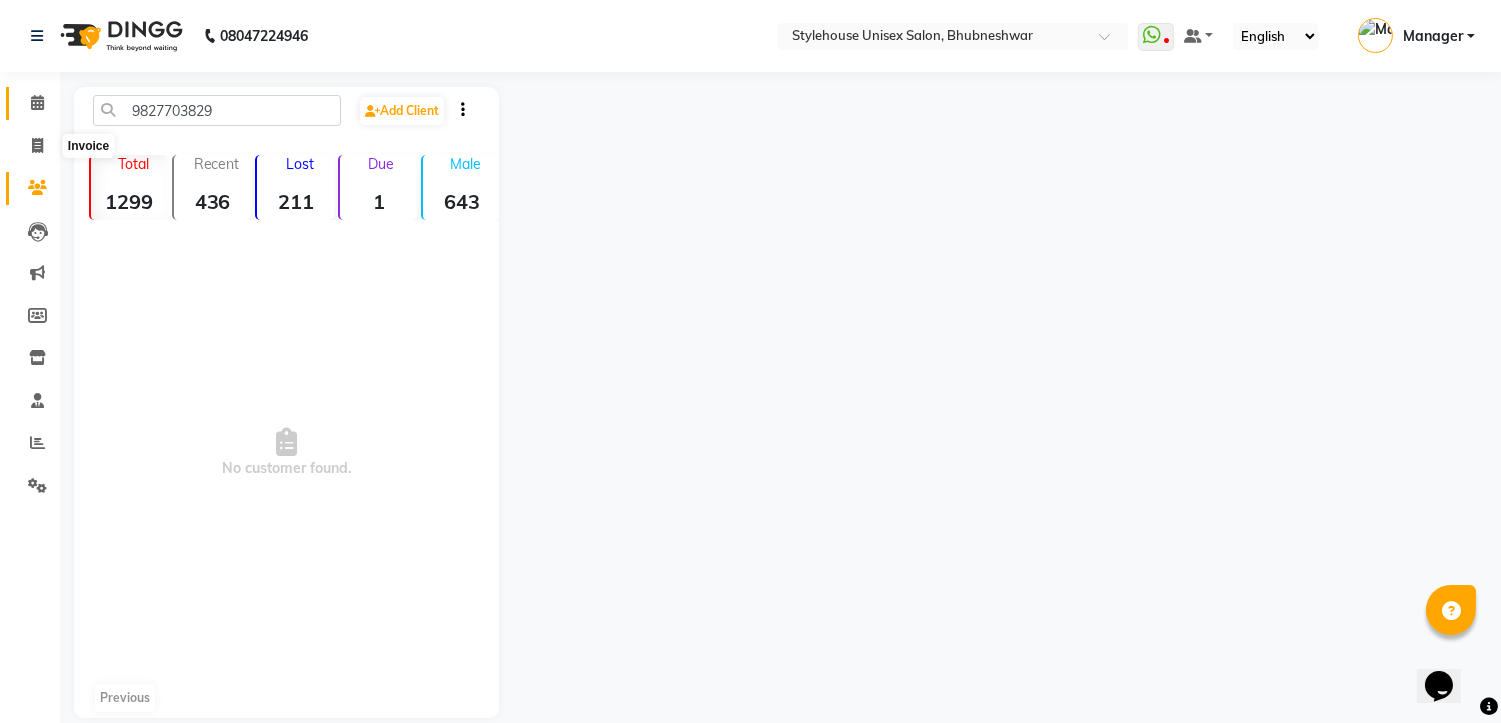 select on "service" 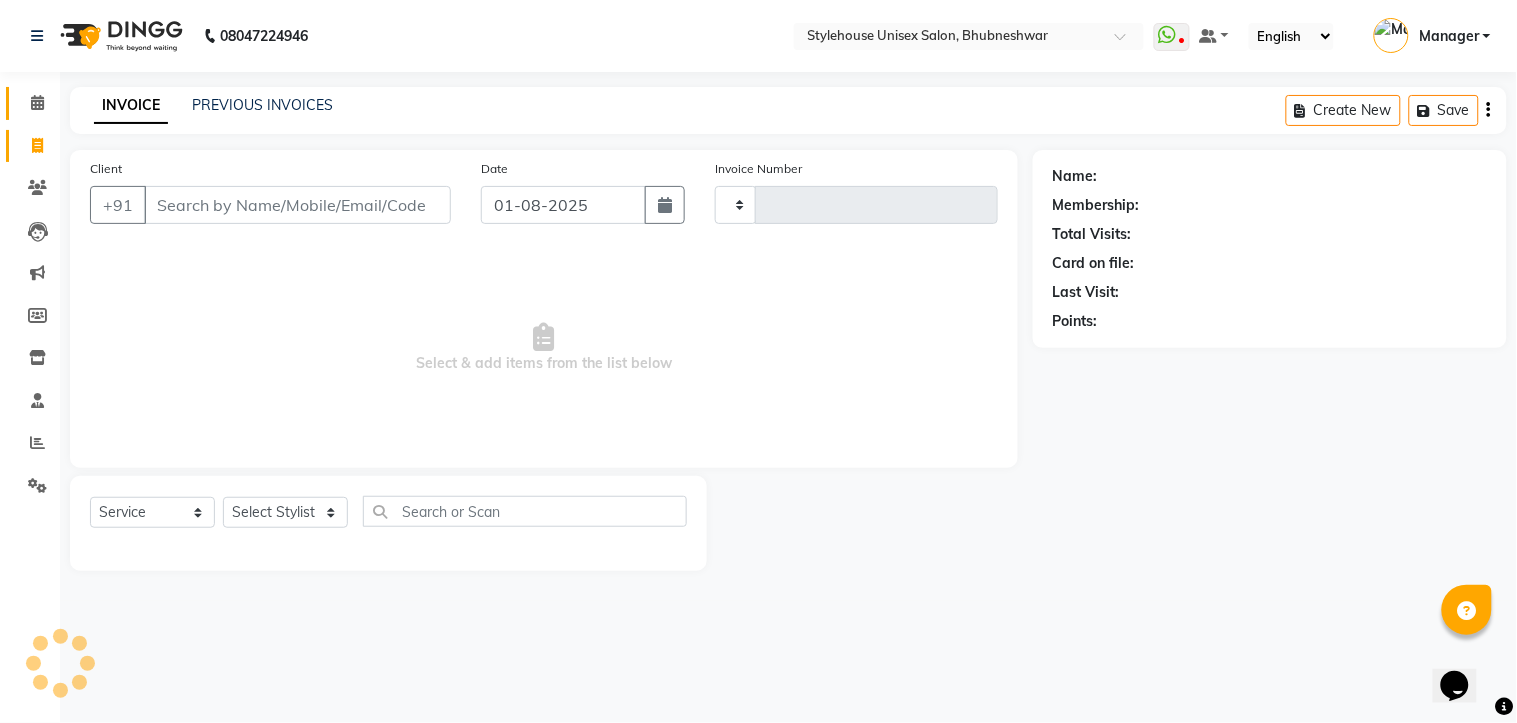 type on "1030" 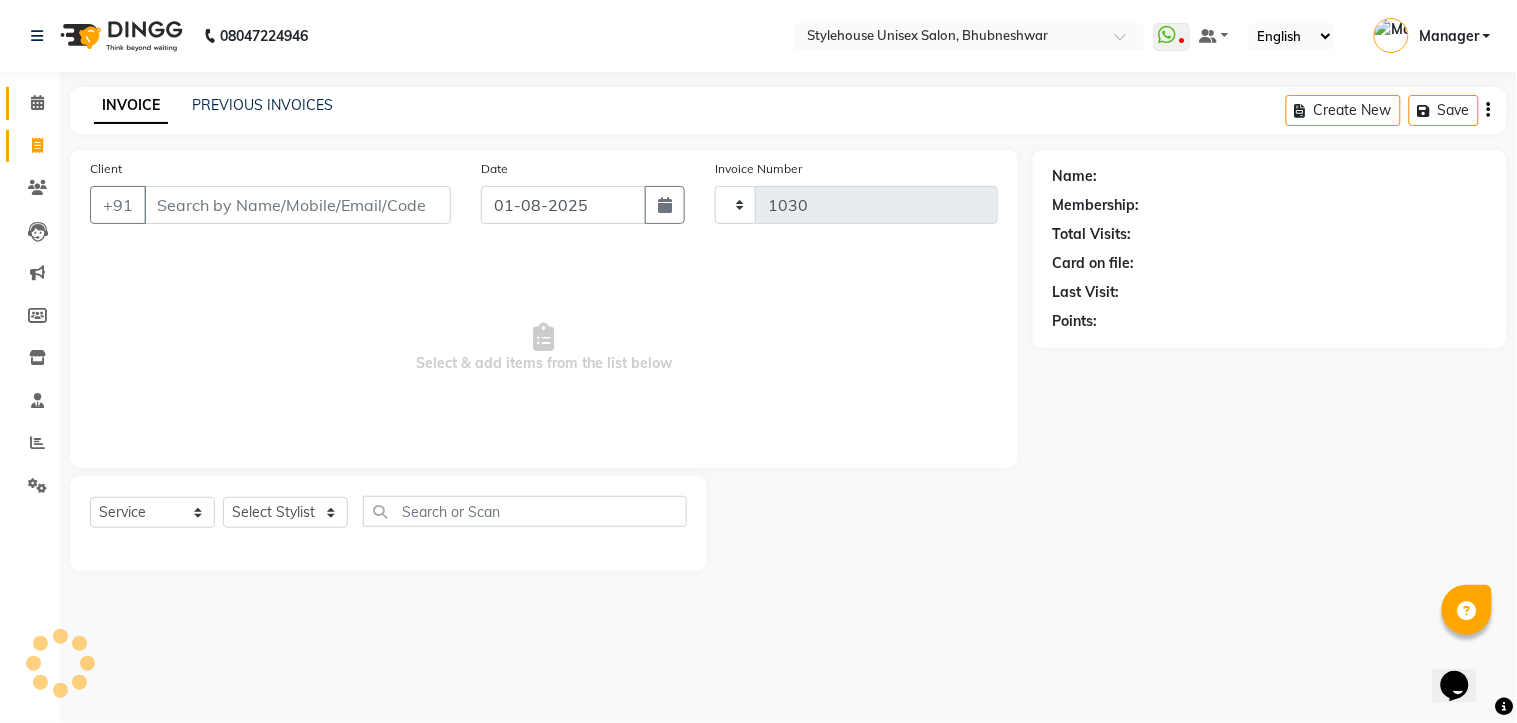 select on "7906" 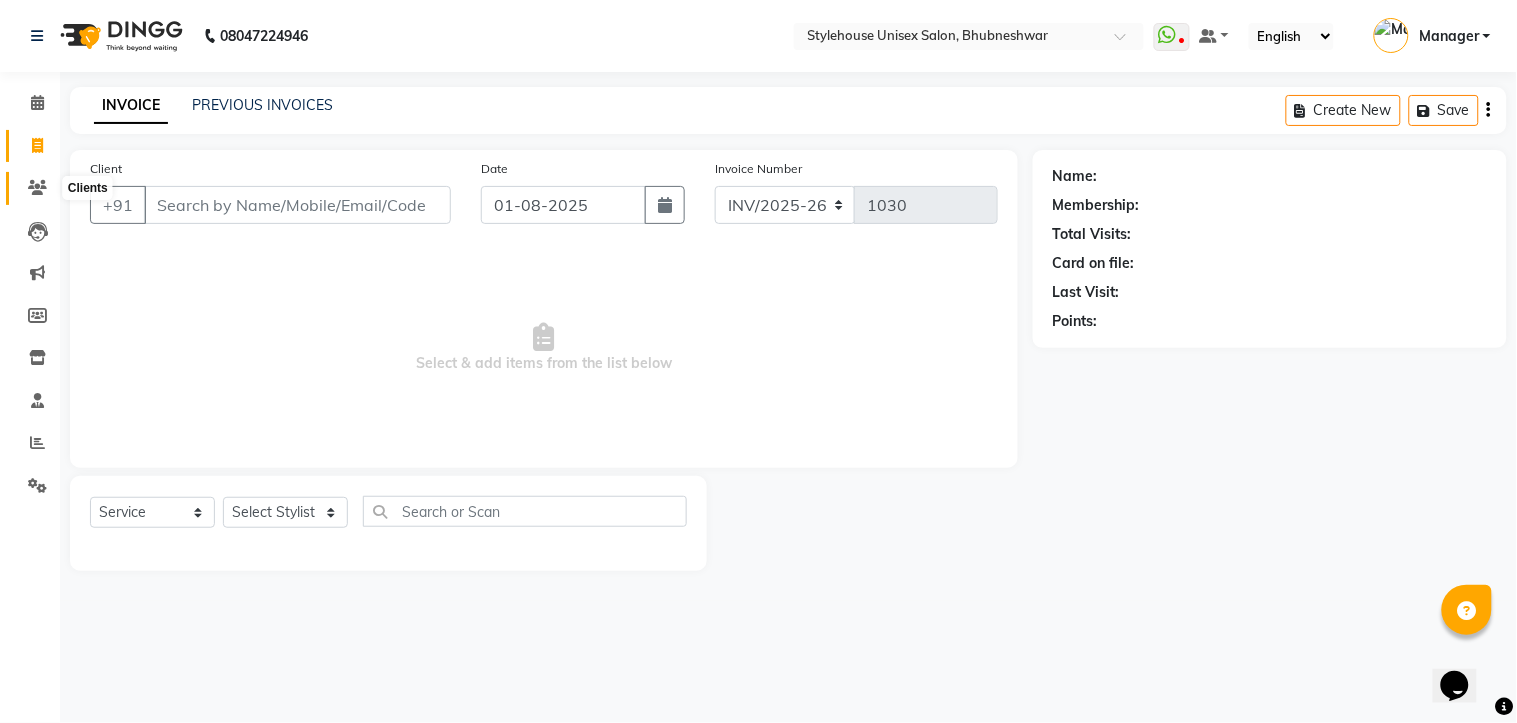 click 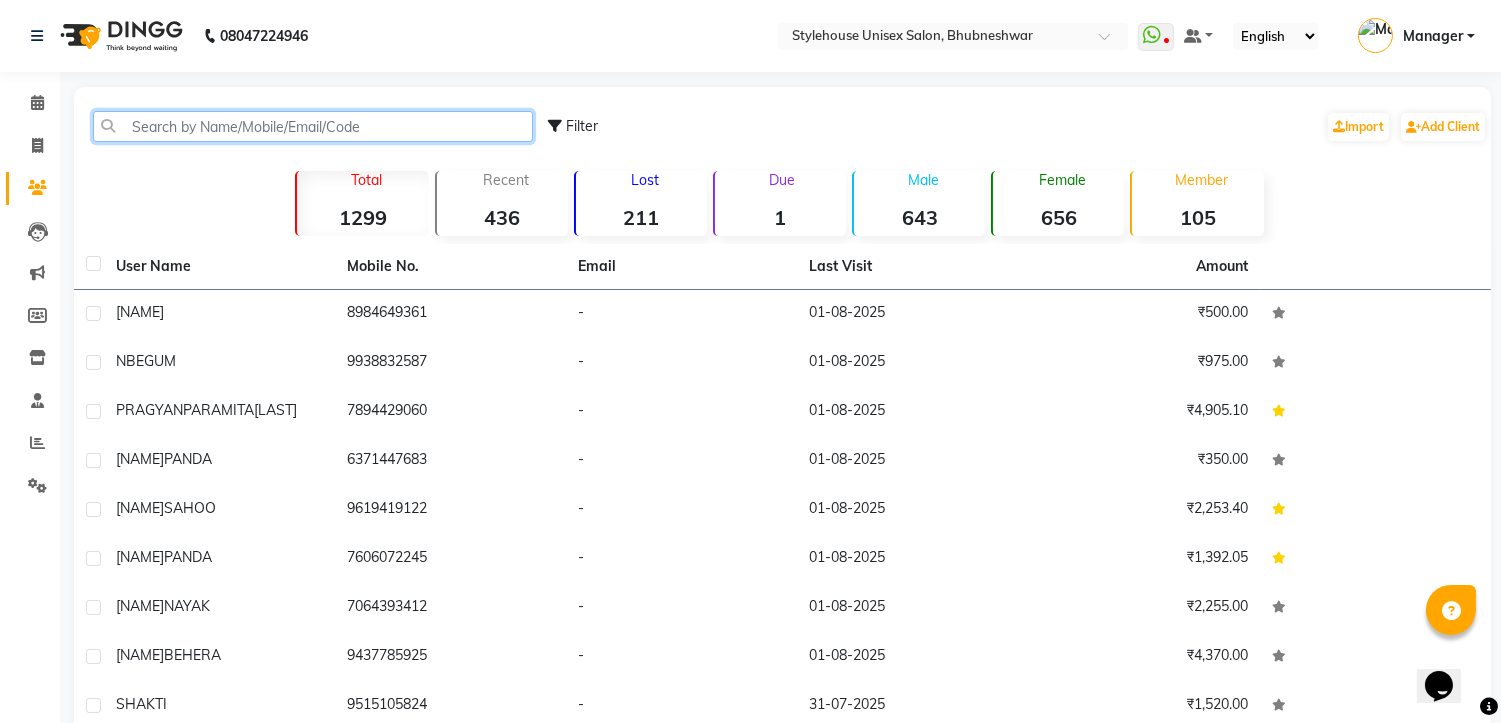 paste on "9827703829" 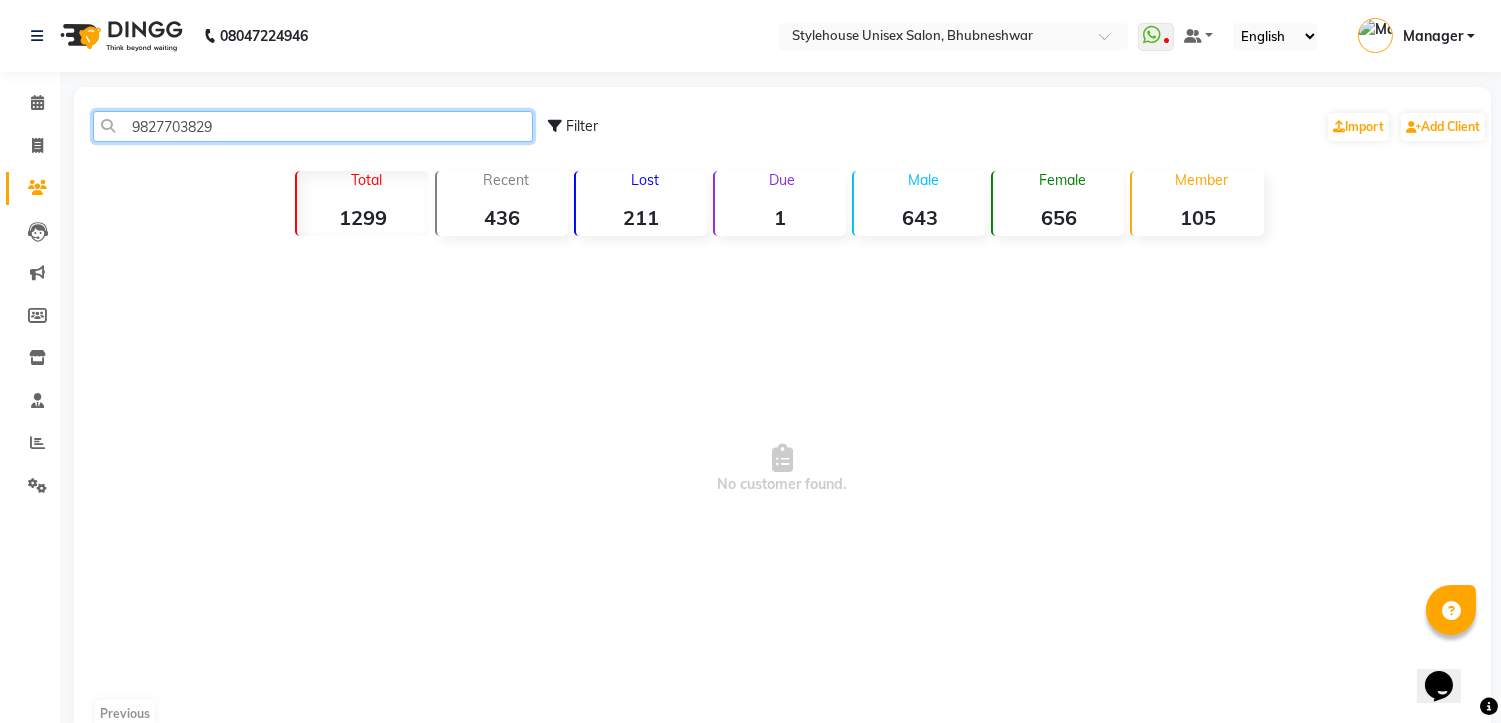 click on "9827703829" 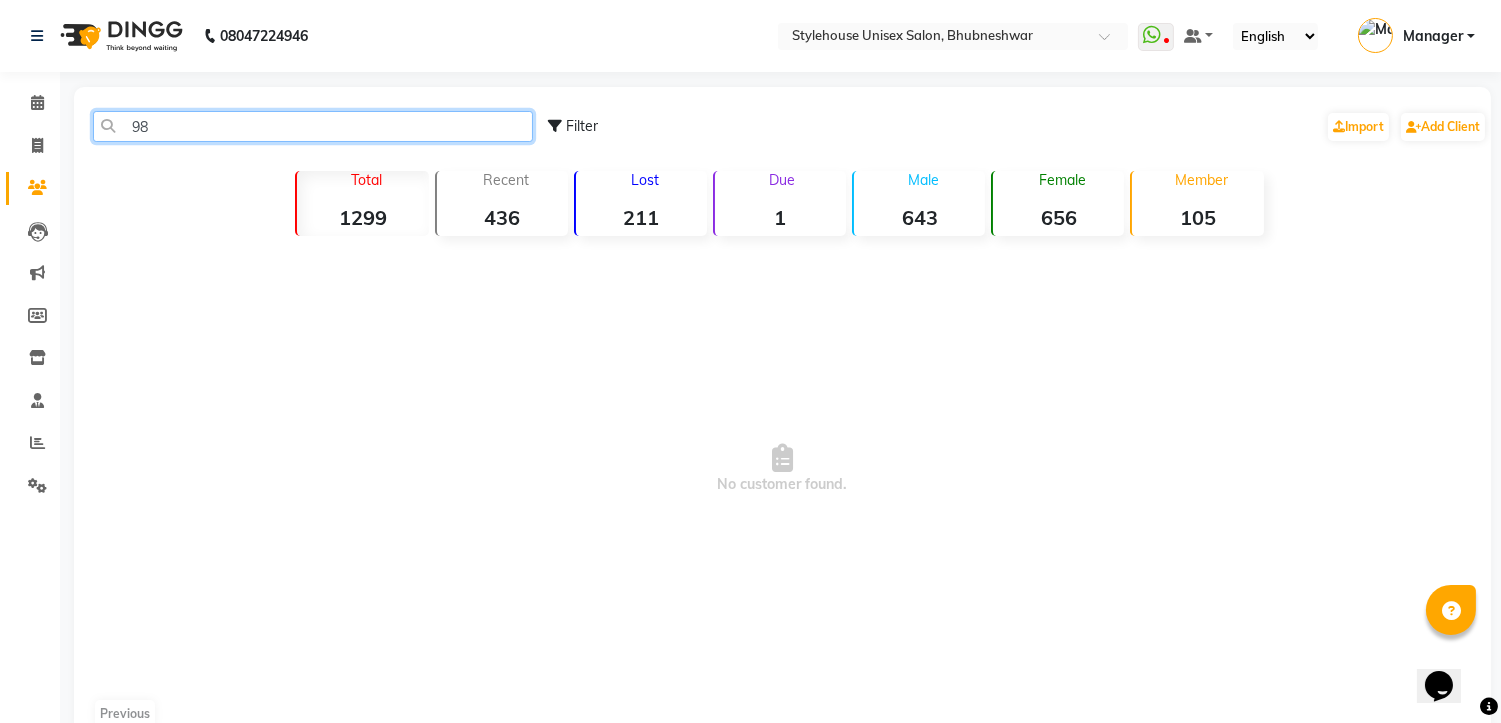 type on "9" 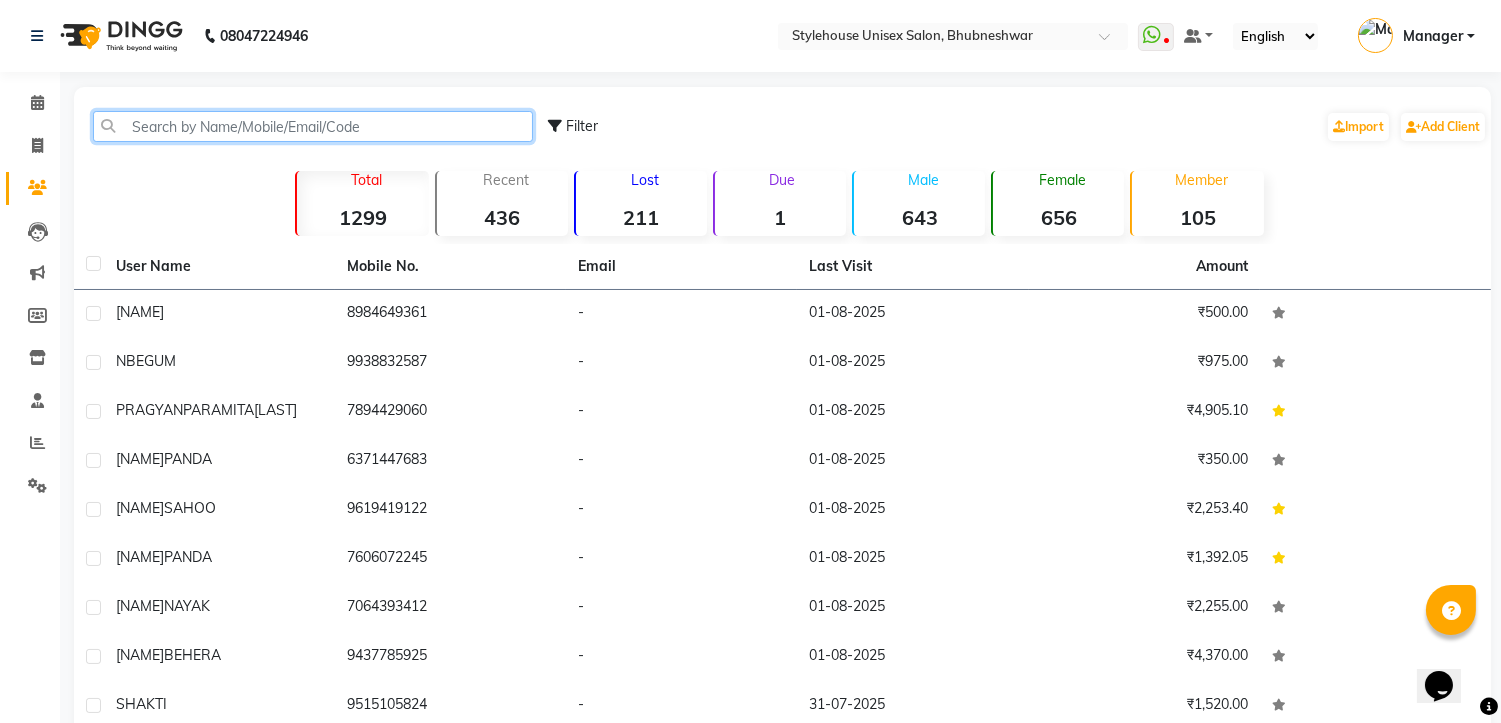paste on "7008366385" 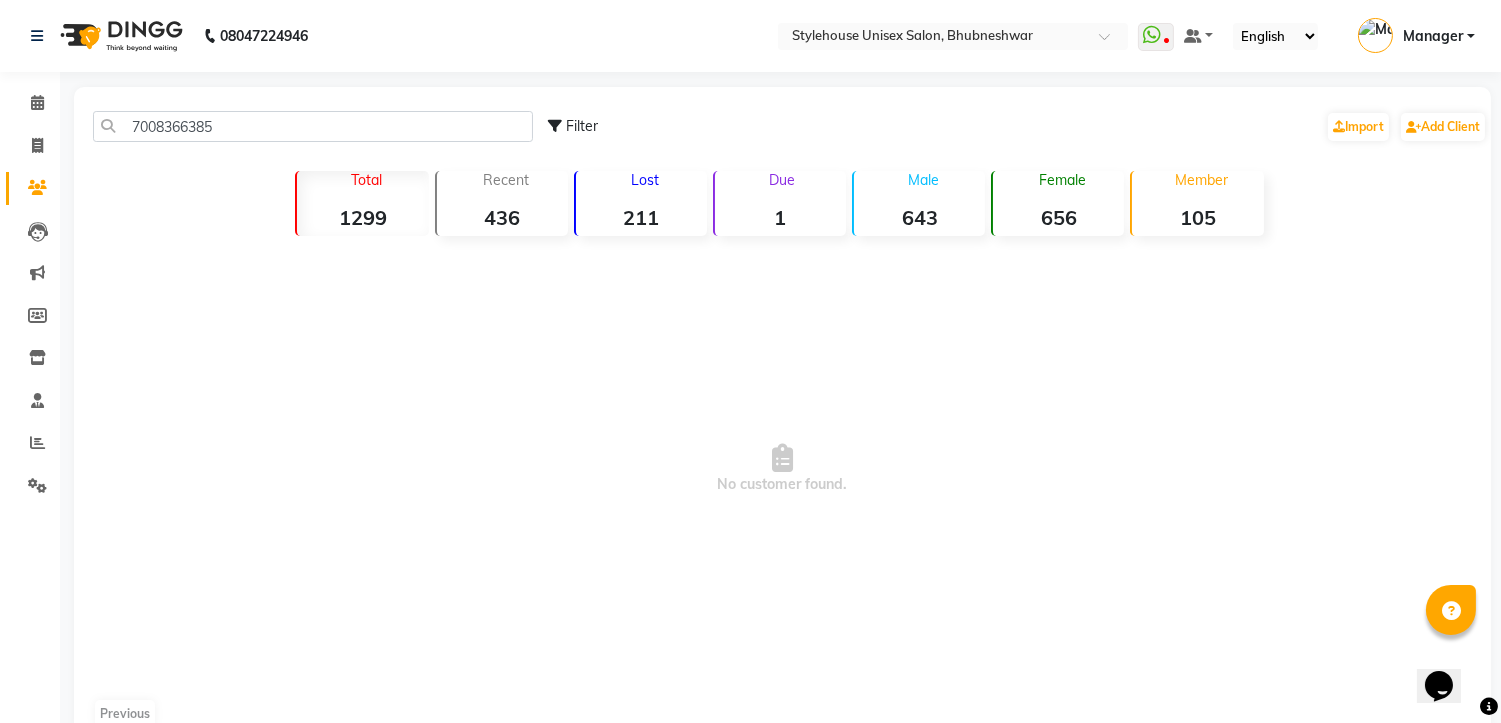 click on "No customer found." at bounding box center (782, 469) 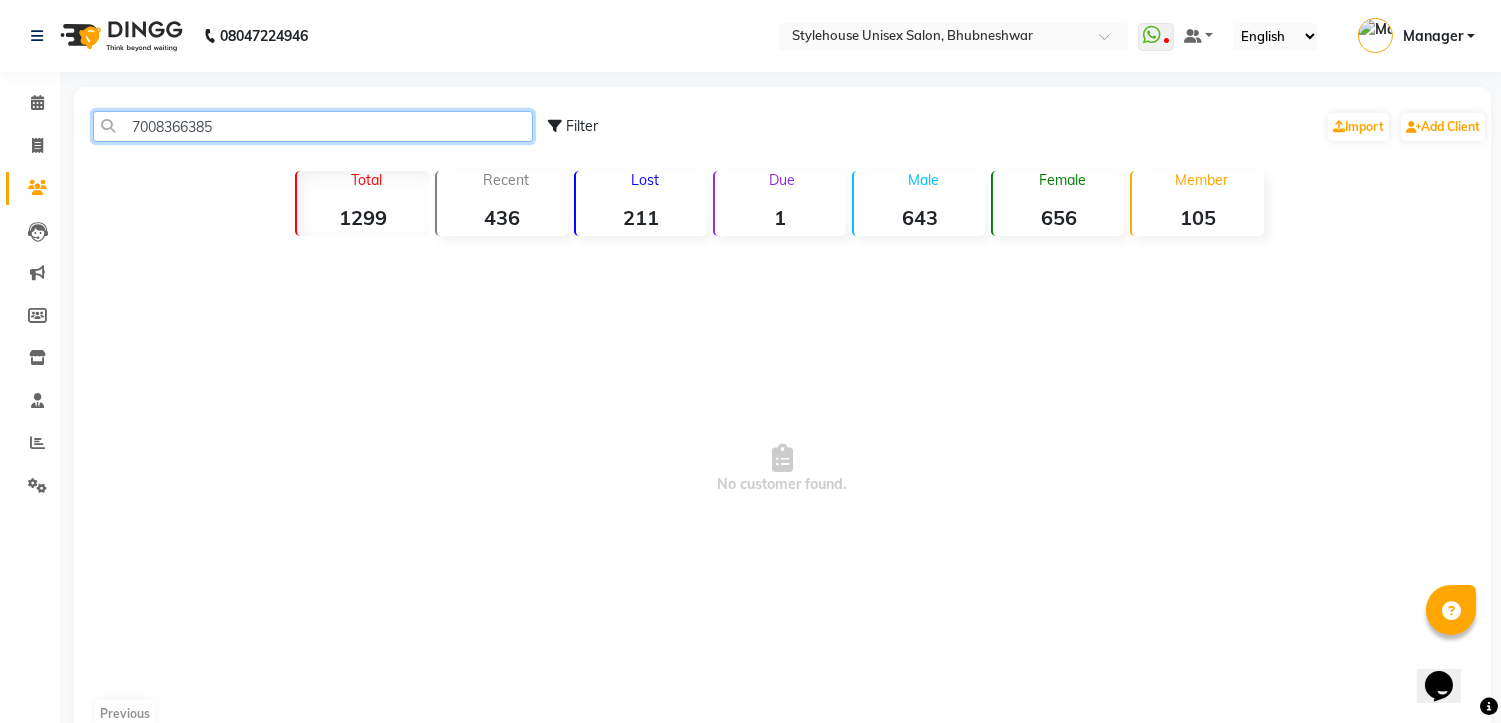 click on "7008366385" 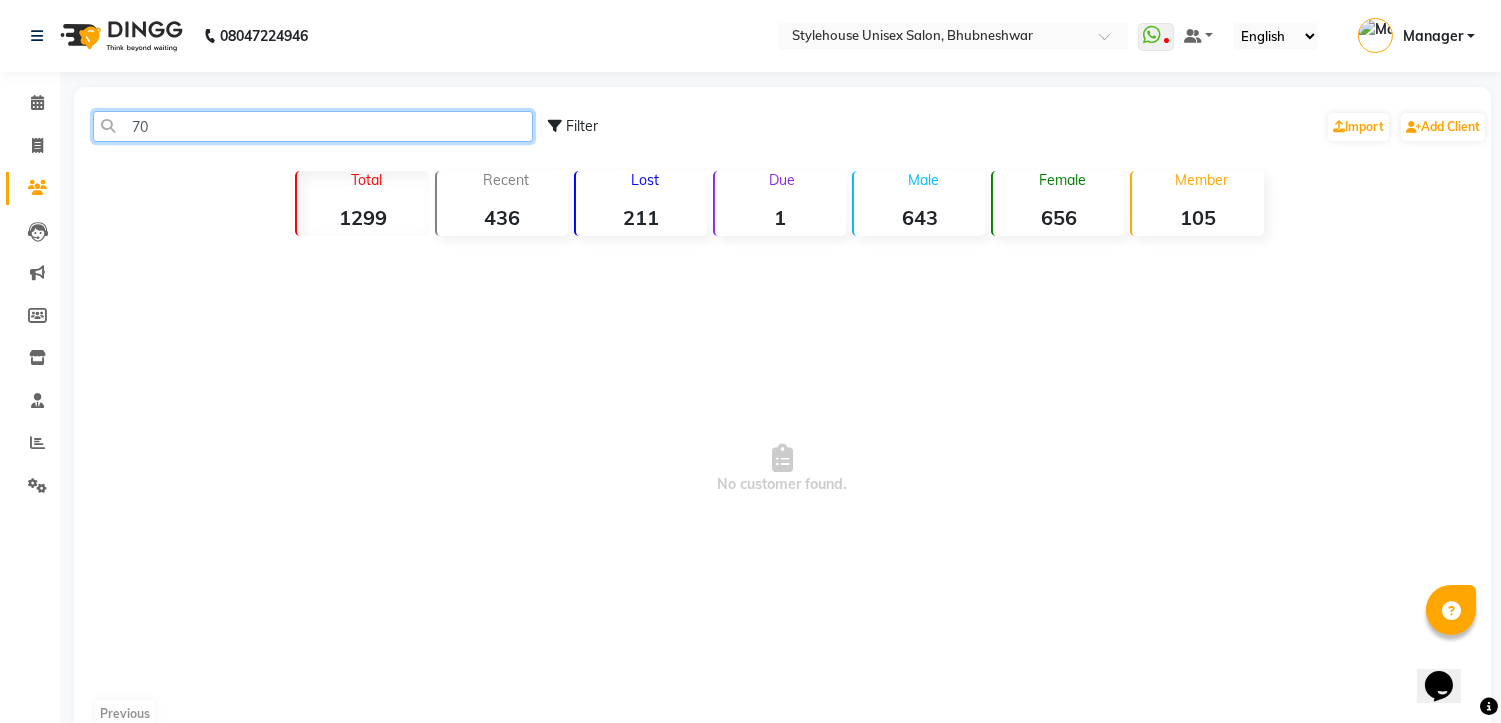 type on "7" 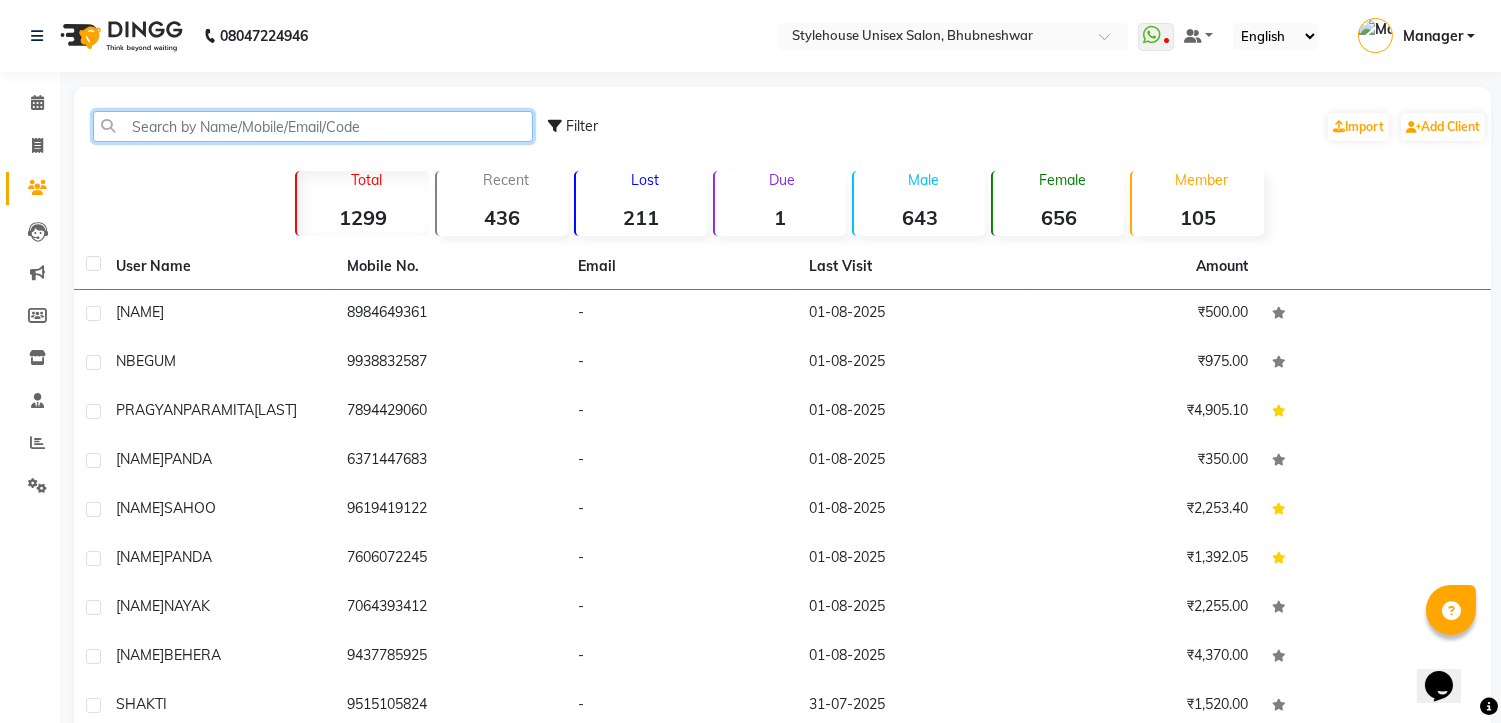 paste on "9437646370" 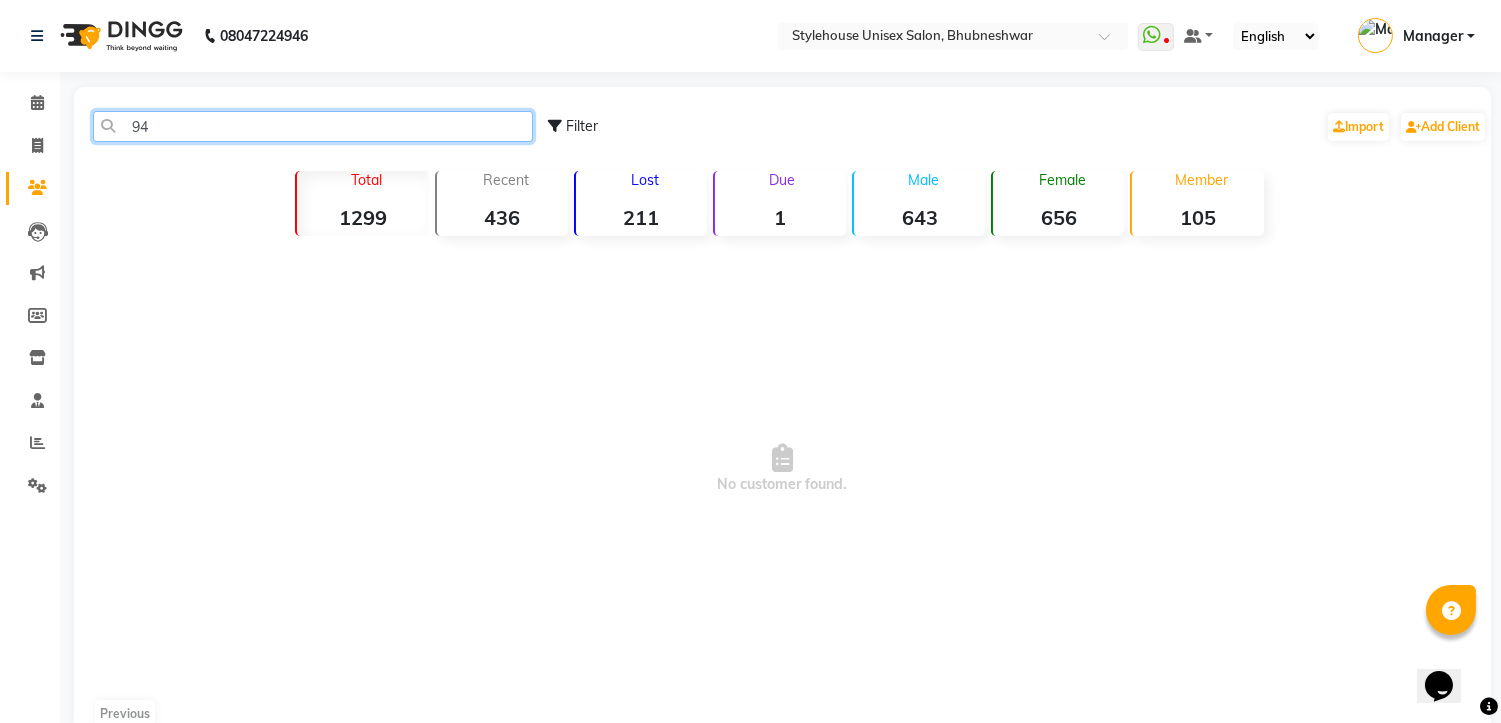 type on "9" 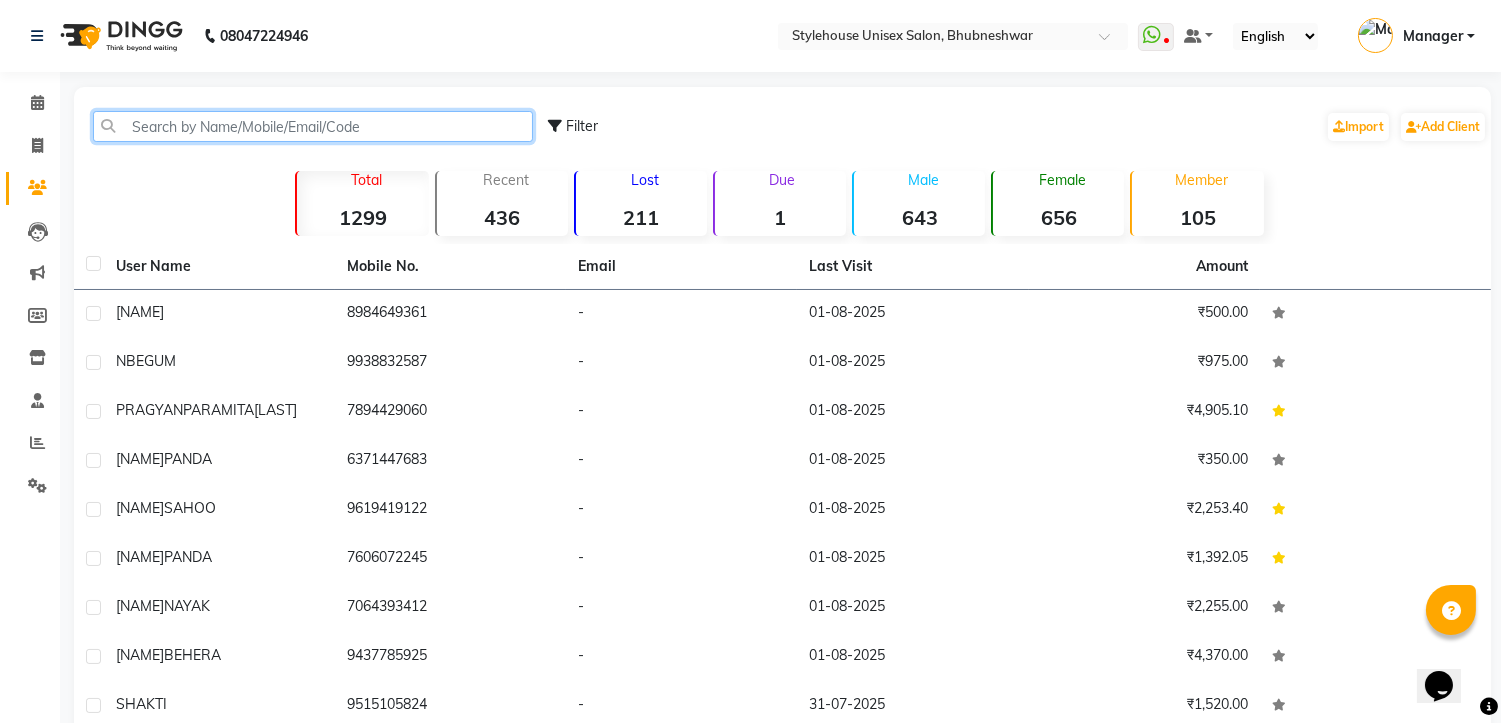 paste on "9861957758" 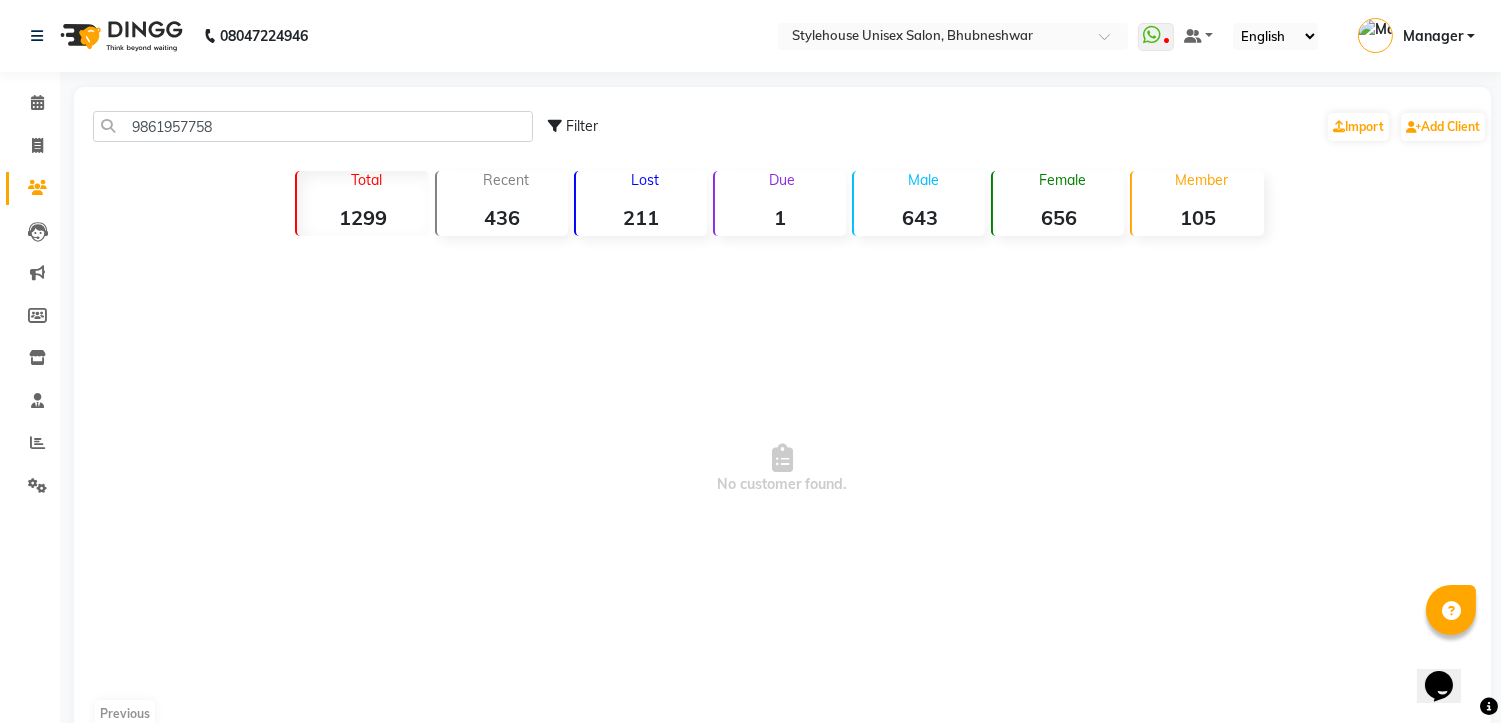 click on "No customer found." at bounding box center (782, 469) 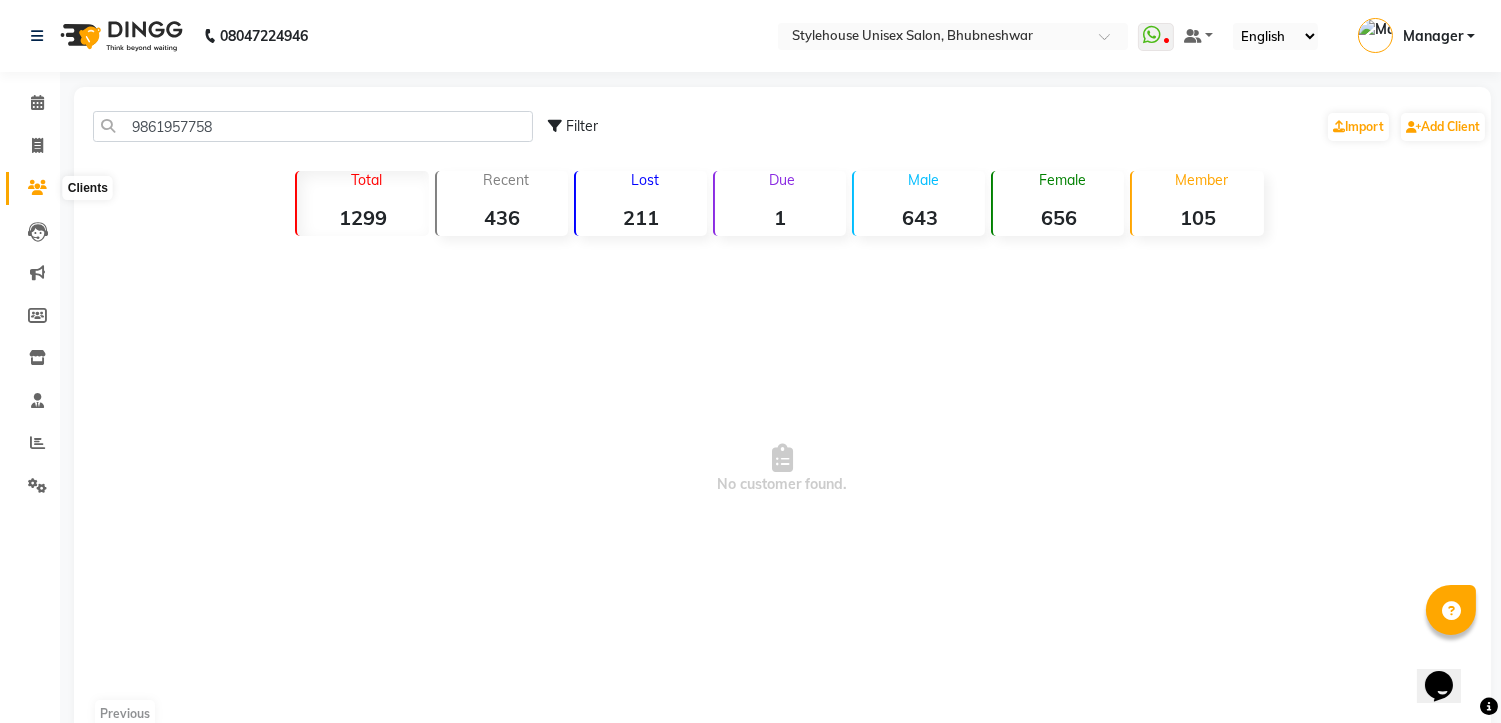 click 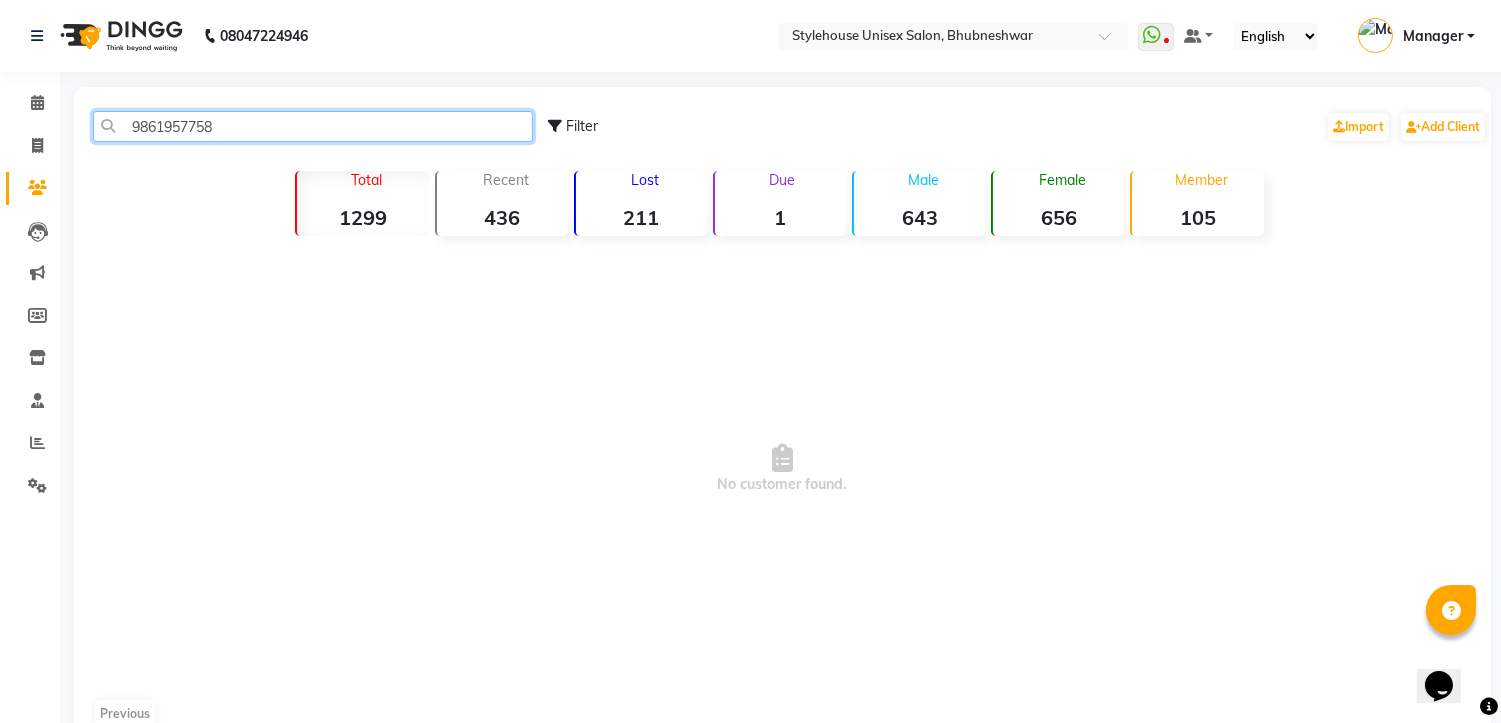 click on "9861957758" 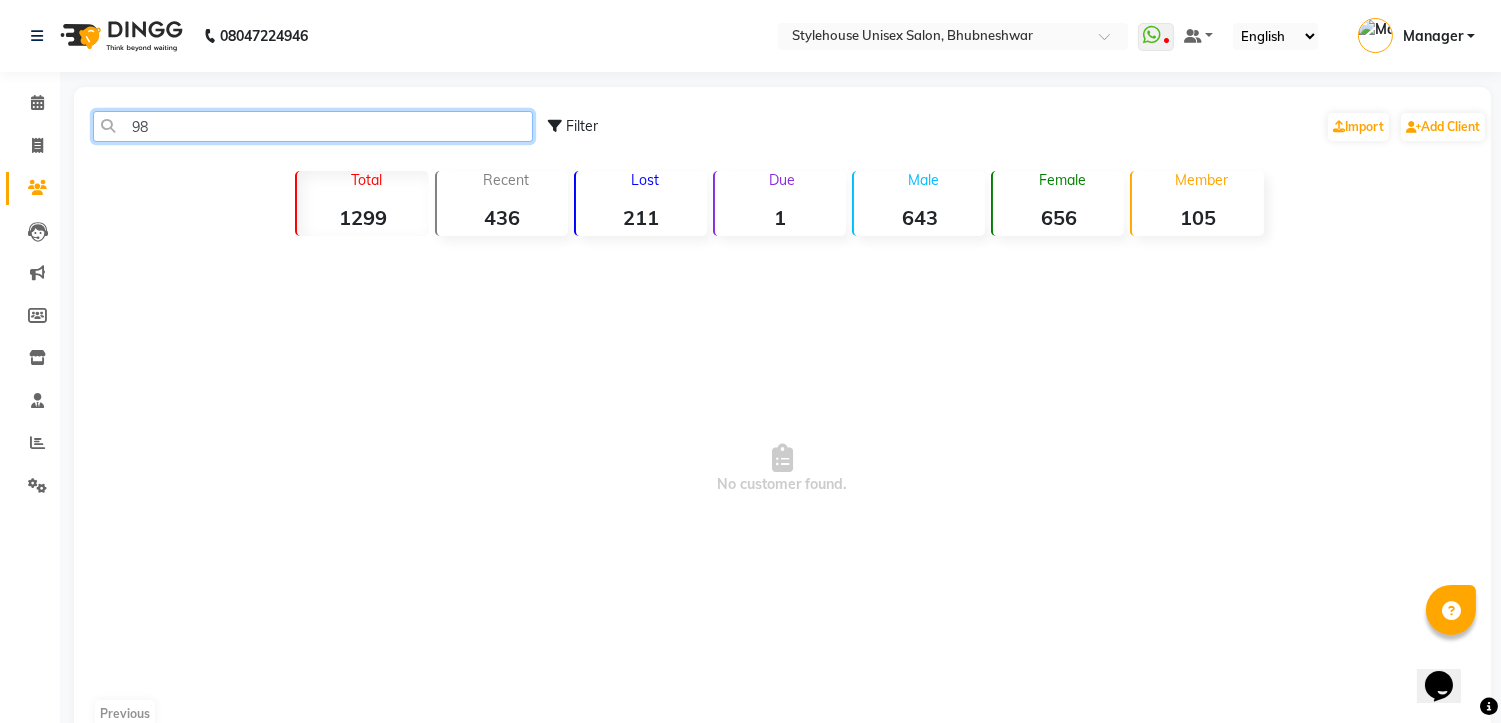 type on "9" 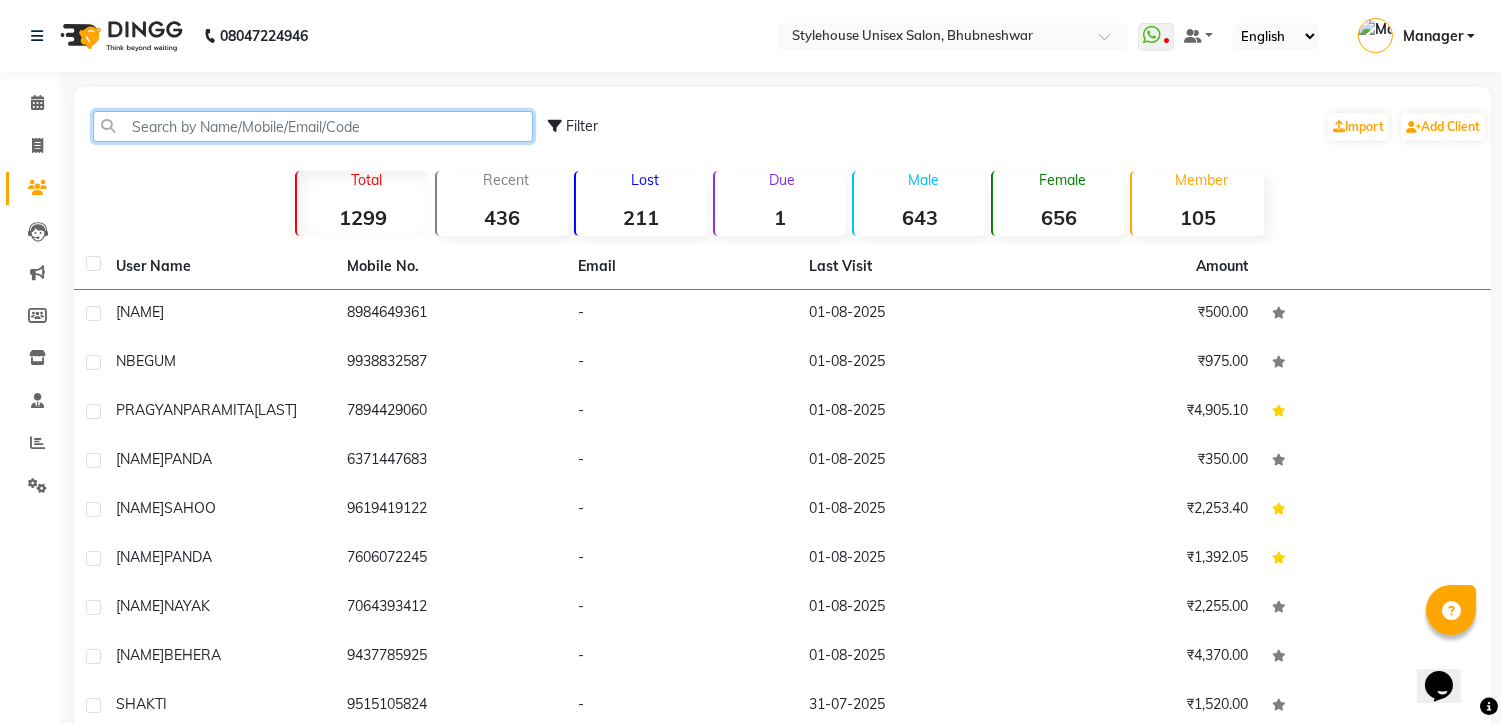 paste on "9861957758" 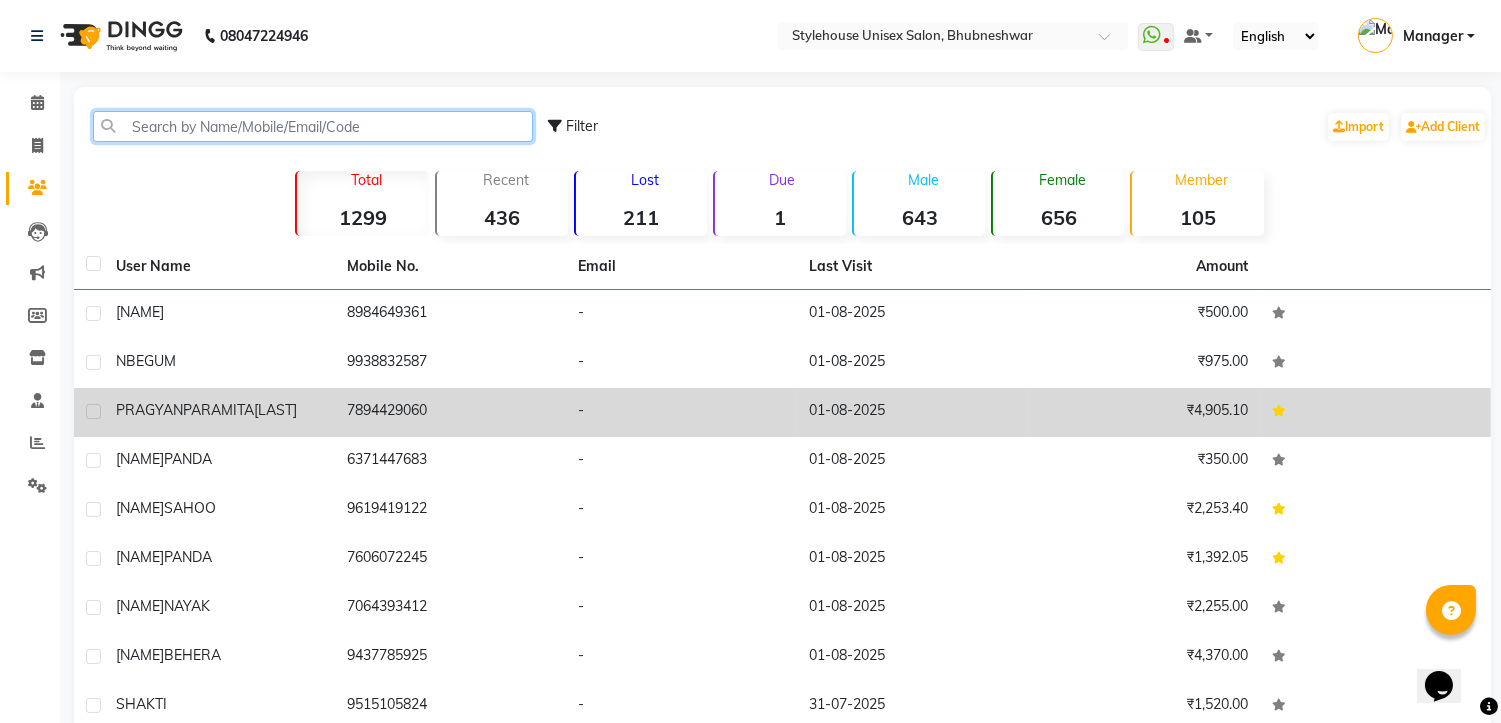 type on "9861957758" 